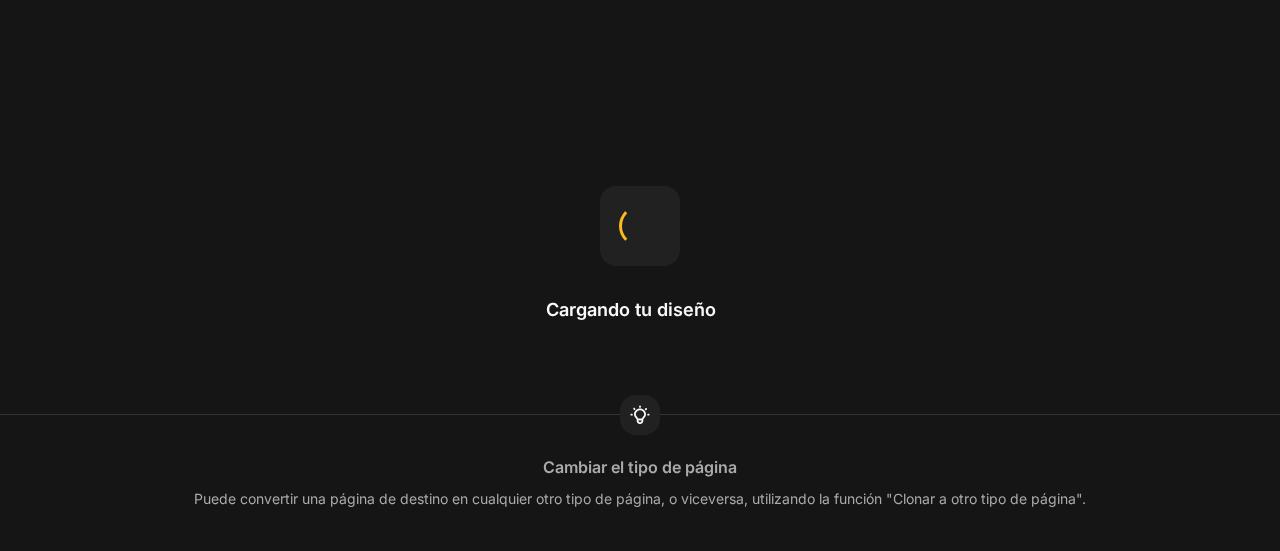 scroll, scrollTop: 0, scrollLeft: 0, axis: both 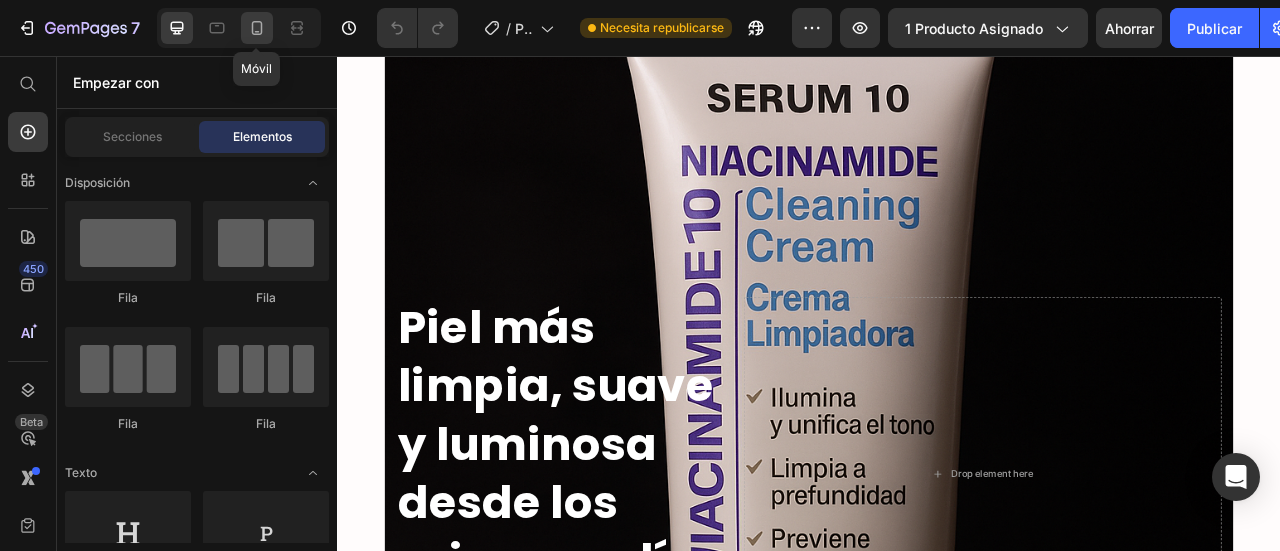click 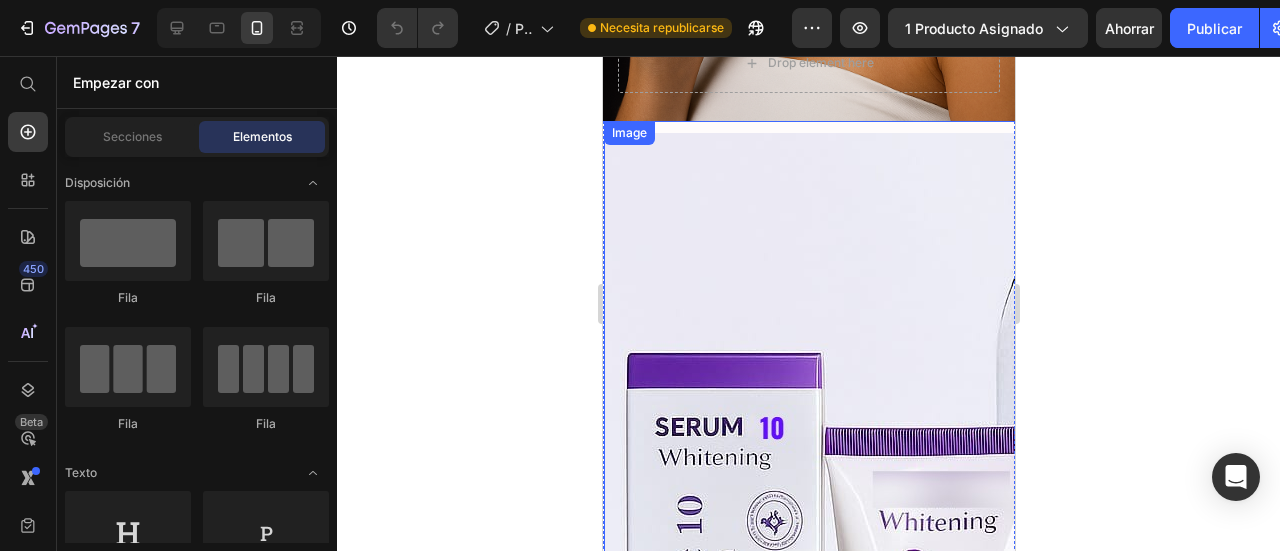 scroll, scrollTop: 400, scrollLeft: 0, axis: vertical 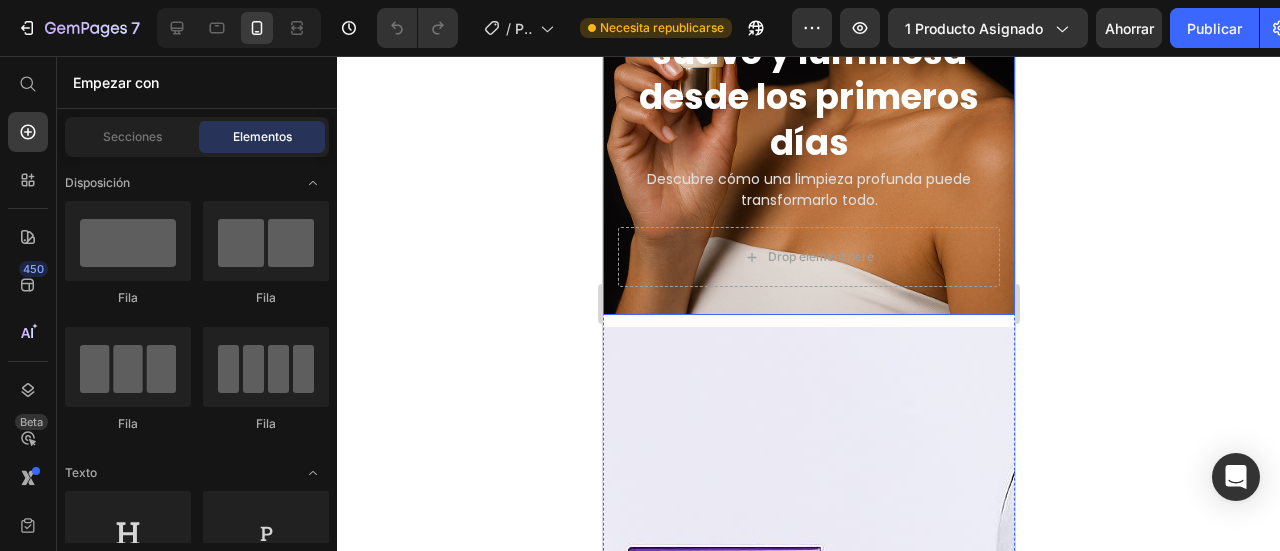 click on "Piel más limpia, suave y luminosa desde los primeros días Heading Descubre cómo una limpieza profunda puede transformarlo todo. Text Block
Drop element here Row" at bounding box center [808, 134] 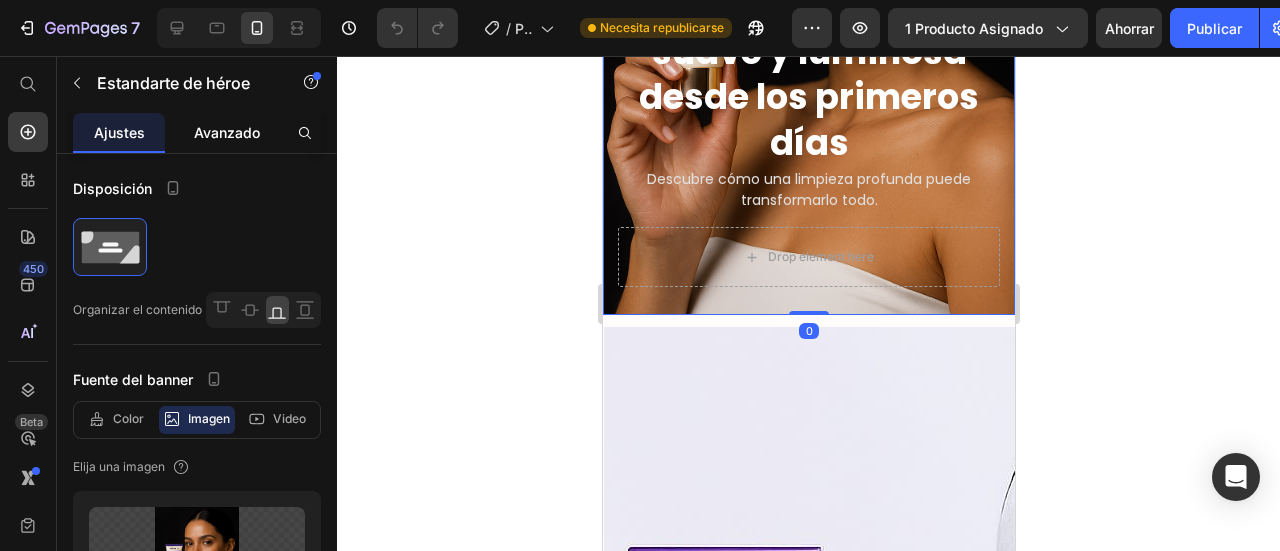 click on "Avanzado" at bounding box center [227, 132] 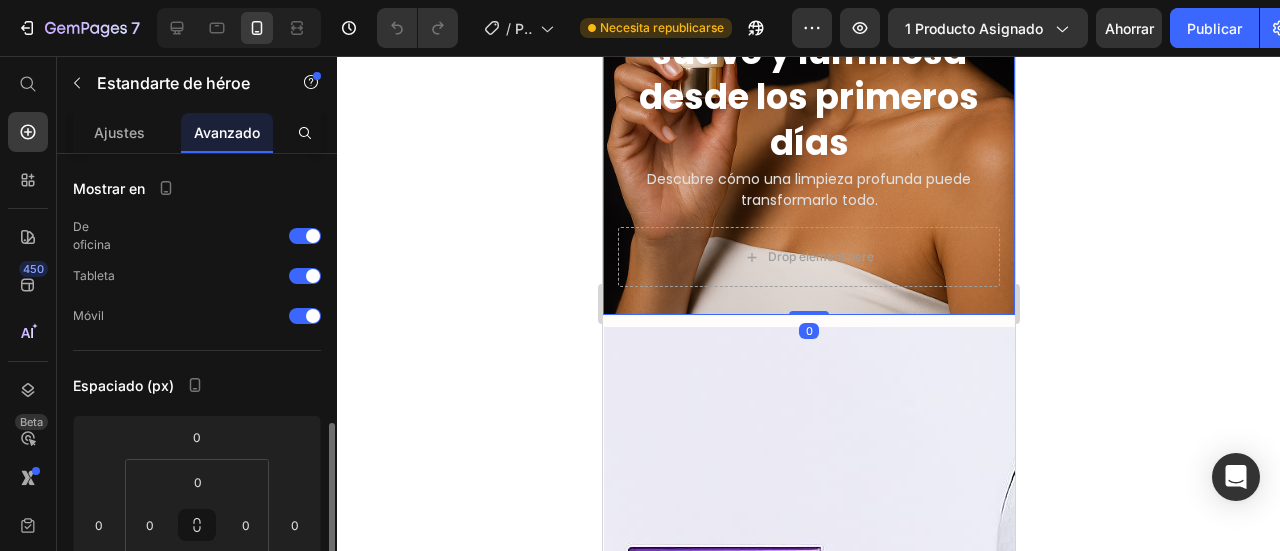 scroll, scrollTop: 300, scrollLeft: 0, axis: vertical 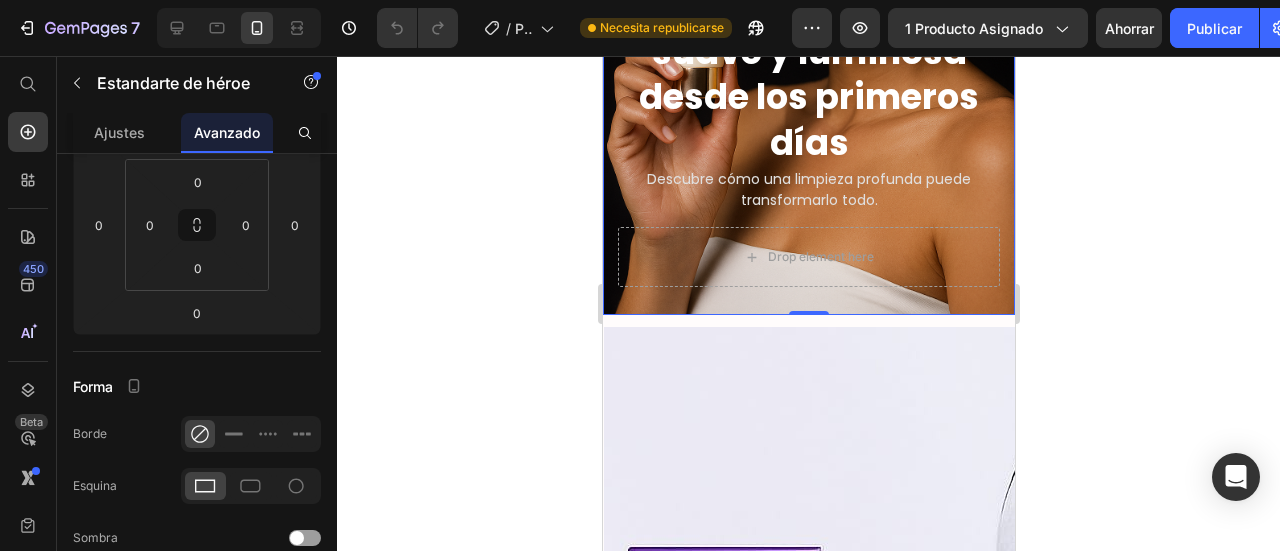 click on "Piel más limpia, suave y luminosa desde los primeros días Heading Descubre cómo una limpieza profunda puede transformarlo todo. Text Block
Drop element here Row" at bounding box center (808, 134) 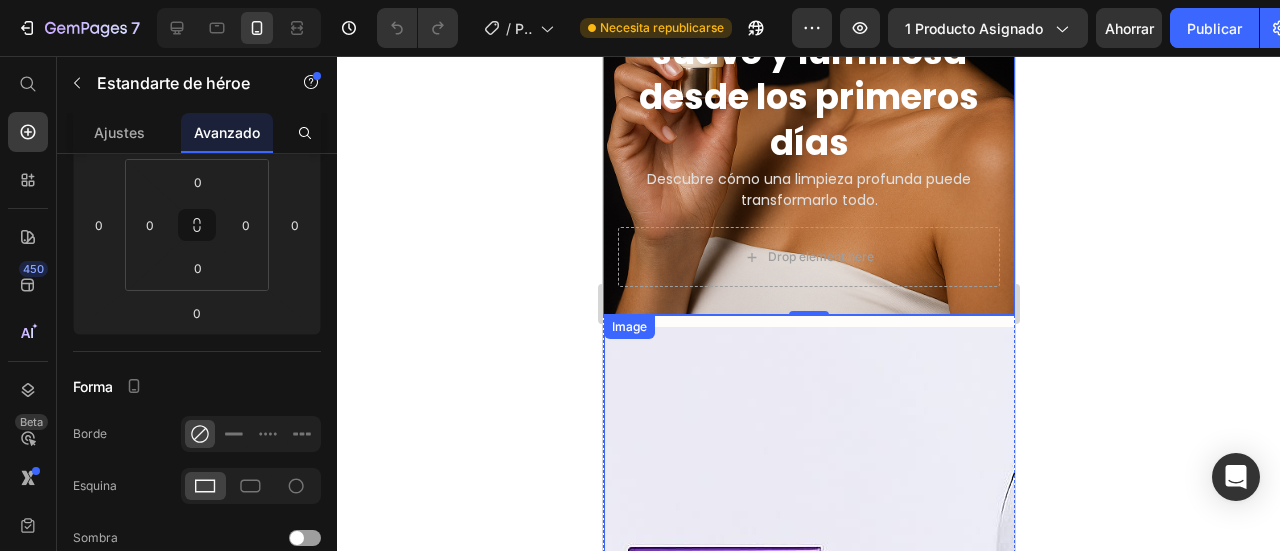 click at bounding box center (1115, 839) 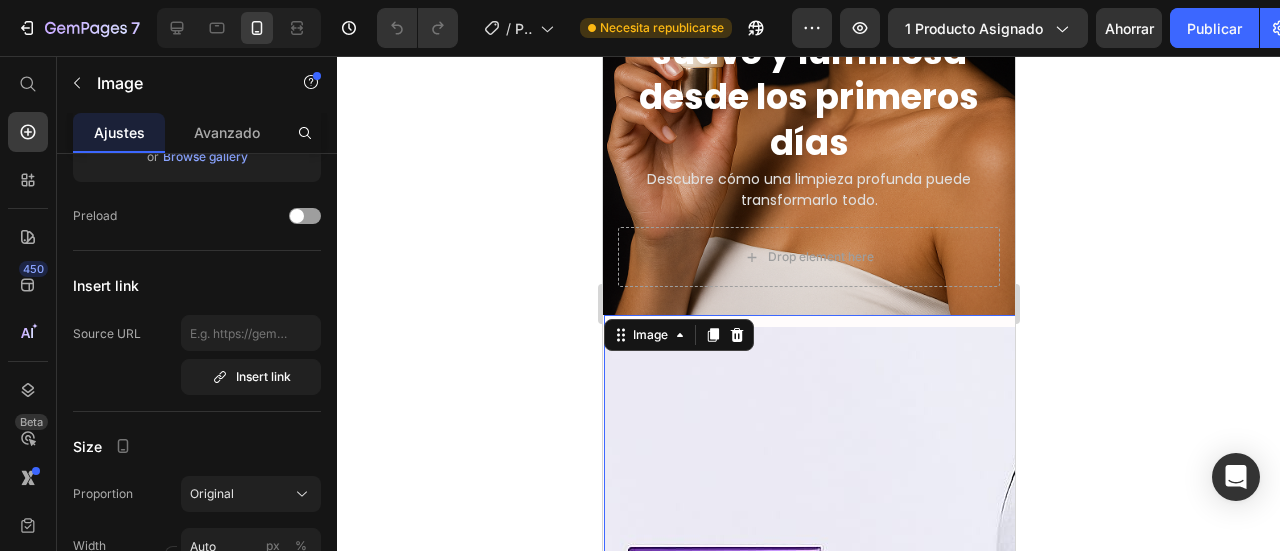 scroll, scrollTop: 0, scrollLeft: 0, axis: both 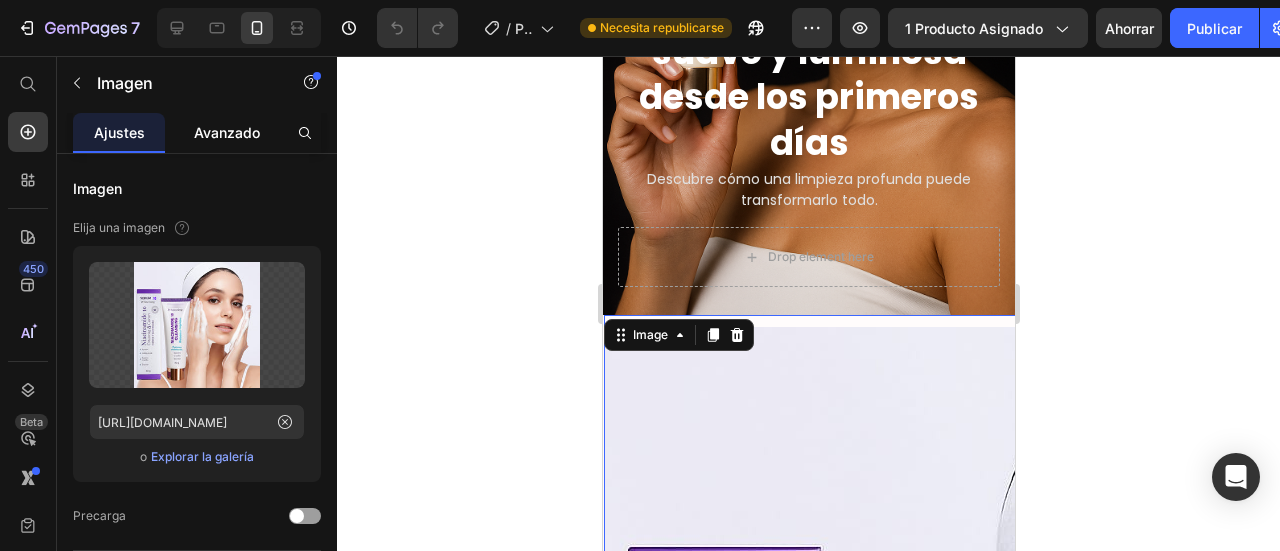 click on "Avanzado" at bounding box center (227, 132) 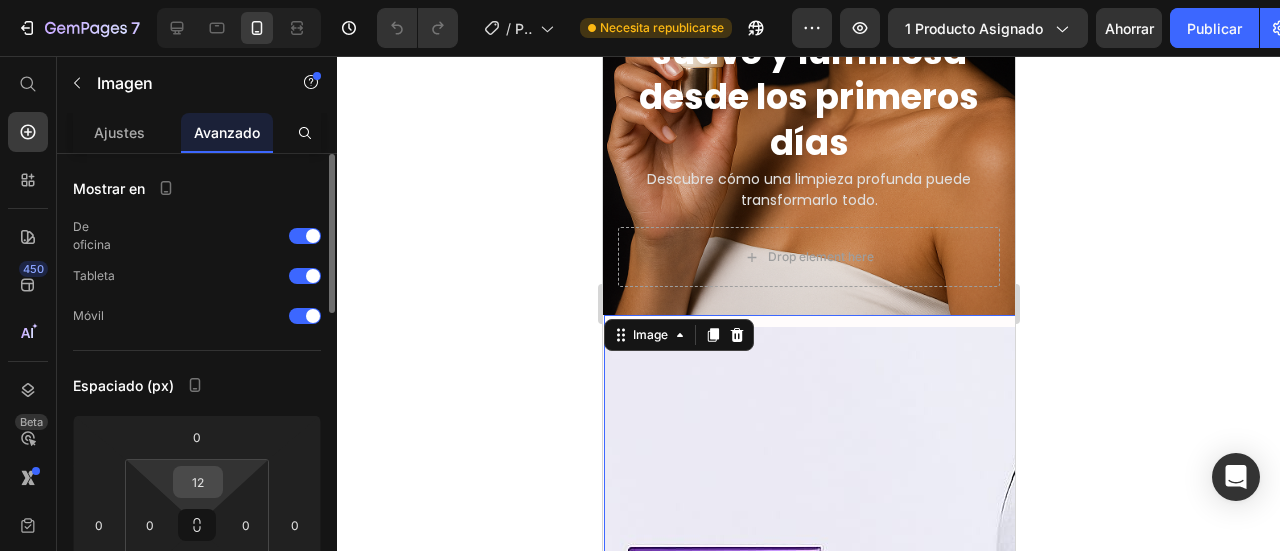 click on "12" at bounding box center (198, 482) 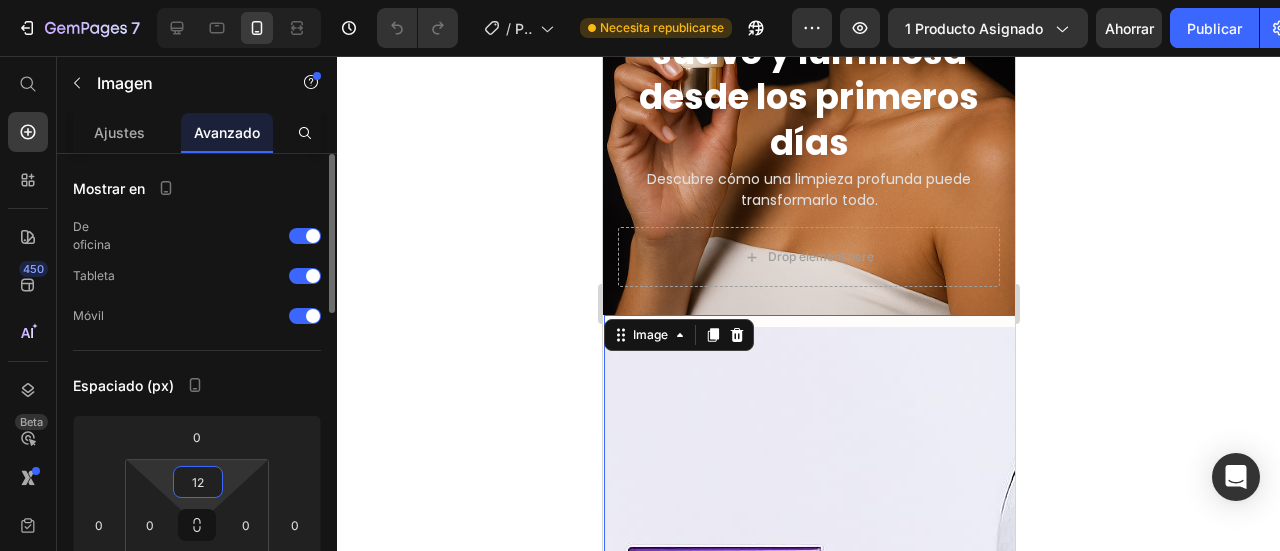 click on "12" at bounding box center (198, 482) 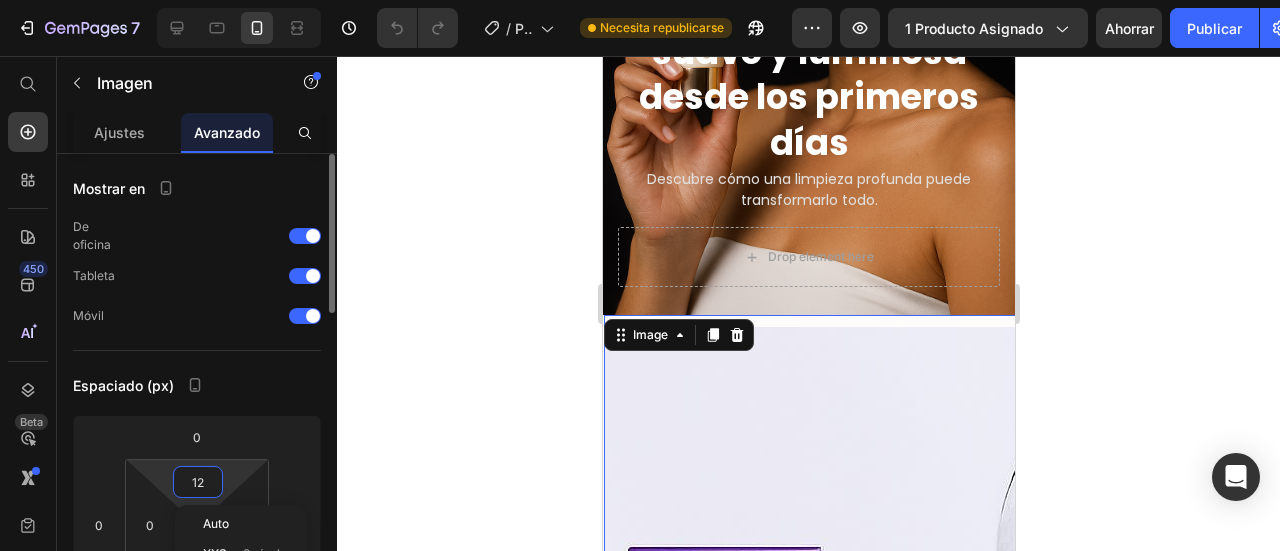 type 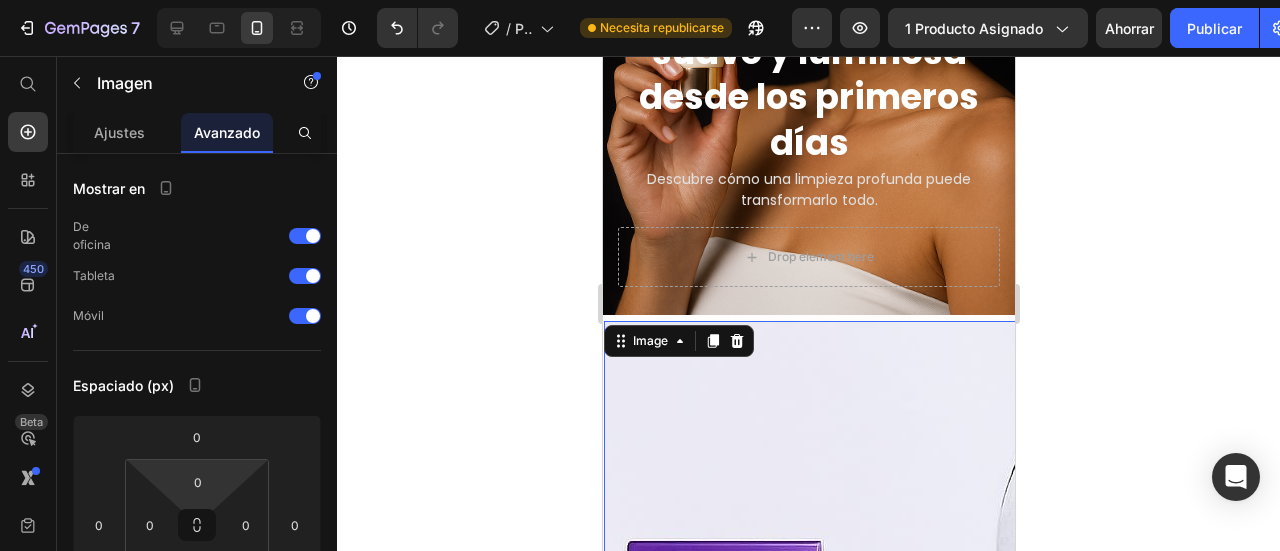 click 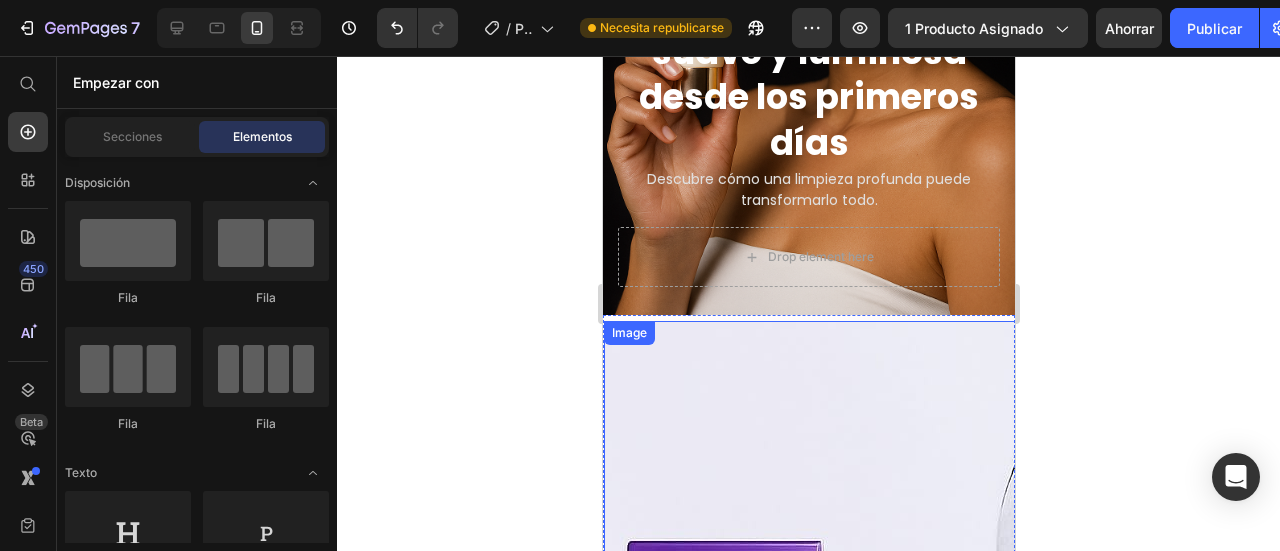 click at bounding box center [1115, 839] 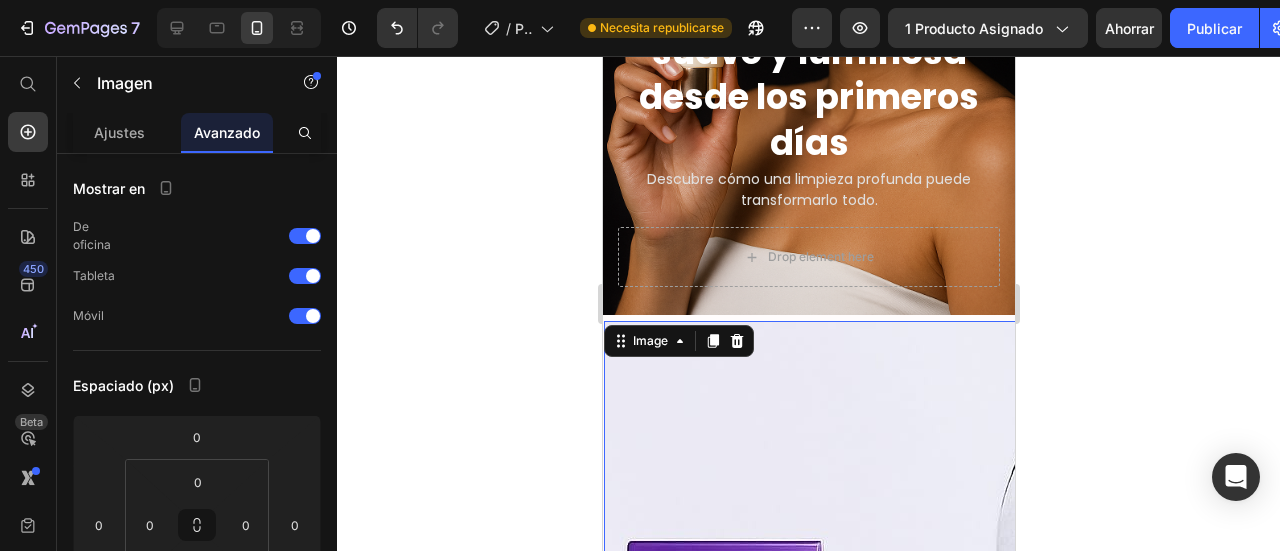 click 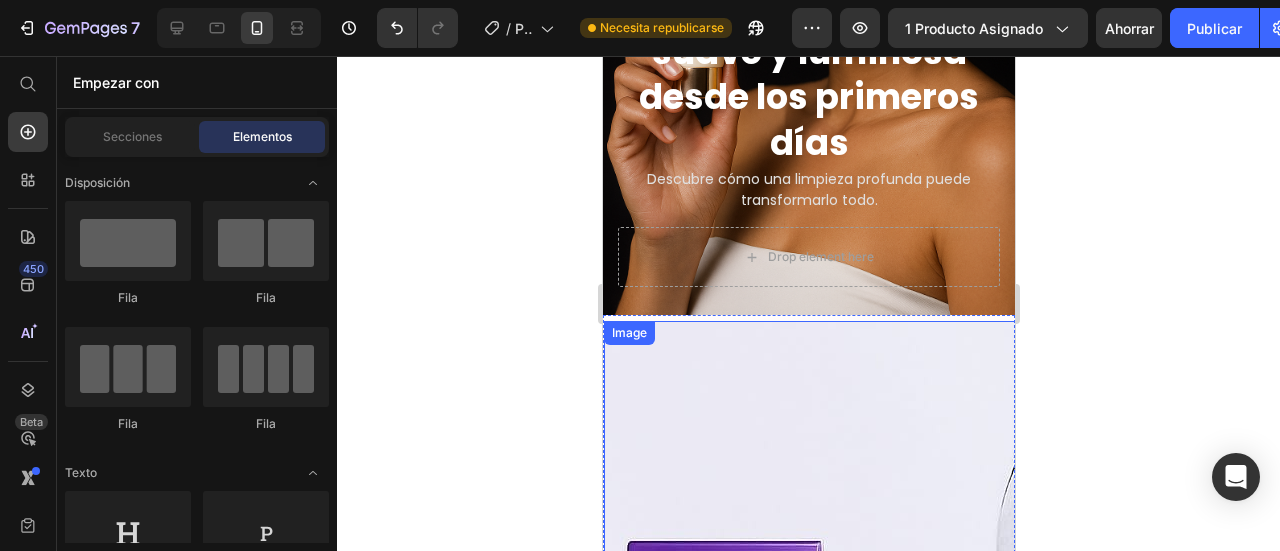 click at bounding box center (1115, 839) 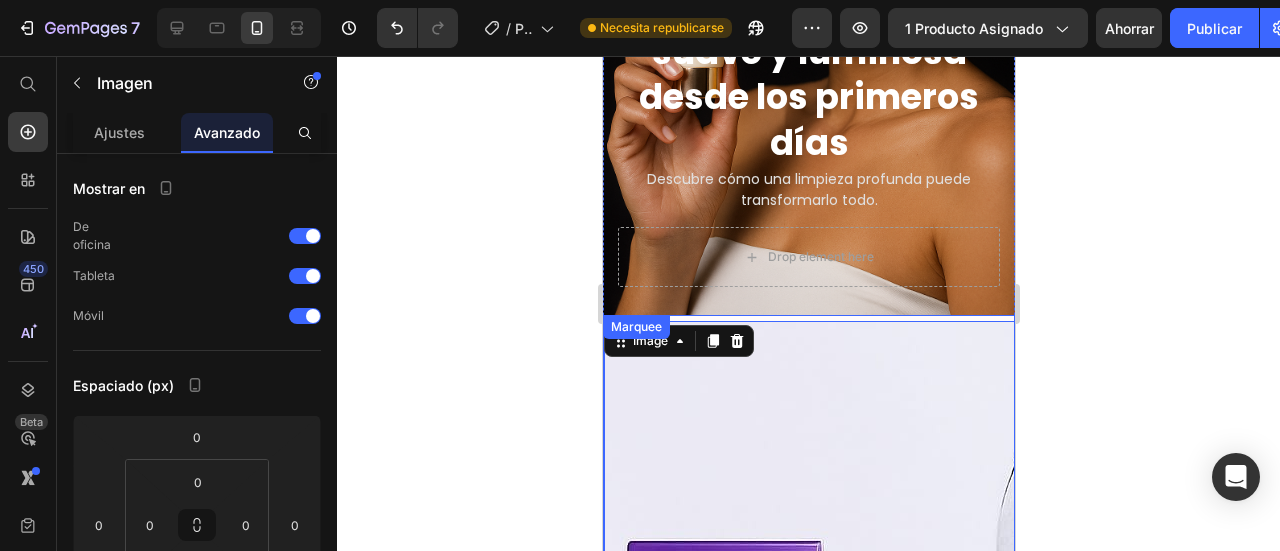 click on "Image   0 Image Image" at bounding box center (2139, 839) 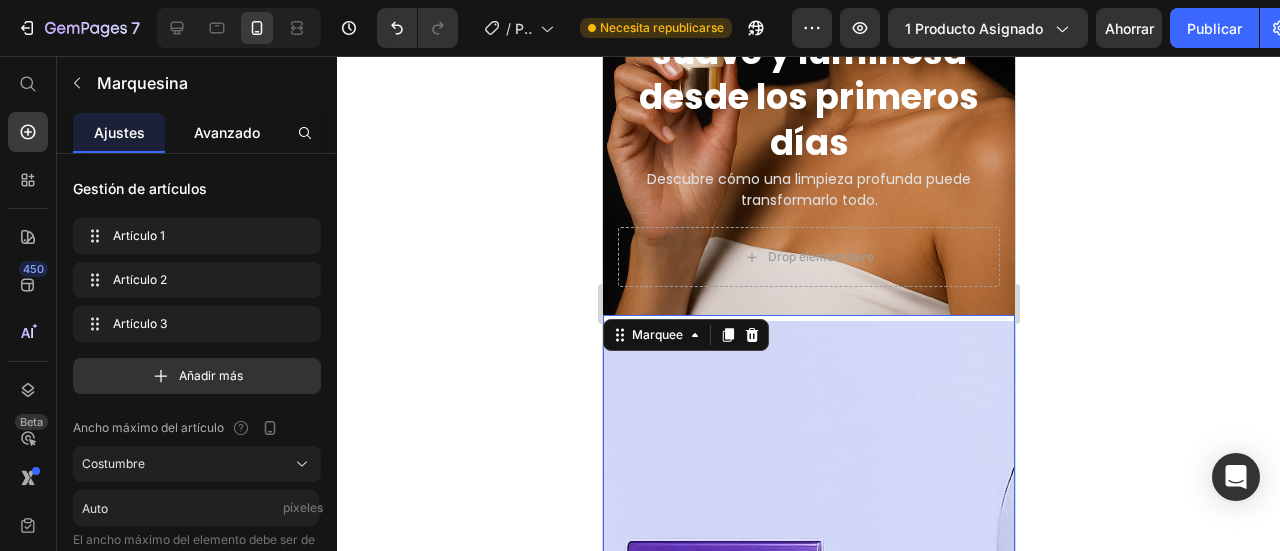 click on "Avanzado" at bounding box center [227, 132] 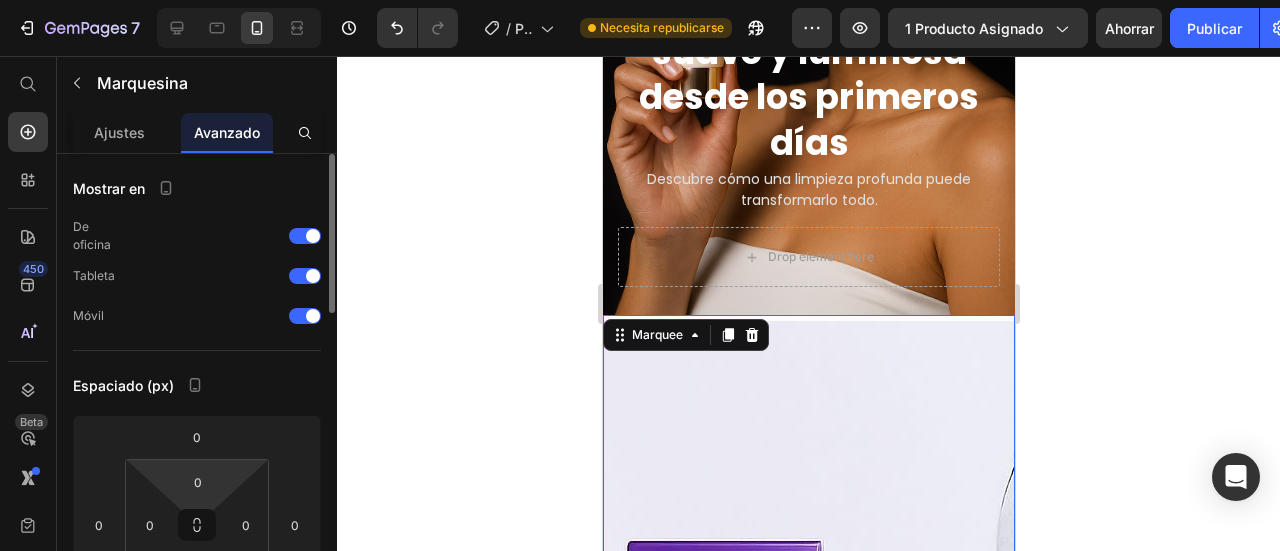 scroll, scrollTop: 100, scrollLeft: 0, axis: vertical 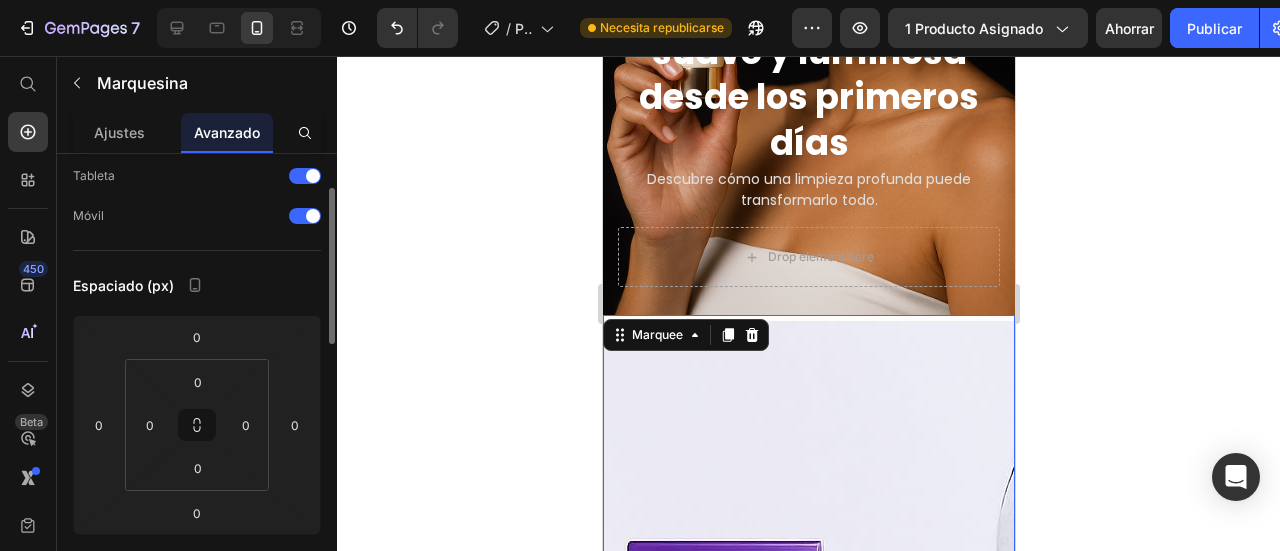 click at bounding box center (1115, 839) 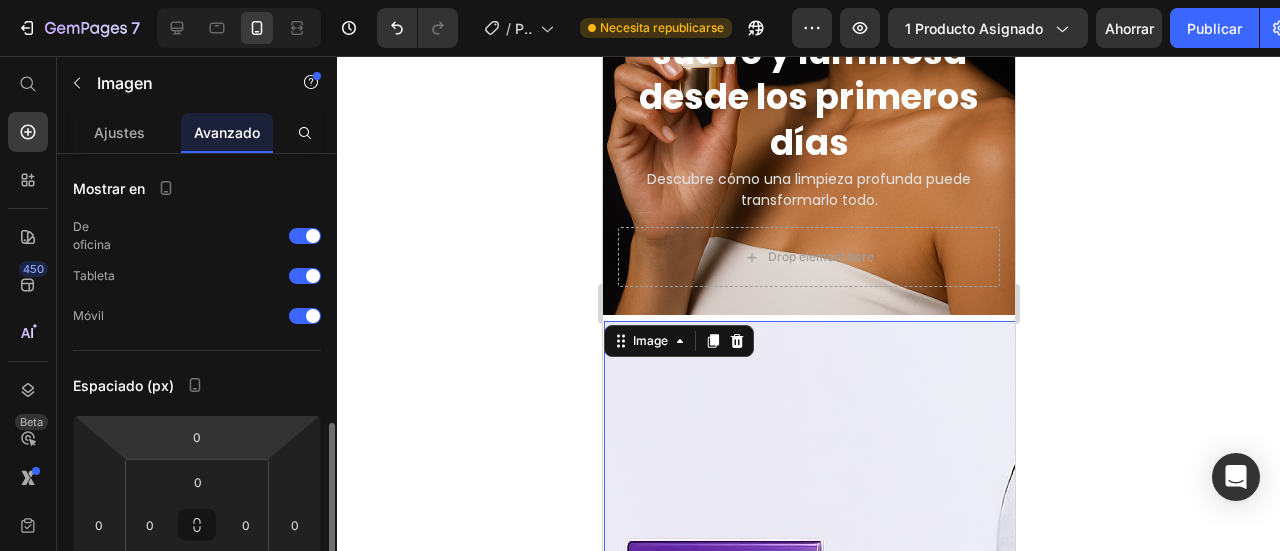 scroll, scrollTop: 200, scrollLeft: 0, axis: vertical 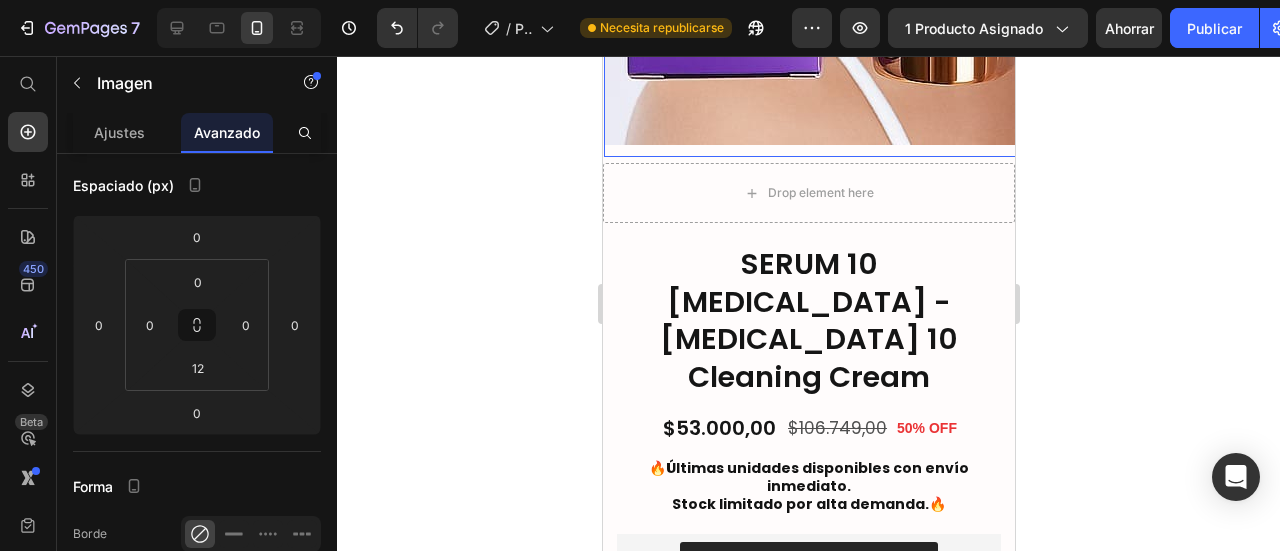 click at bounding box center [1115, -361] 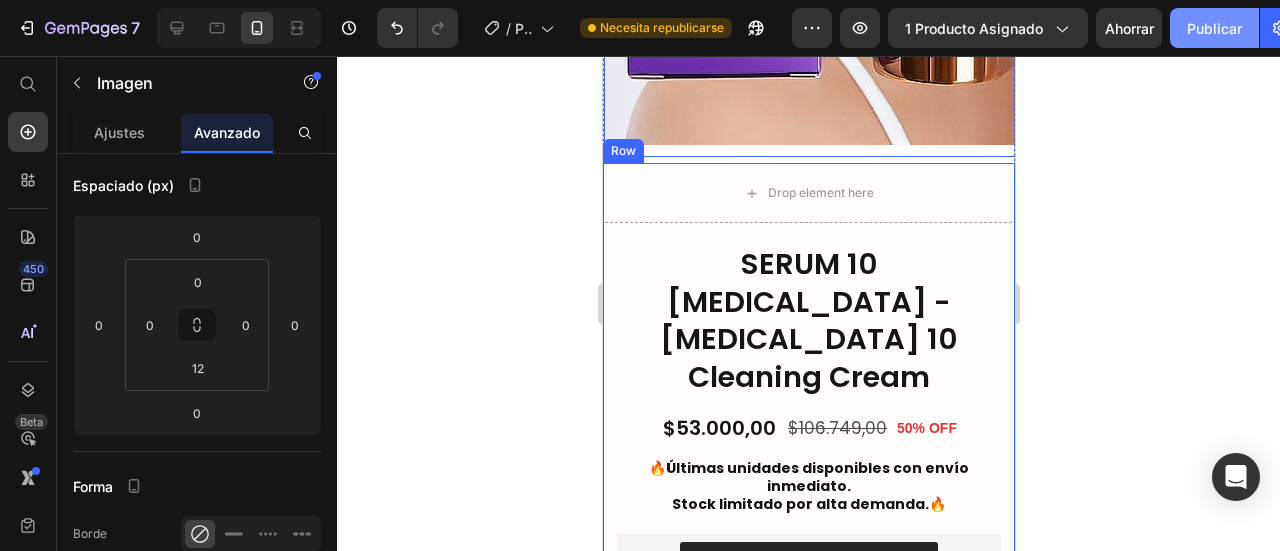 click on "Publicar" 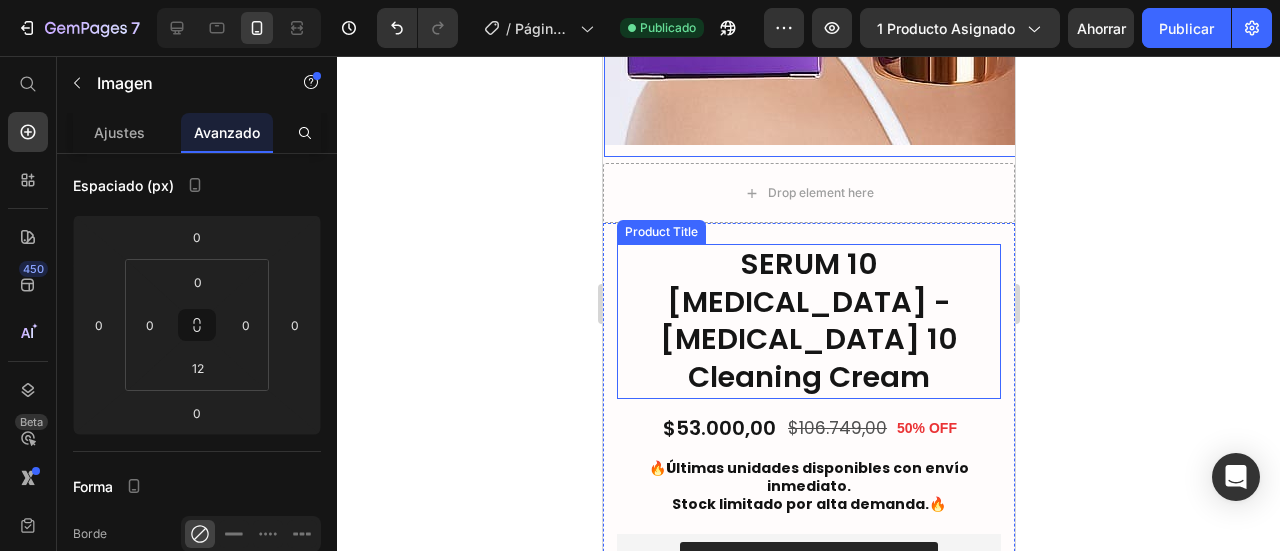 click 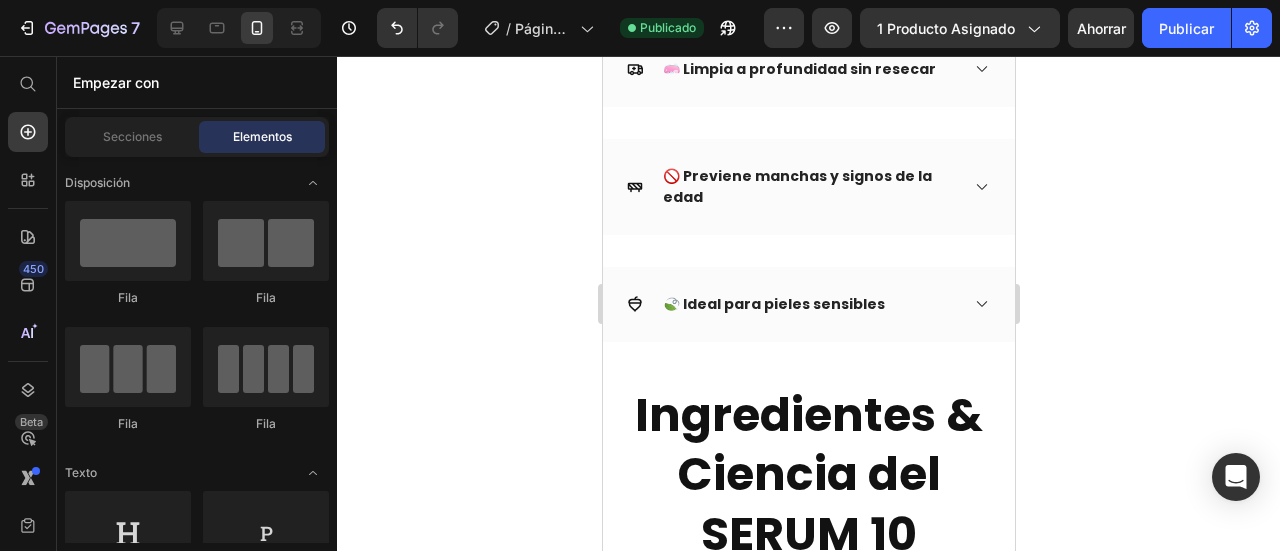scroll, scrollTop: 2500, scrollLeft: 0, axis: vertical 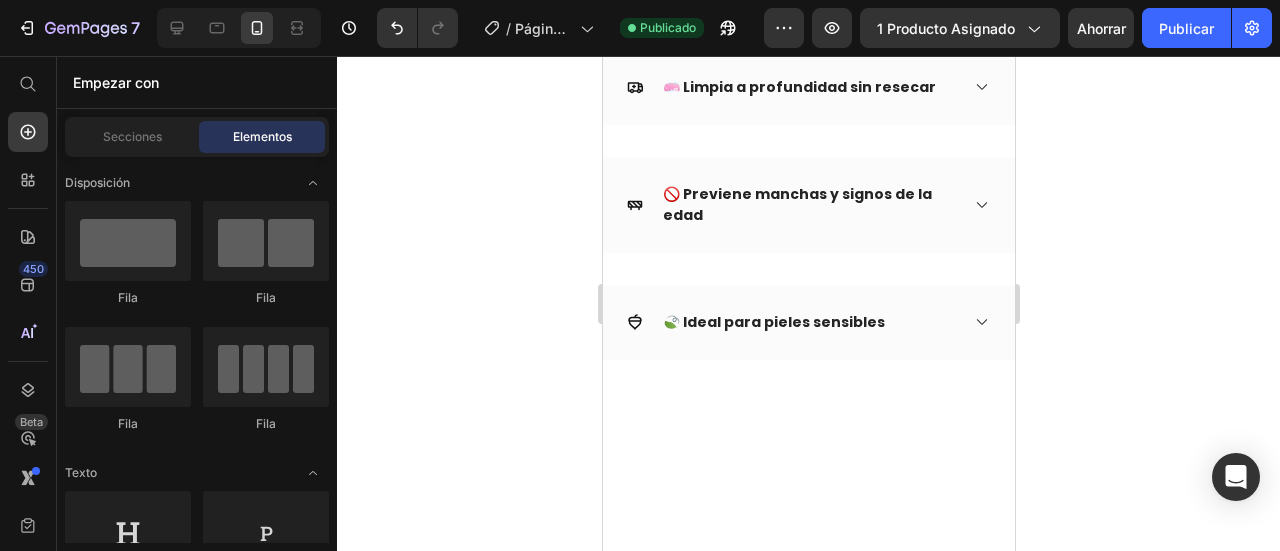click on "Beneficios Visuales" at bounding box center [803, -114] 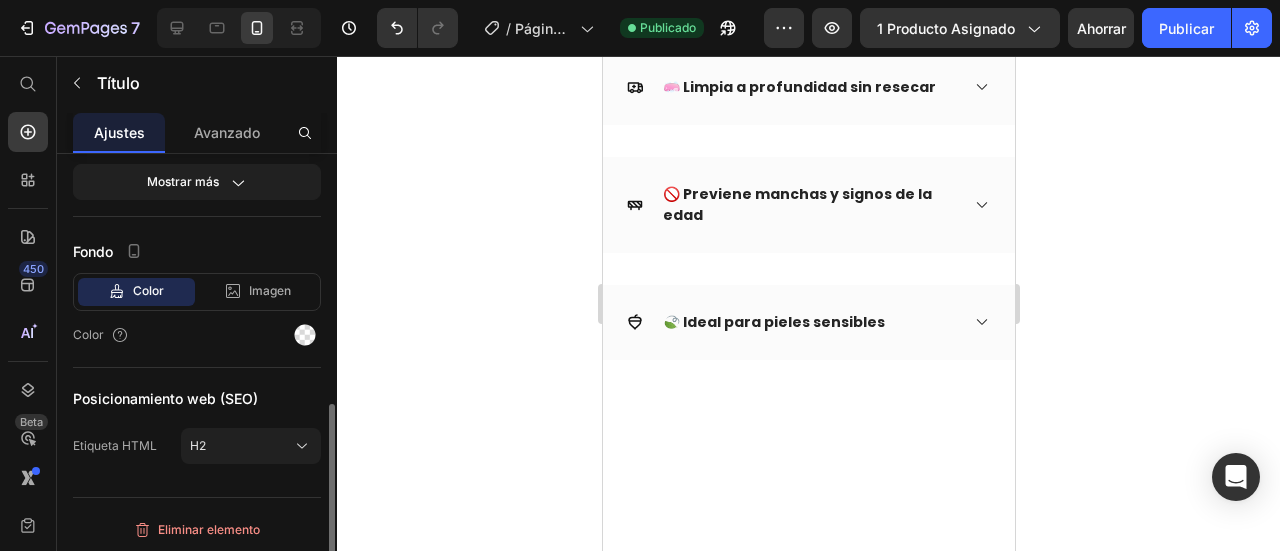 scroll, scrollTop: 254, scrollLeft: 0, axis: vertical 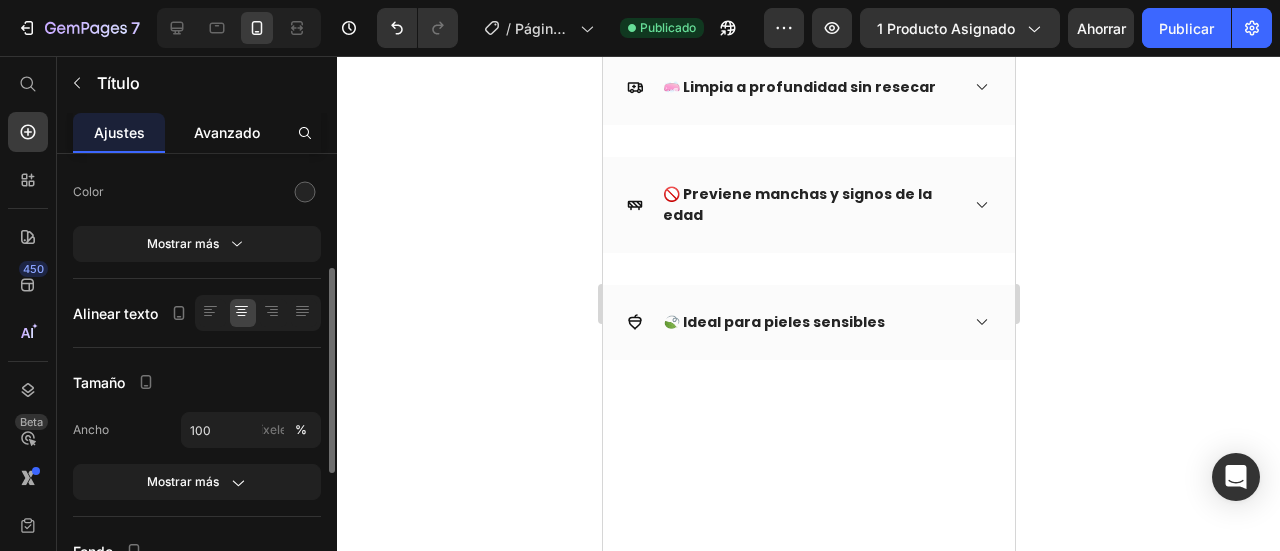click on "Avanzado" 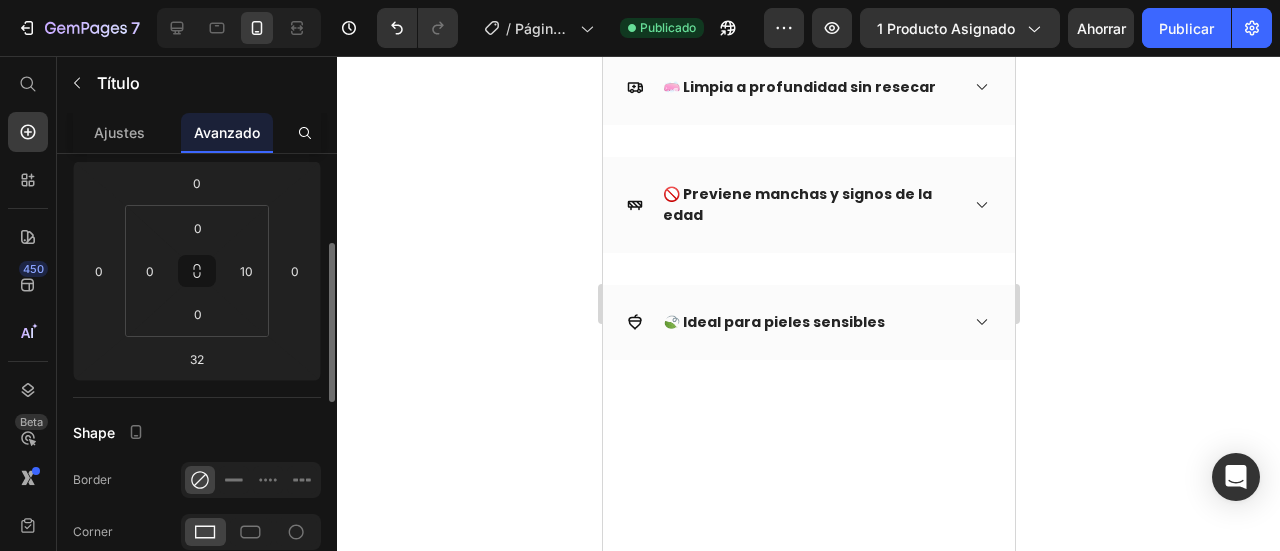 scroll, scrollTop: 0, scrollLeft: 0, axis: both 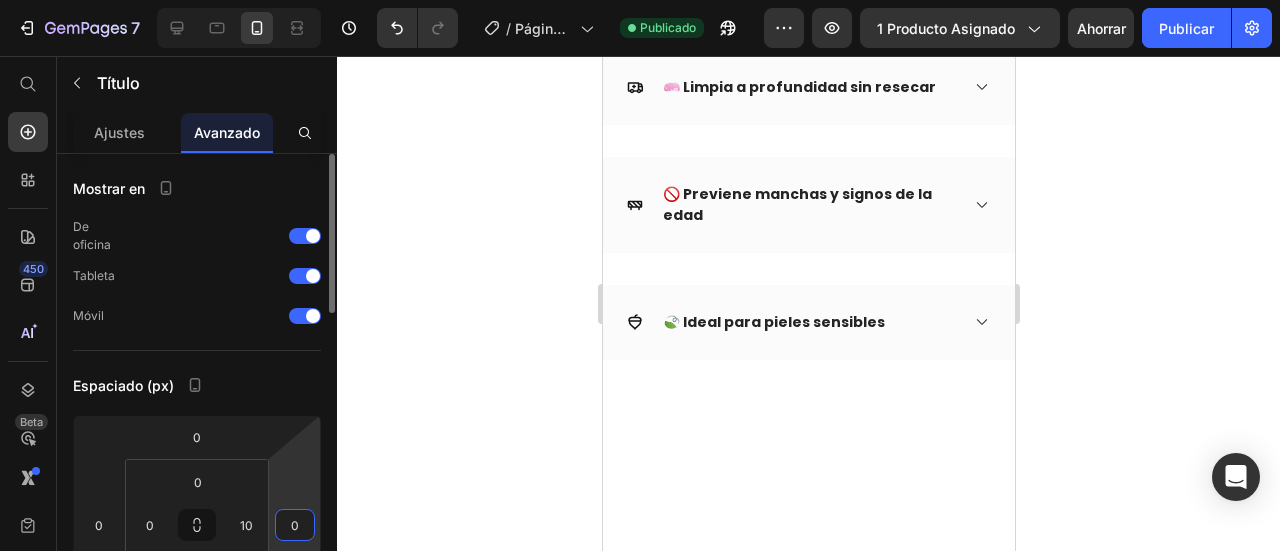click on "0" at bounding box center (295, 525) 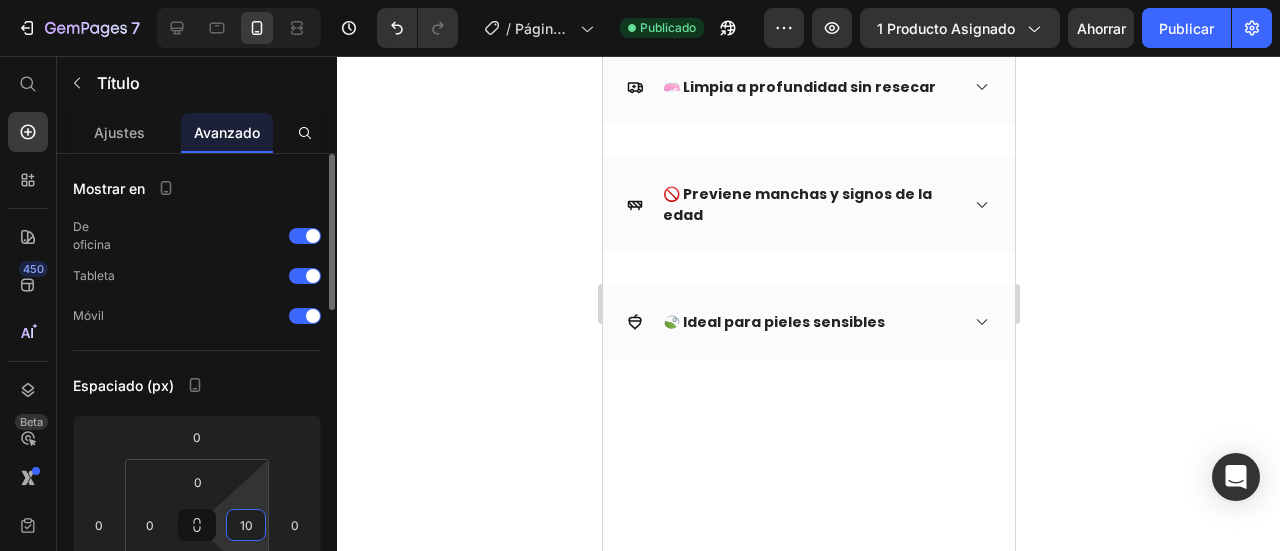 click on "10" at bounding box center (246, 525) 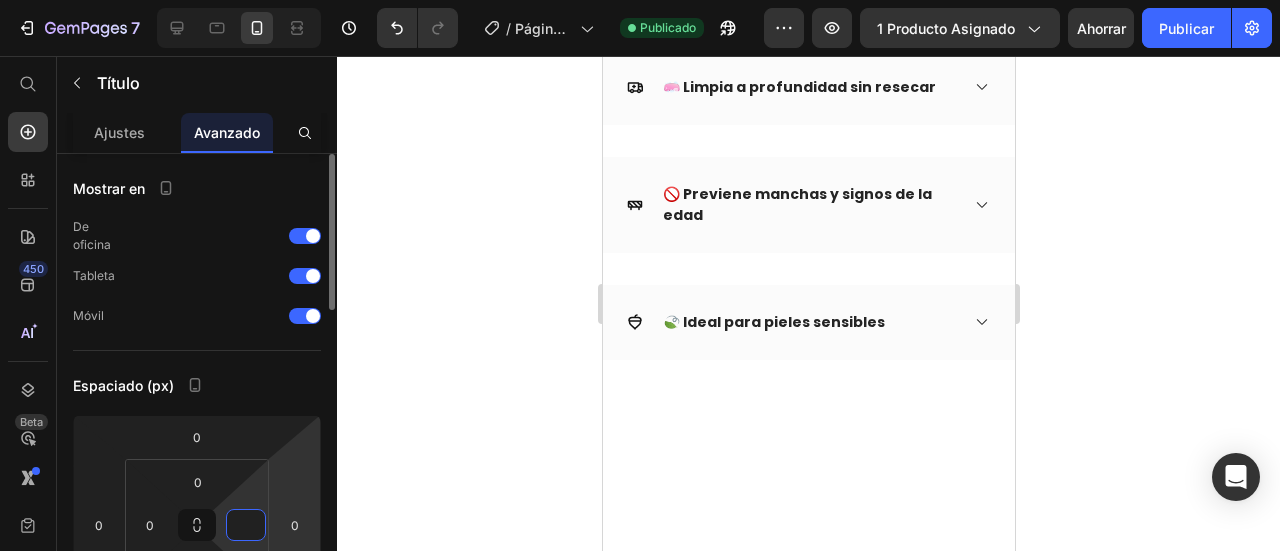 click on "7 / Página del producto - 8 de julio, 20:30:01 Publicado Avance 1 producto asignado Ahorrar Publicar 450 Beta Empezar con Secciones Elementos Hero Section Product Detail Brands Trusted Badges Guarantee Product Breakdown How to use Testimonials Compare Bundle FAQs Social Proof Brand Story Product List Collection Blog List Contact Sticky Add to Cart Custom Footer Explorar la biblioteca 450 Disposición
Fila
Fila
Fila
Fila Texto
Título
Bloque de texto Botón
Botón
Botón
Pegajoso Volver arriba Medios de comunicación
Video" at bounding box center (640, 4) 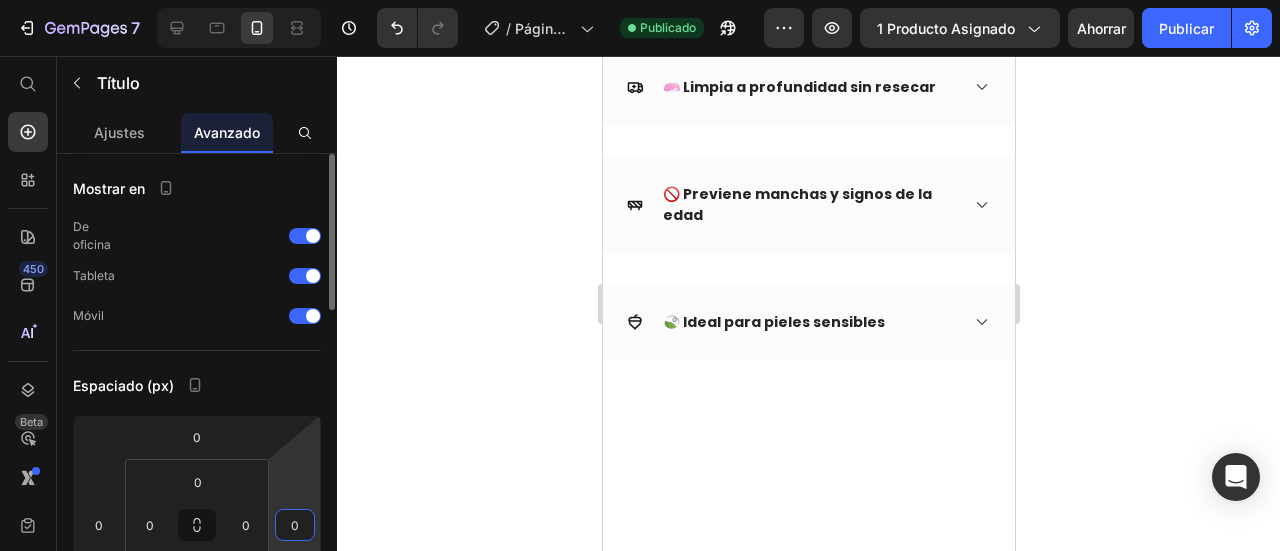click on "0" at bounding box center [295, 525] 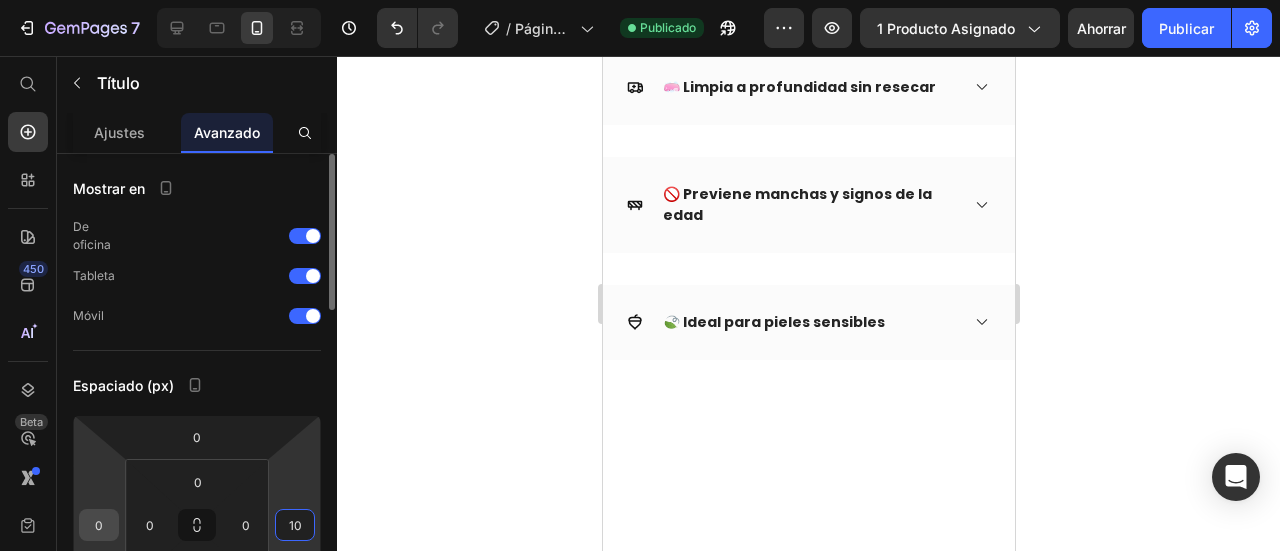 type on "10" 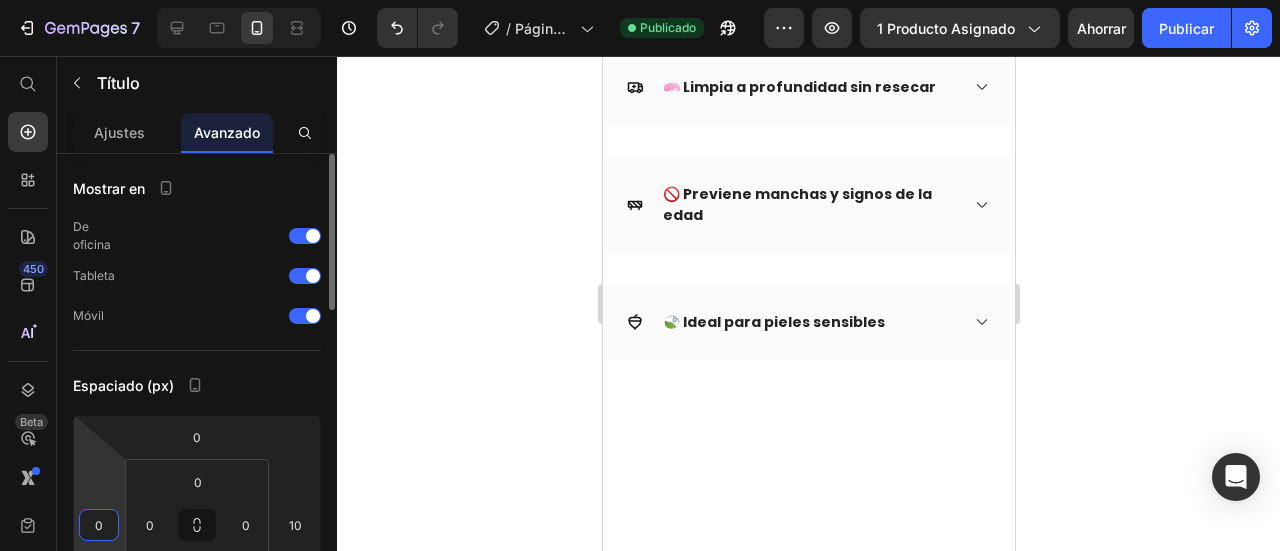 click on "0" at bounding box center [99, 525] 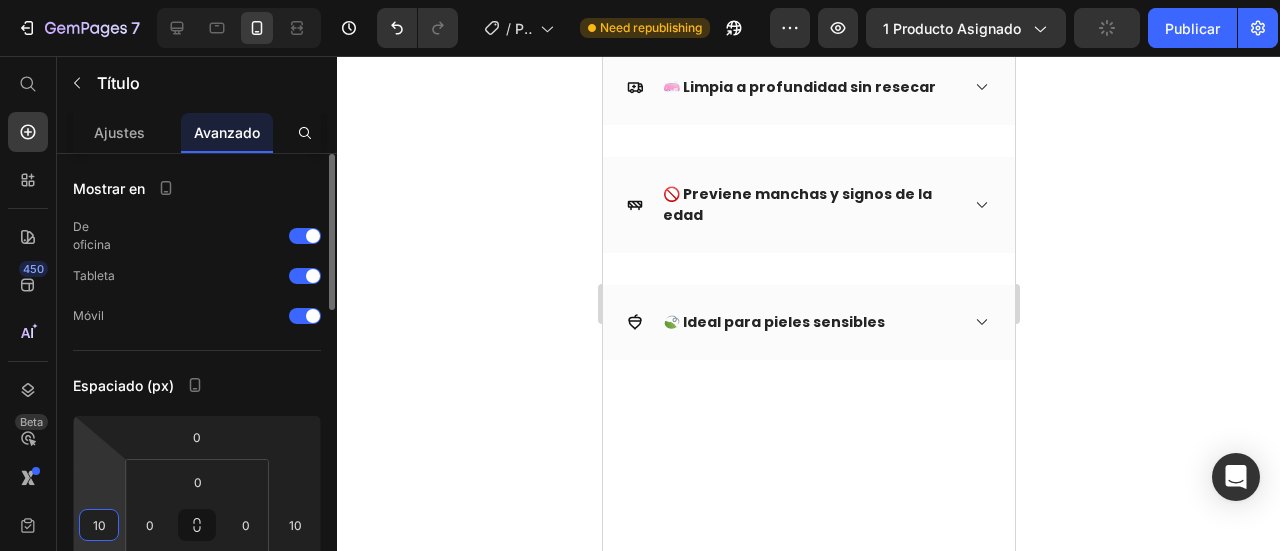 type on "1" 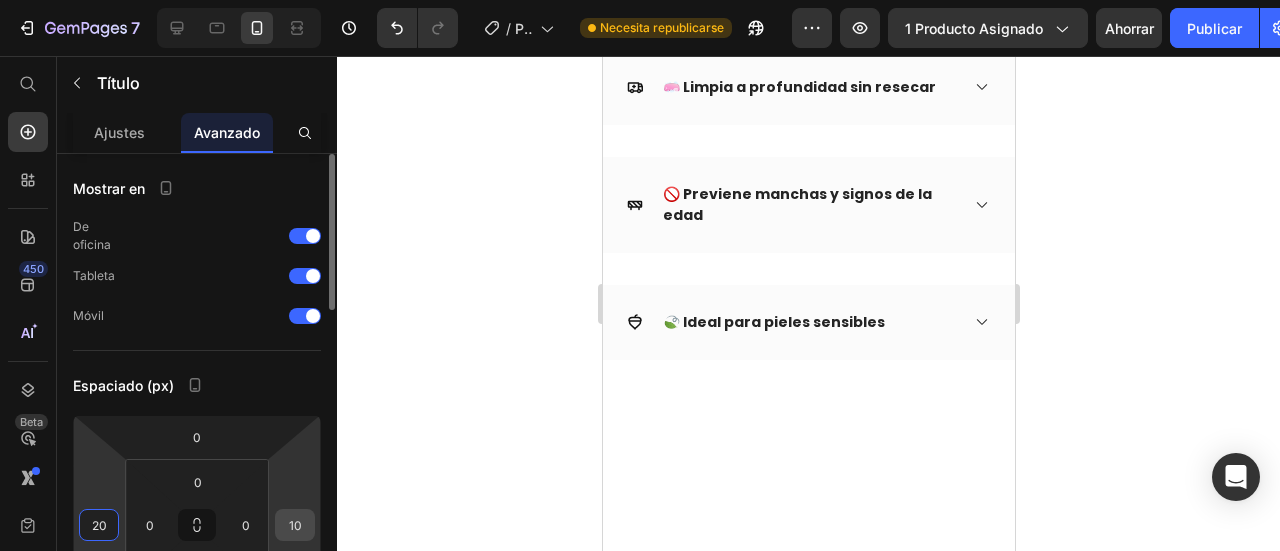 type on "20" 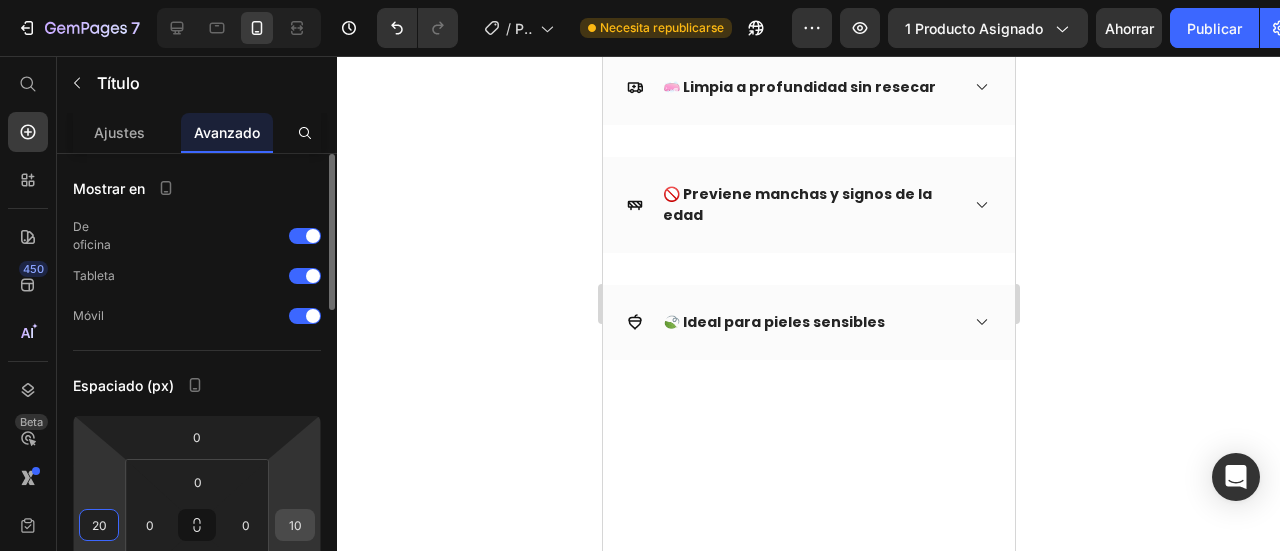click on "10" at bounding box center (295, 525) 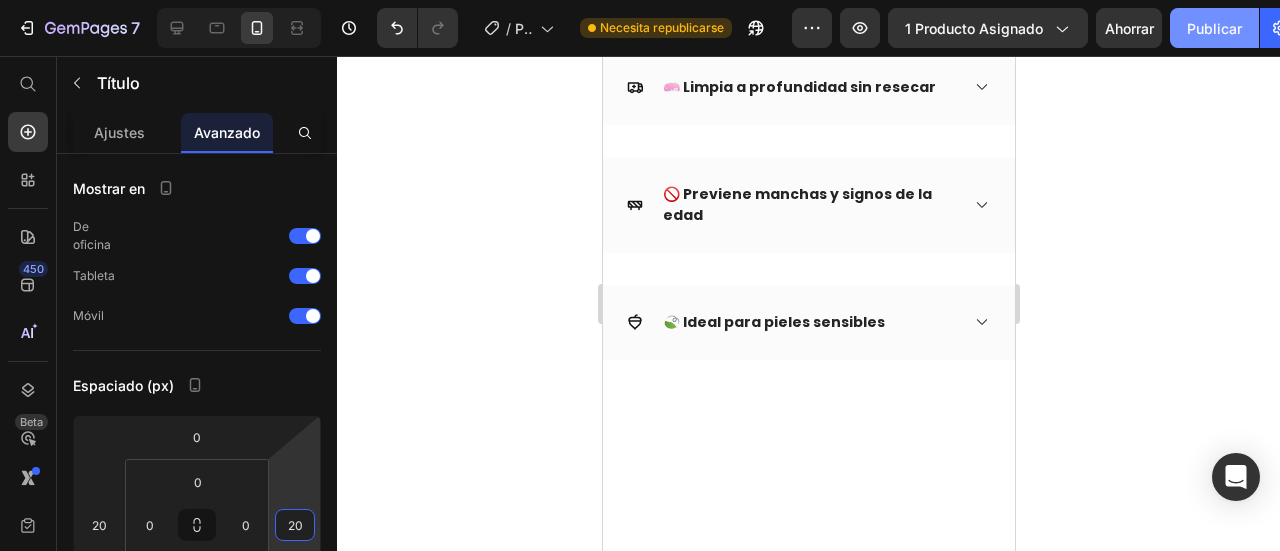 type on "20" 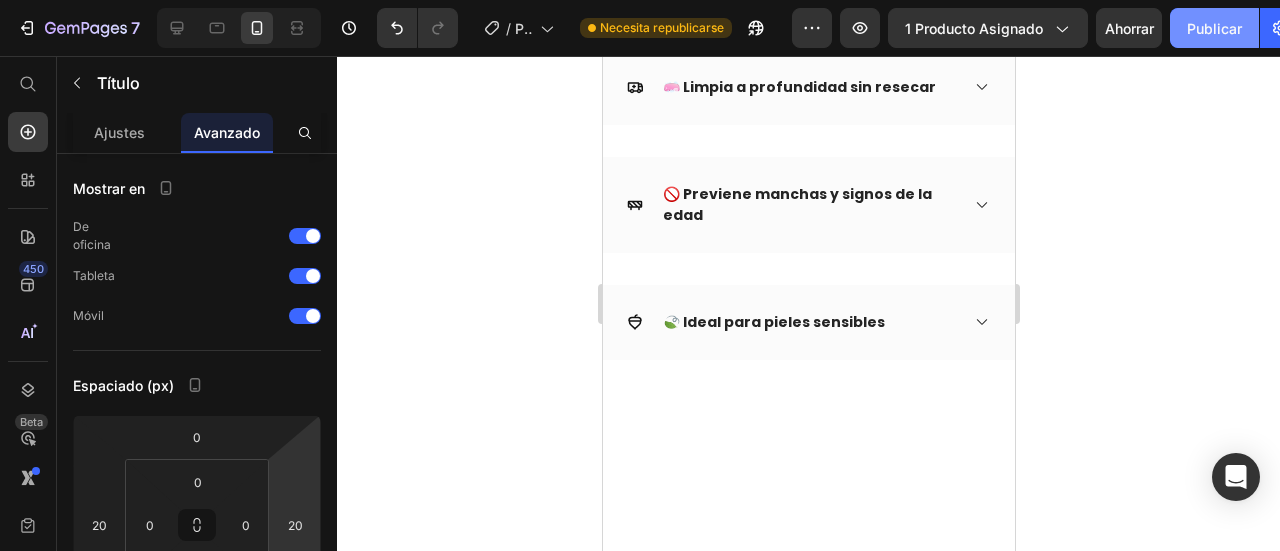 click on "Publicar" at bounding box center [1214, 28] 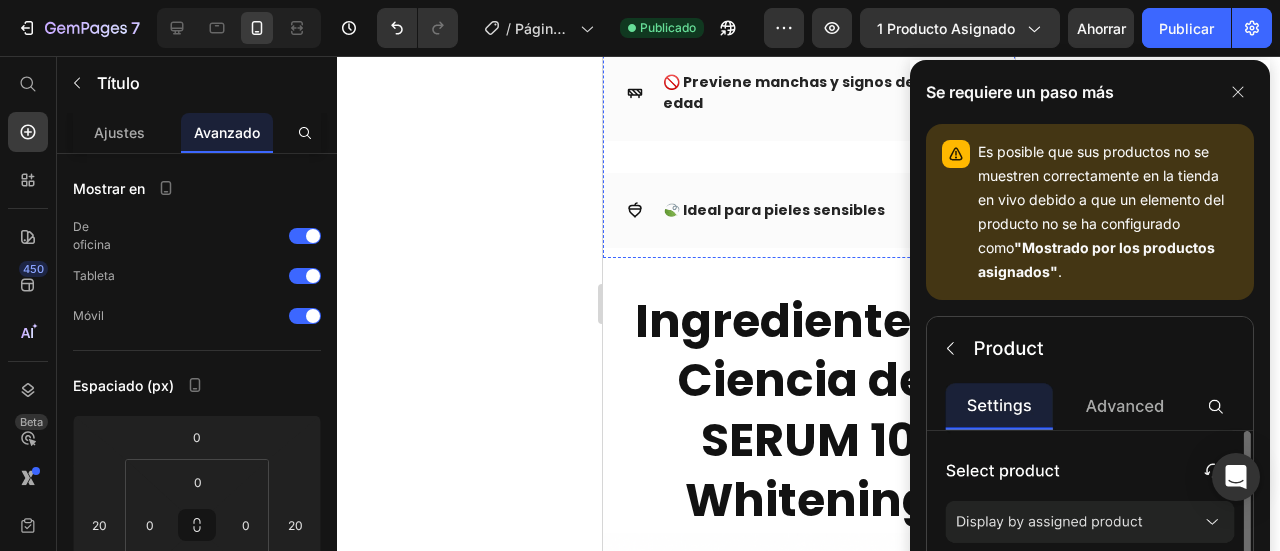 scroll, scrollTop: 2700, scrollLeft: 0, axis: vertical 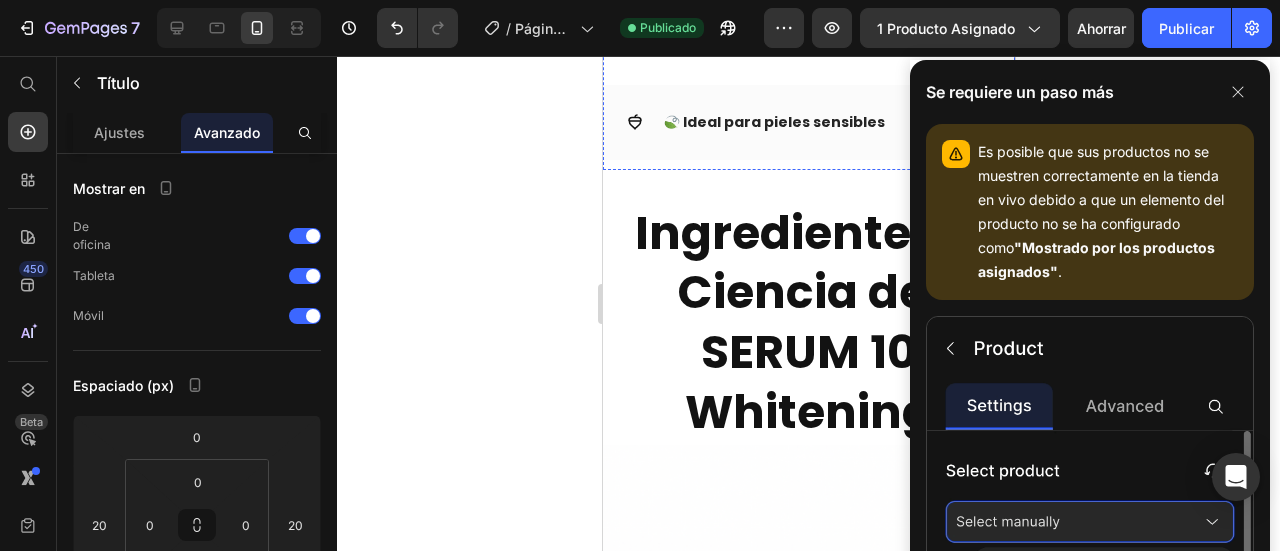 click 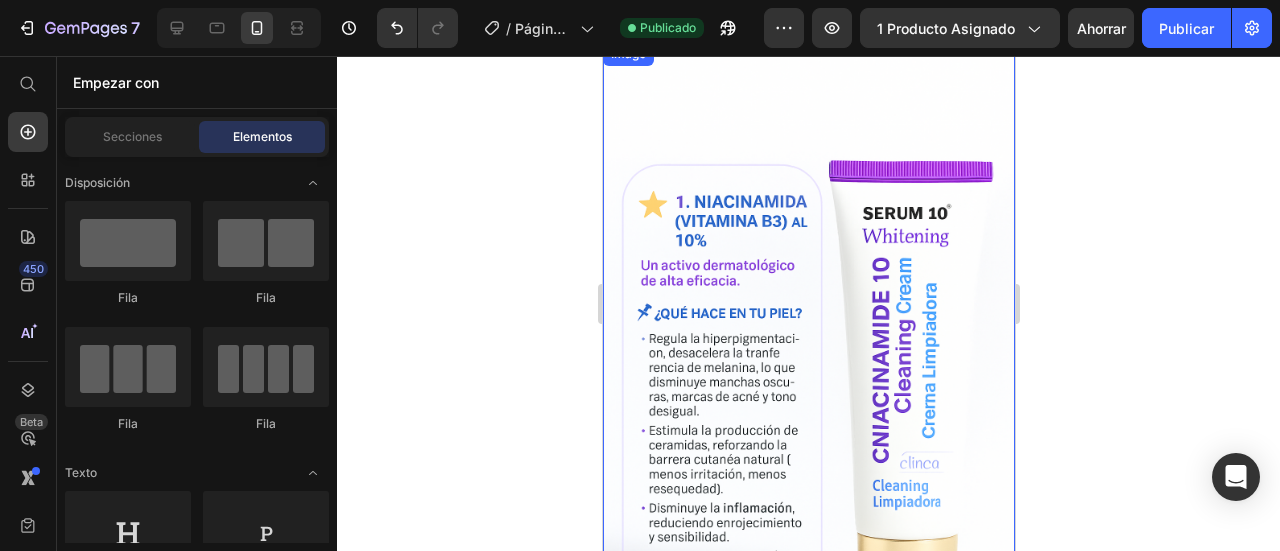 scroll, scrollTop: 3700, scrollLeft: 0, axis: vertical 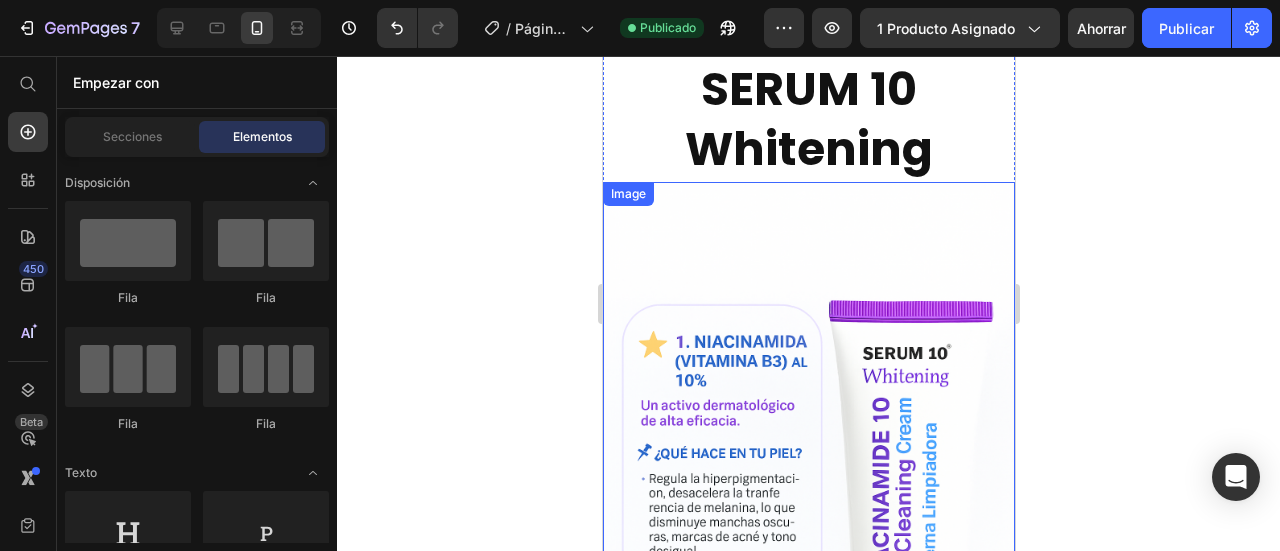 click at bounding box center [808, 491] 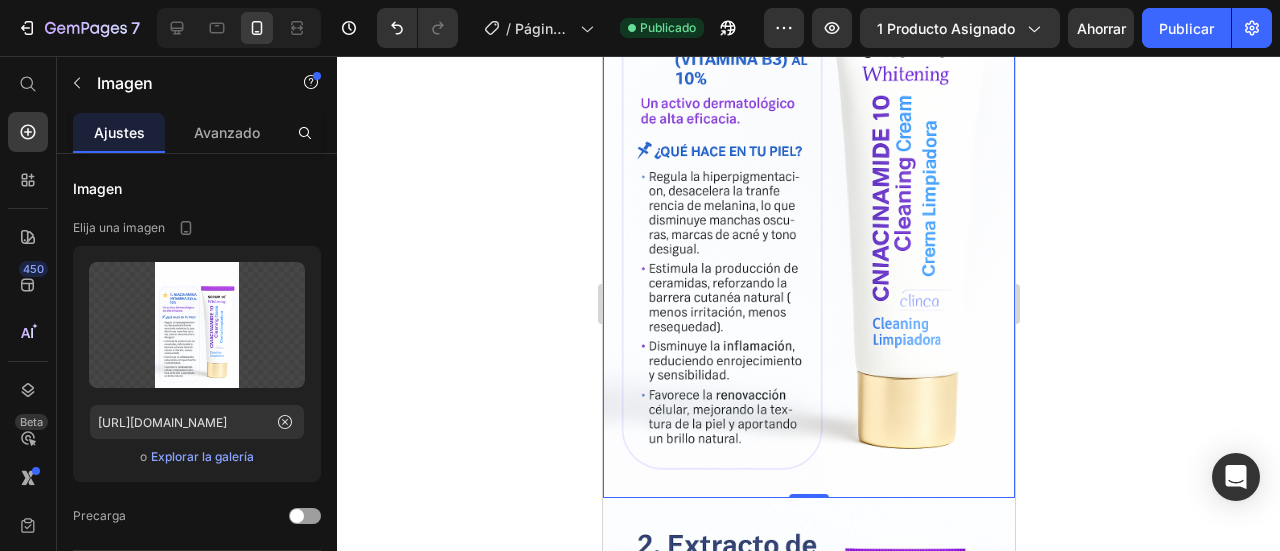 scroll, scrollTop: 3800, scrollLeft: 0, axis: vertical 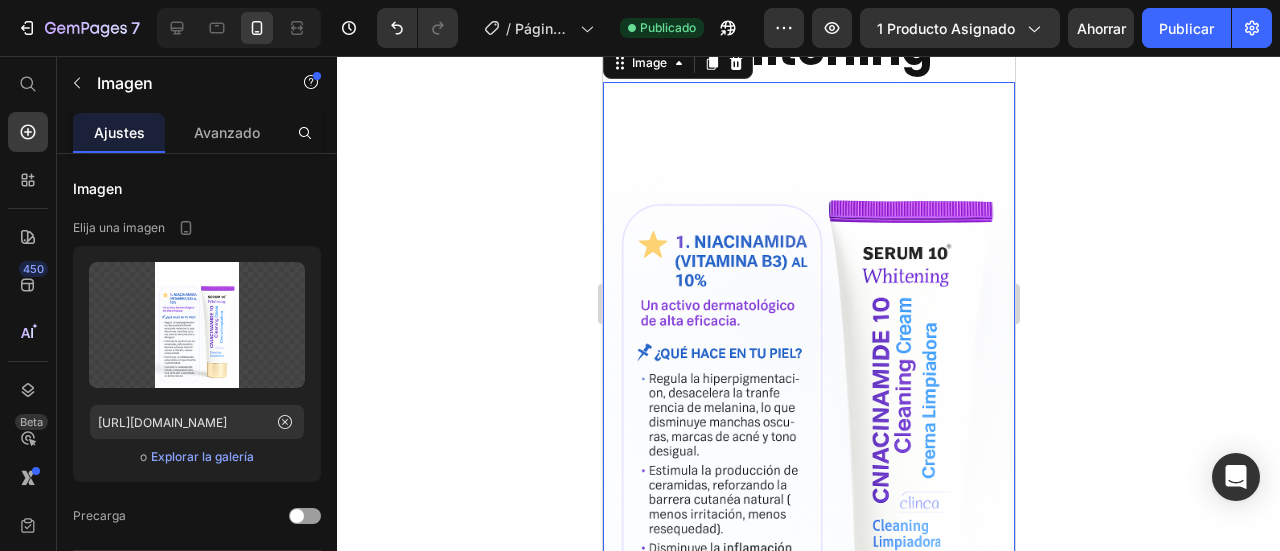 click at bounding box center (808, 391) 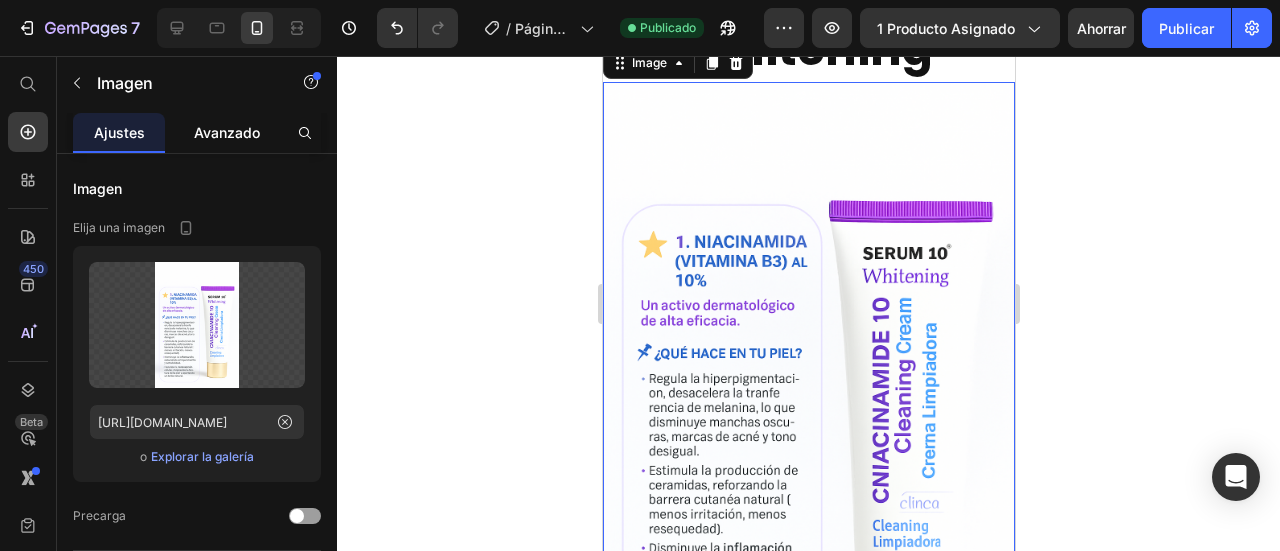 click on "Avanzado" 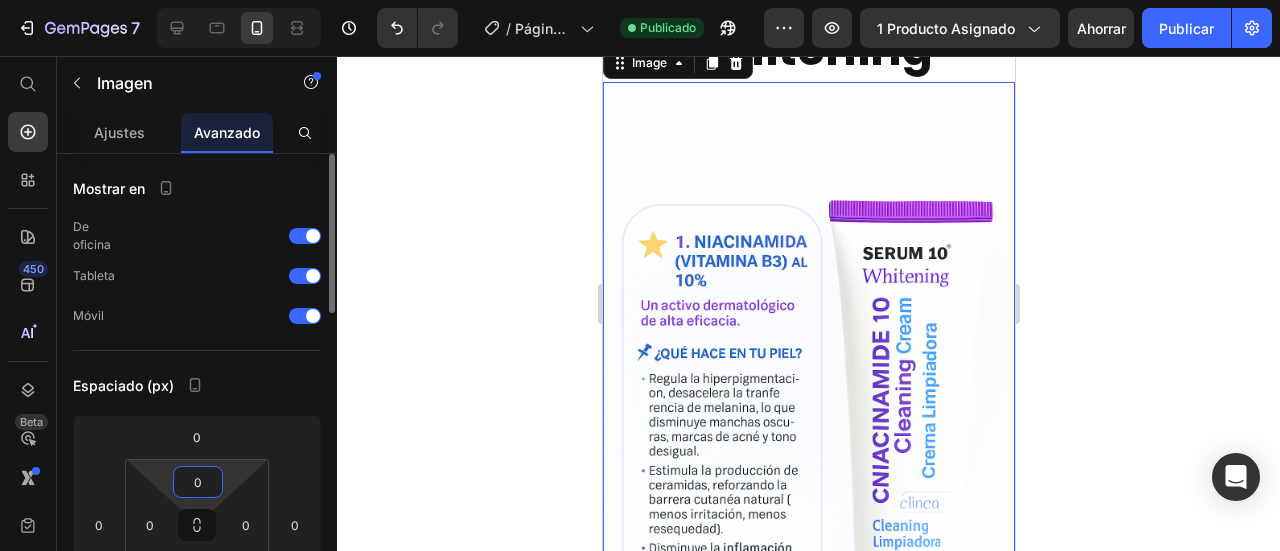 click on "0" at bounding box center [198, 482] 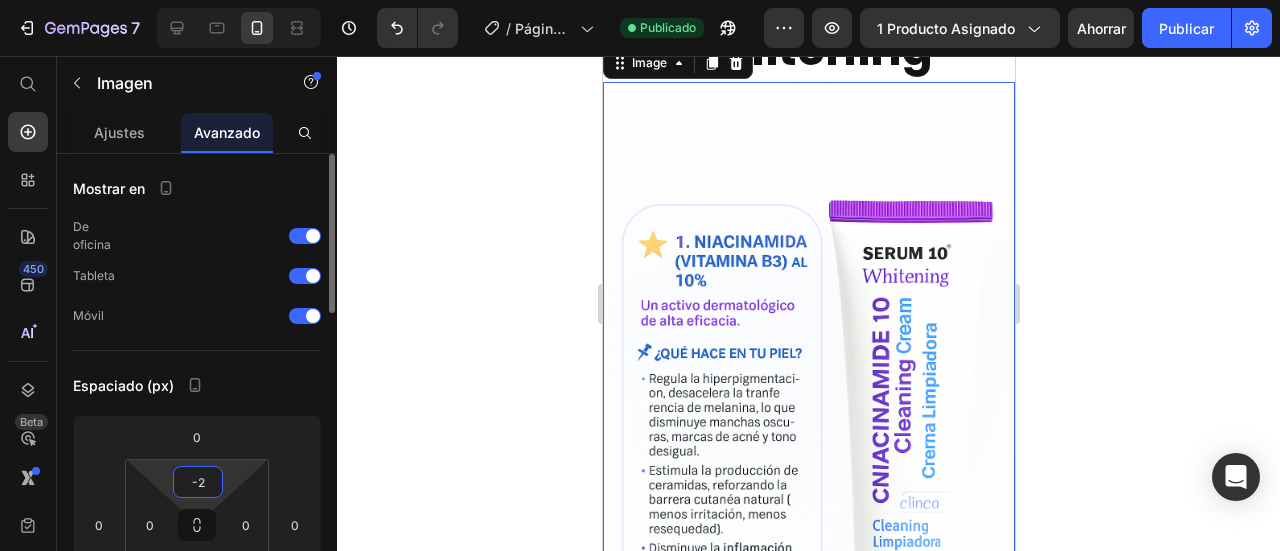 type on "-20" 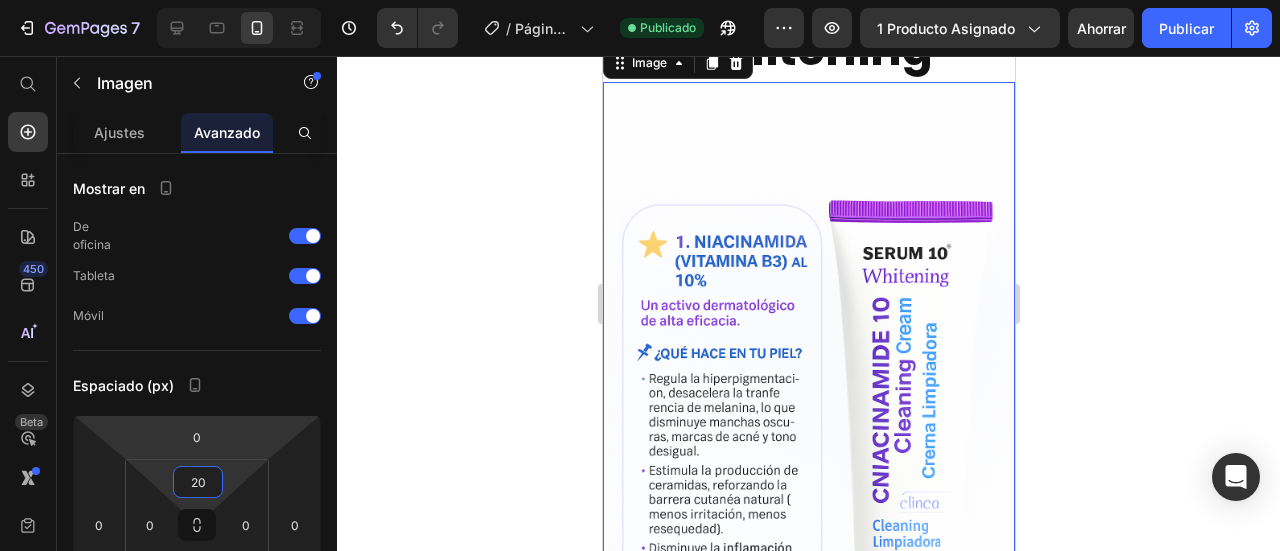 click 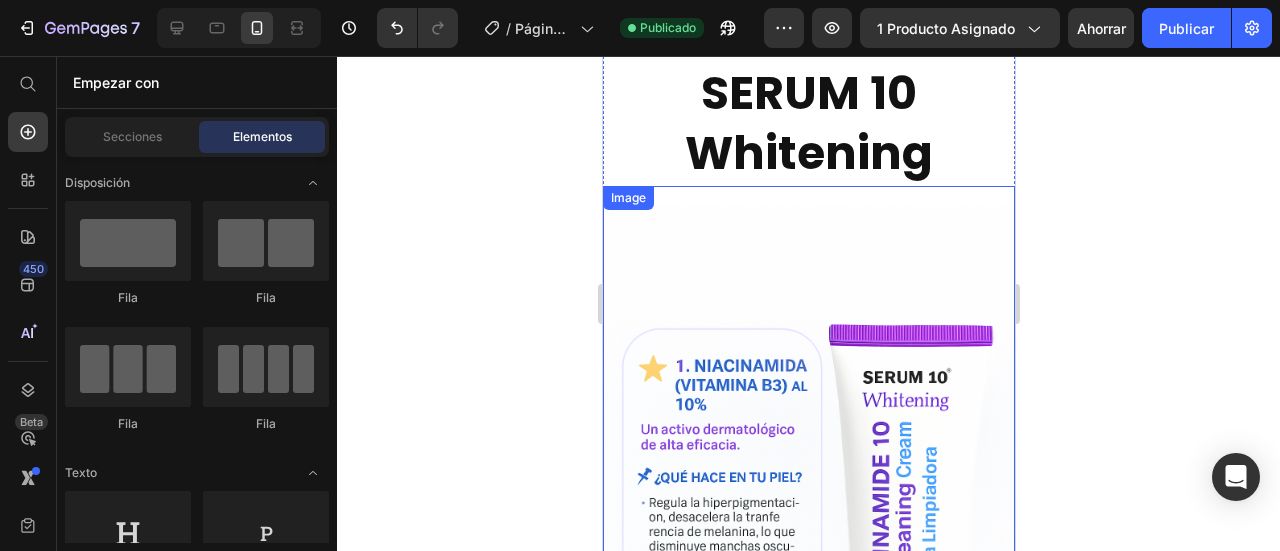 scroll, scrollTop: 3700, scrollLeft: 0, axis: vertical 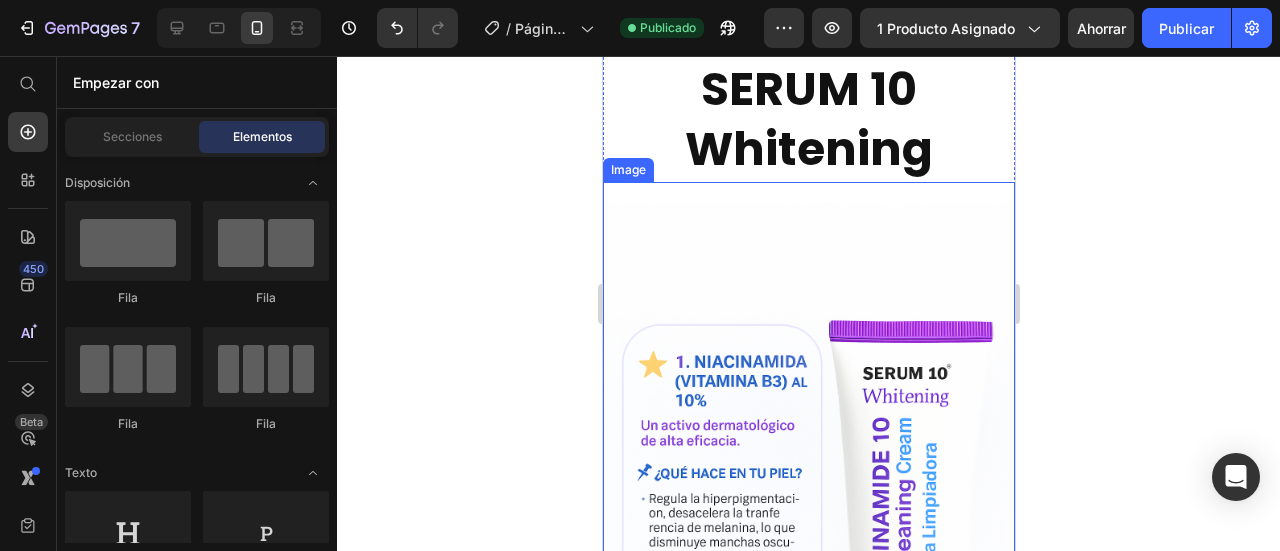 click at bounding box center (808, 501) 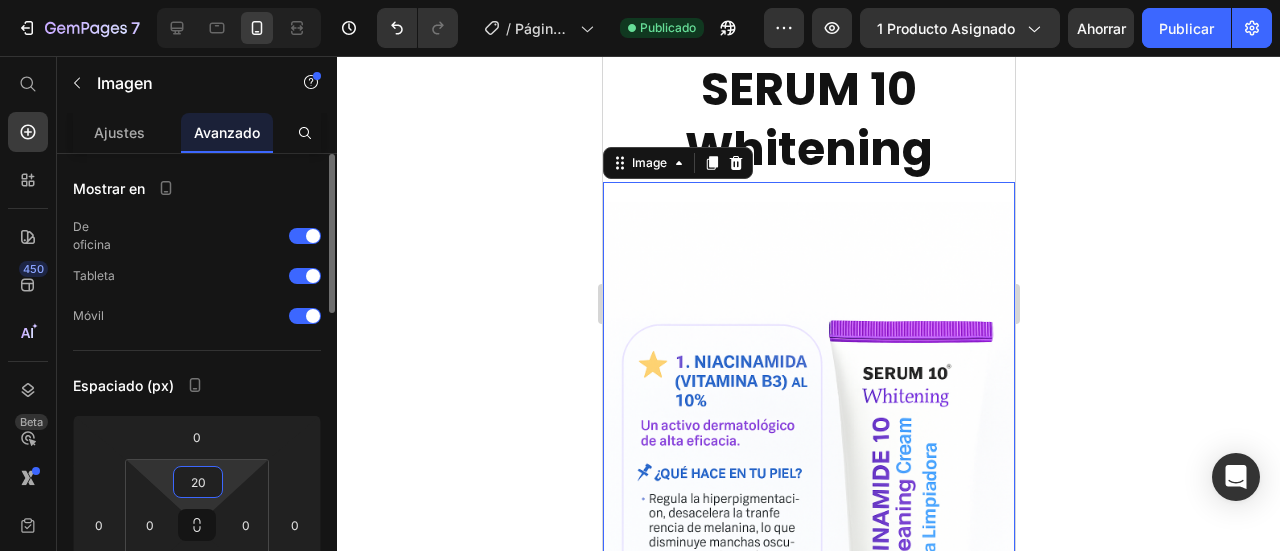 click on "20" at bounding box center [198, 482] 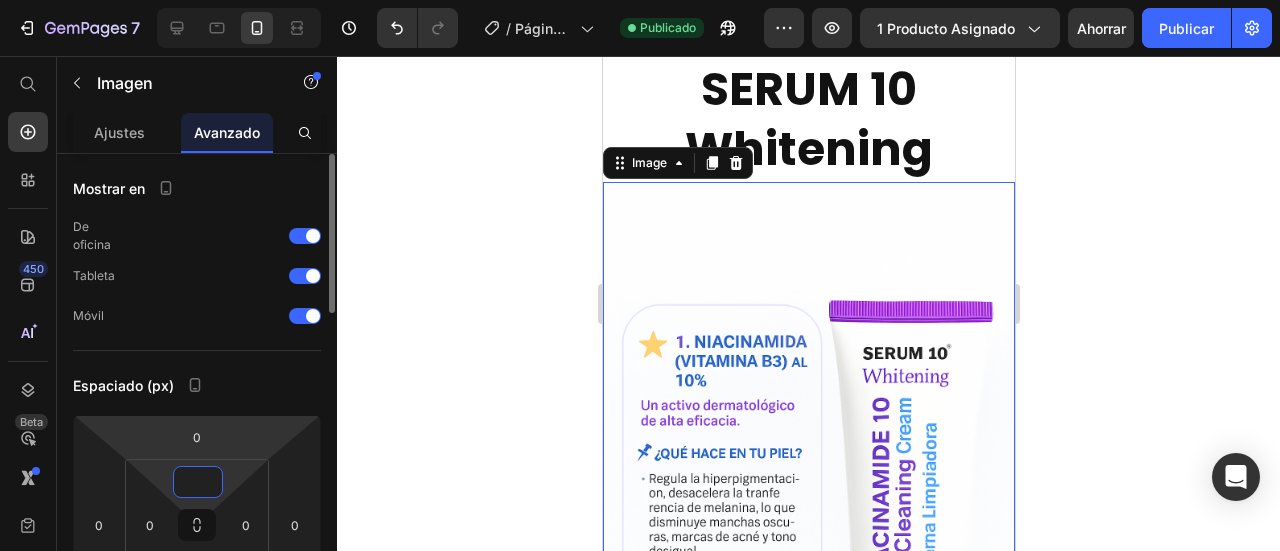 click on "7 / Página del producto - 8 de julio, 20:30:01 Publicado Avance 1 producto asignado Ahorrar Publicar 450 Beta Empezar con Secciones Elementos Hero Section Product Detail Brands Trusted Badges Guarantee Product Breakdown How to use Testimonials Compare Bundle FAQs Social Proof Brand Story Product List Collection Blog List Contact Sticky Add to Cart Custom Footer Explorar la biblioteca 450 Disposición
Fila
Fila
Fila
Fila Texto
Título
Bloque de texto Botón
Botón
Botón
Pegajoso Volver arriba Medios de comunicación
Video" at bounding box center (640, 4) 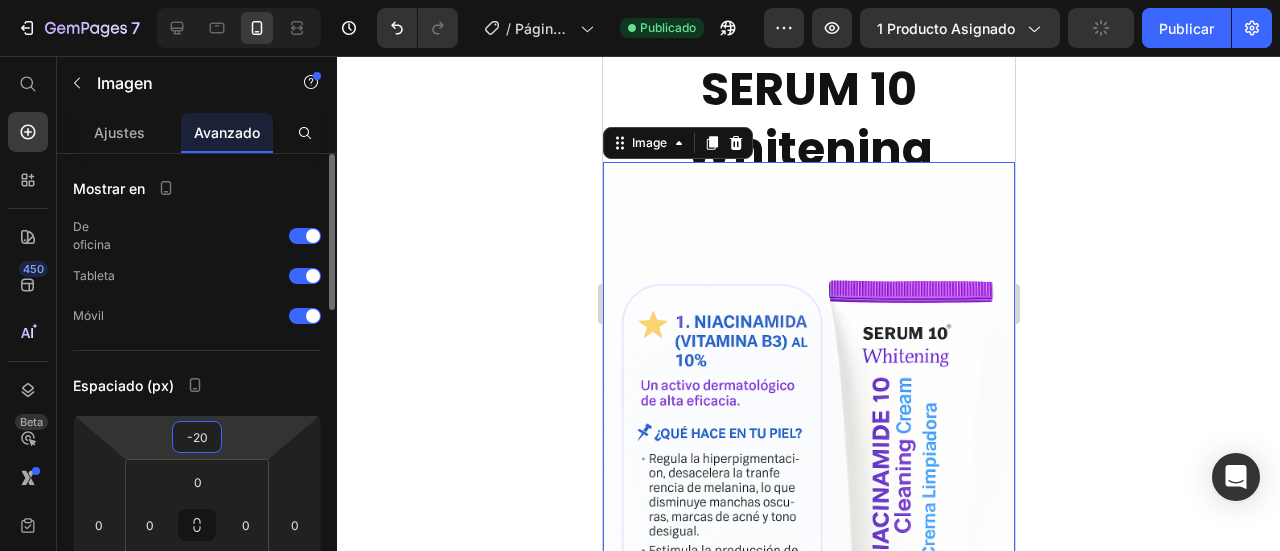 type on "0" 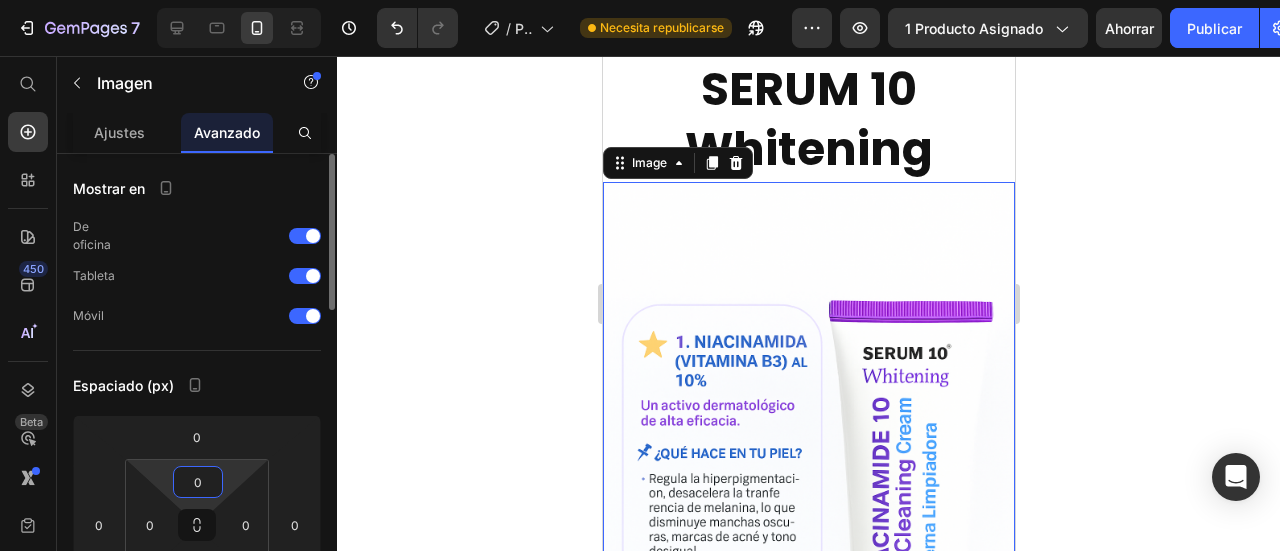 click on "0" at bounding box center (198, 482) 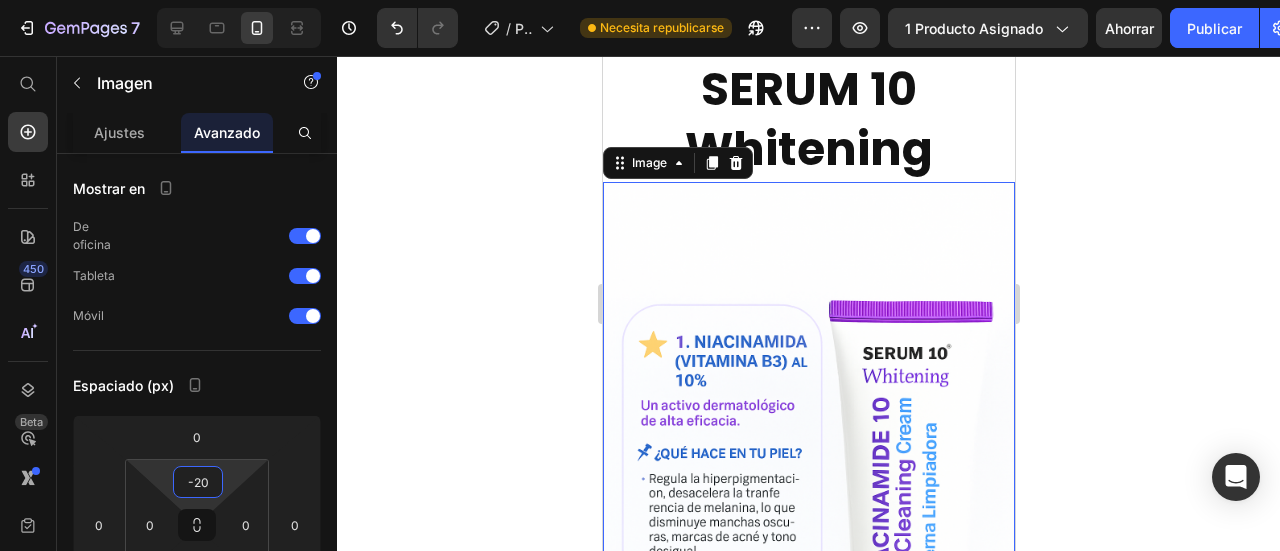 type on "20" 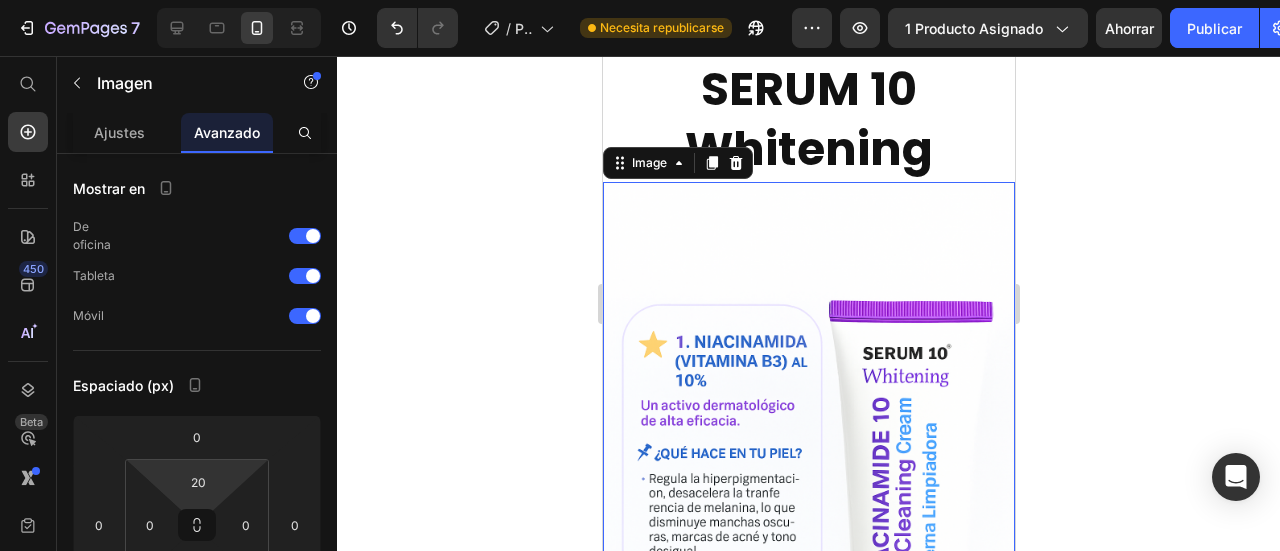 click 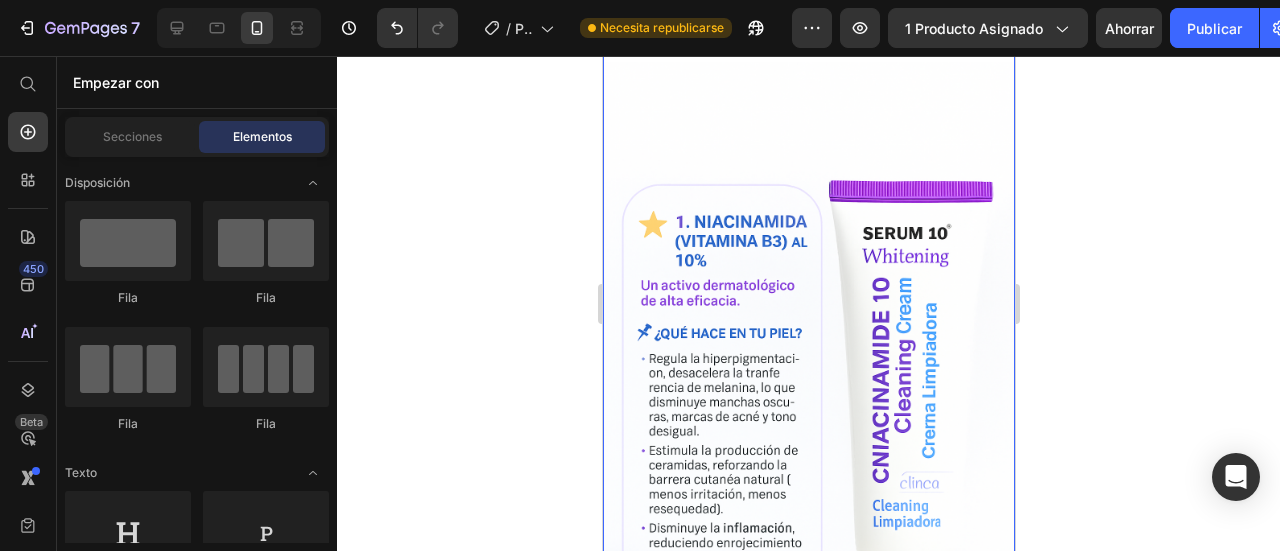 scroll, scrollTop: 3800, scrollLeft: 0, axis: vertical 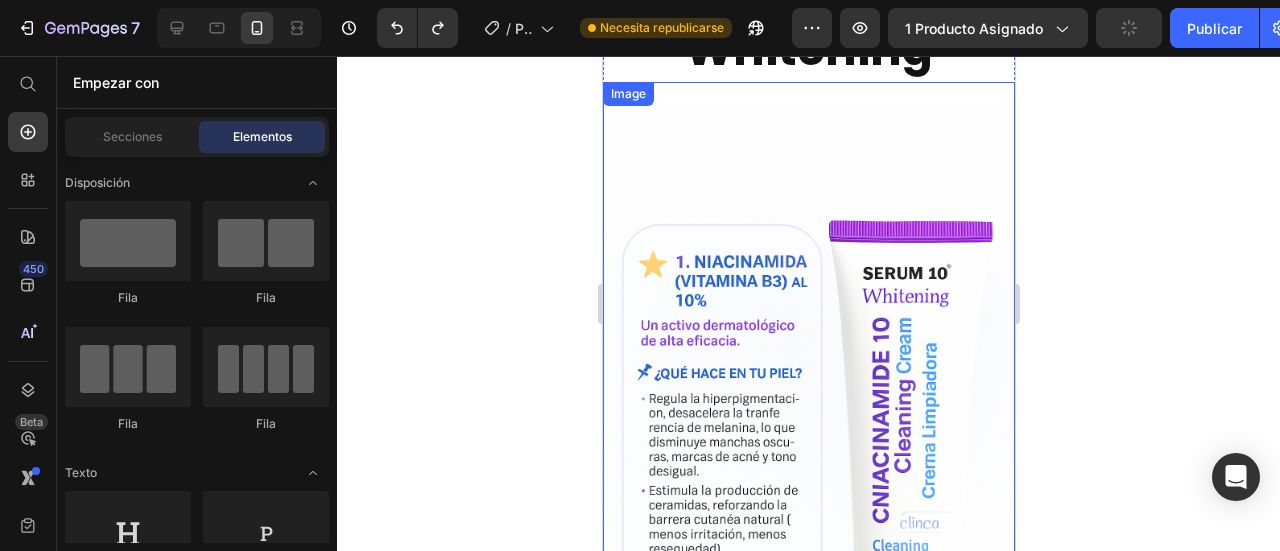 click at bounding box center (808, 401) 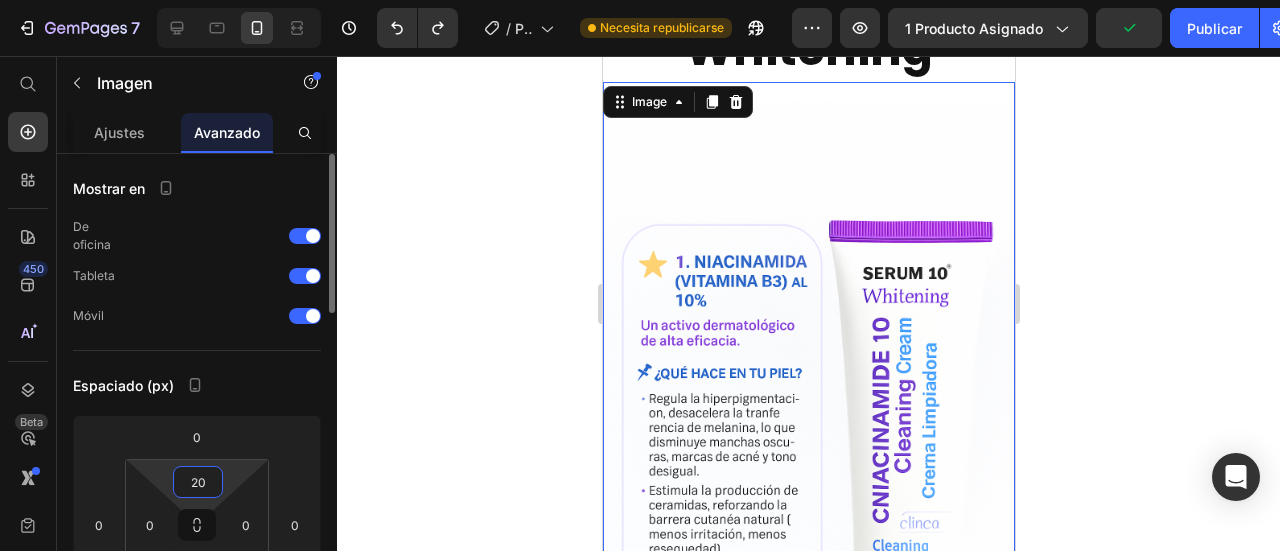 click on "20" at bounding box center (198, 482) 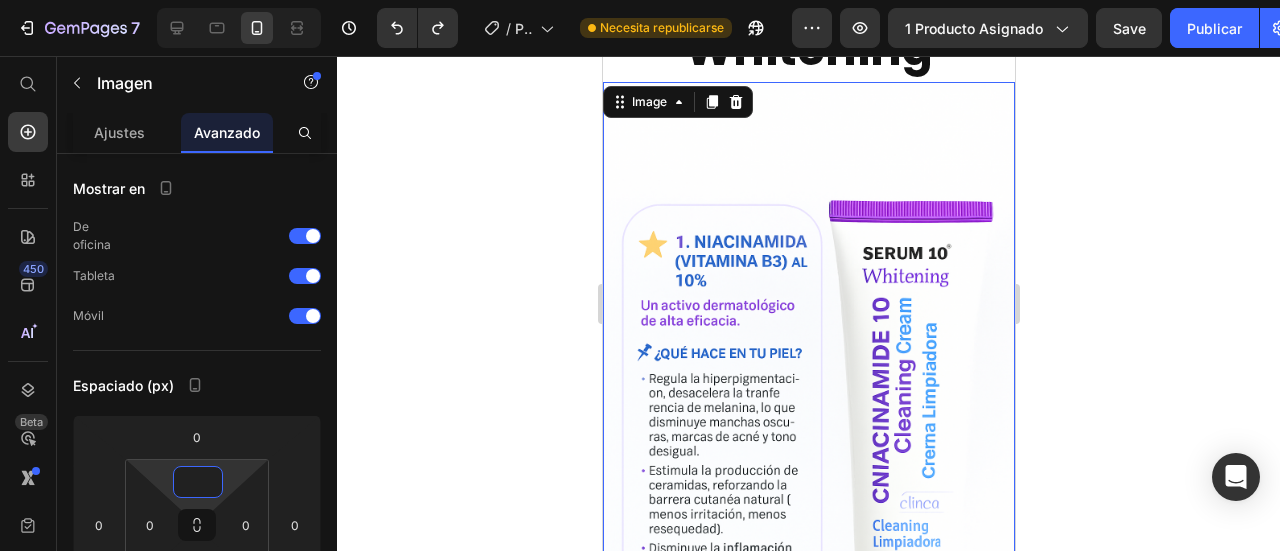 type on "0" 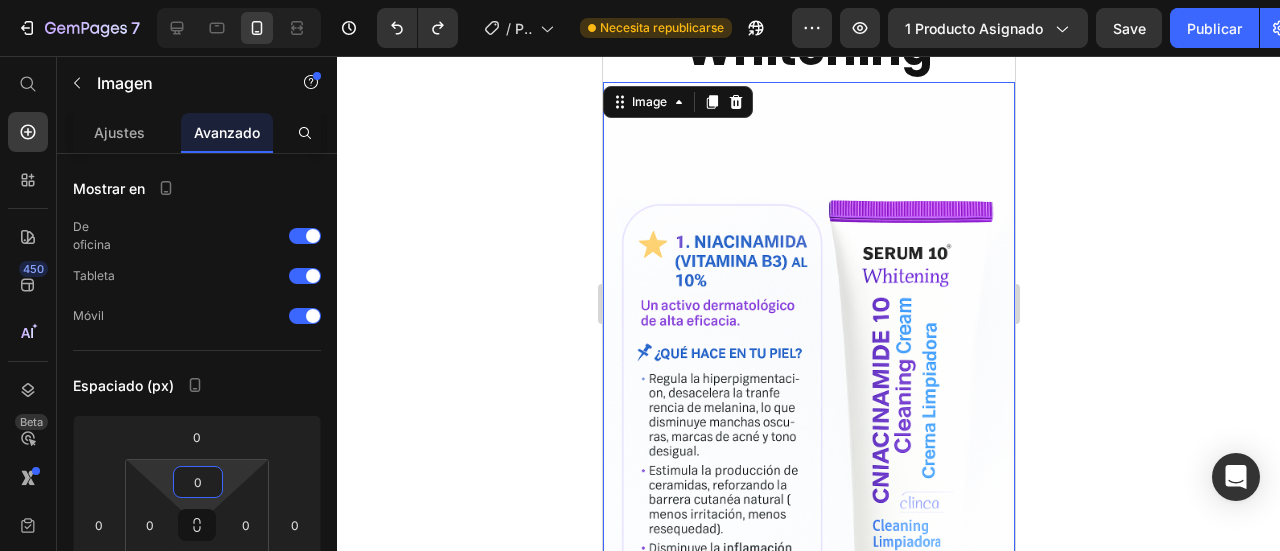 click 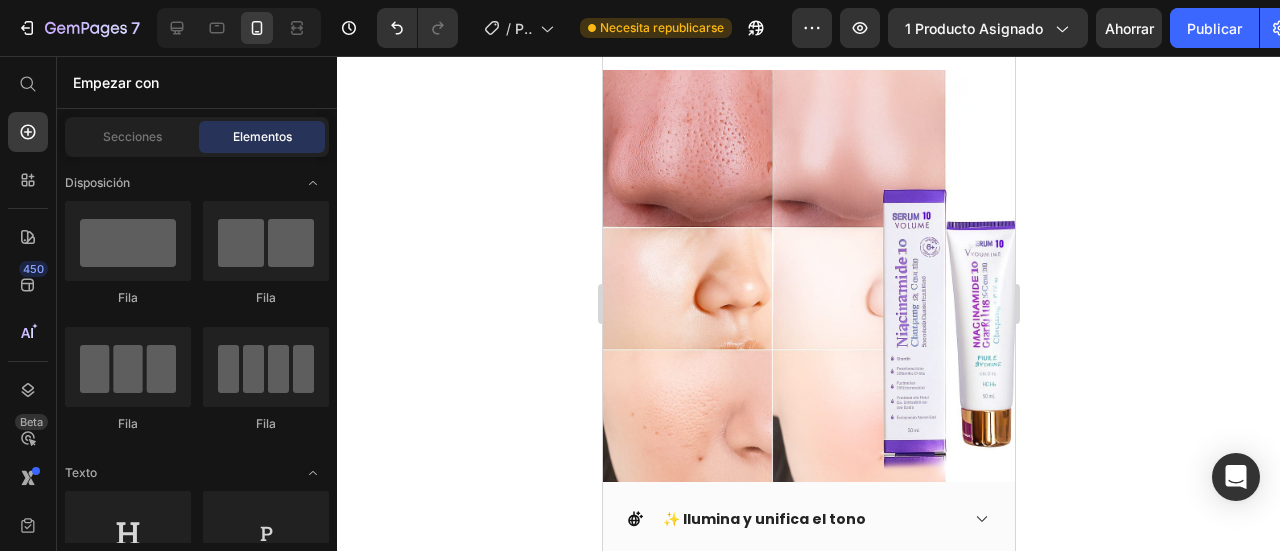 scroll, scrollTop: 2700, scrollLeft: 0, axis: vertical 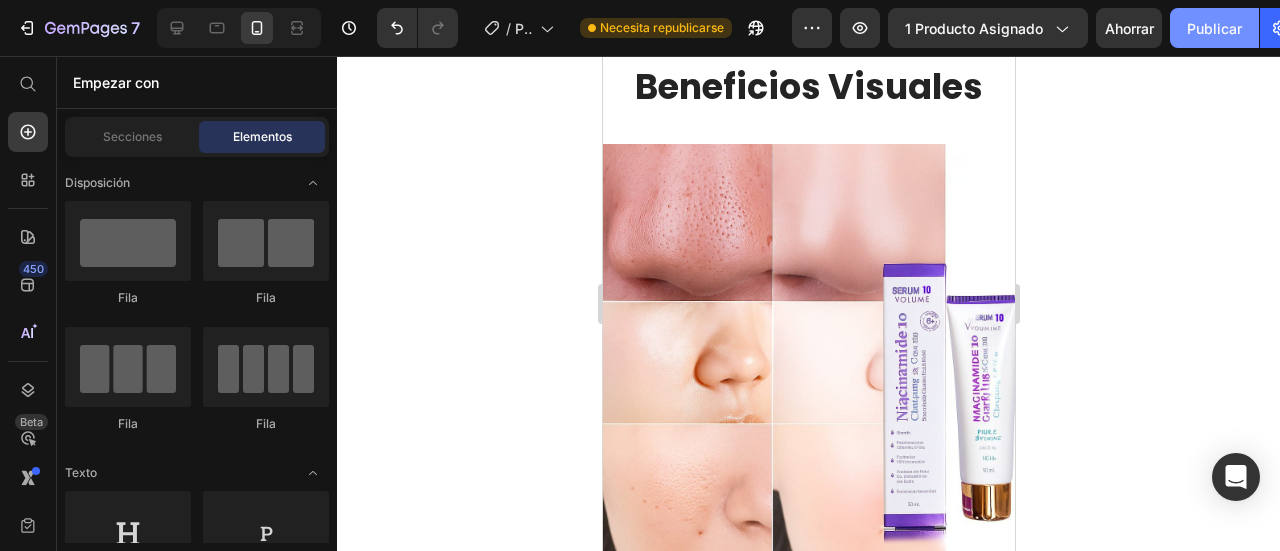 click on "Publicar" 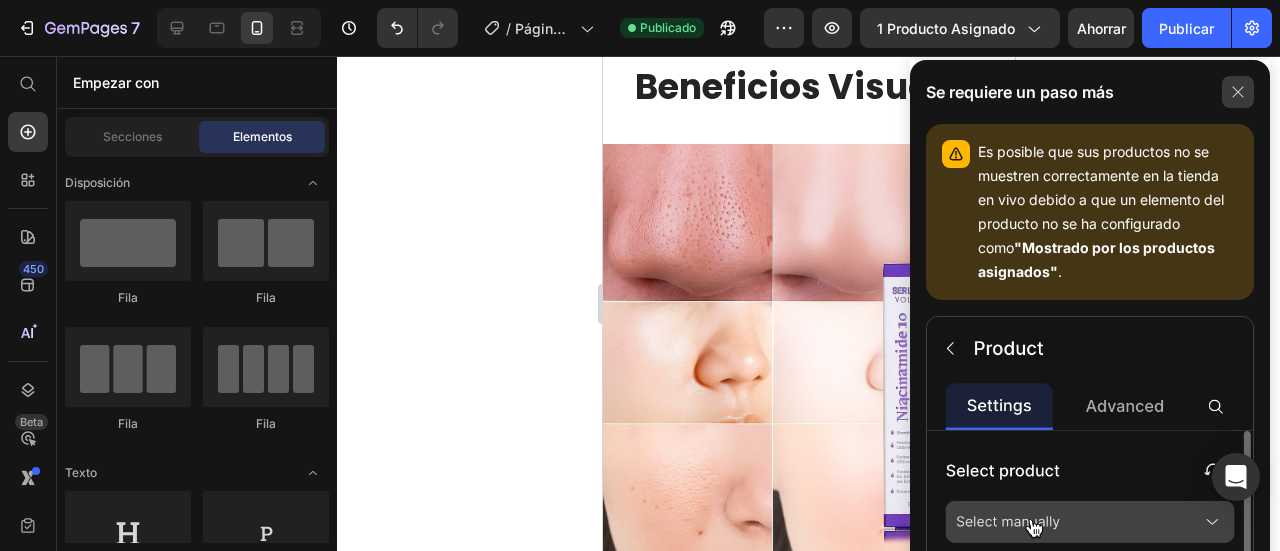 click 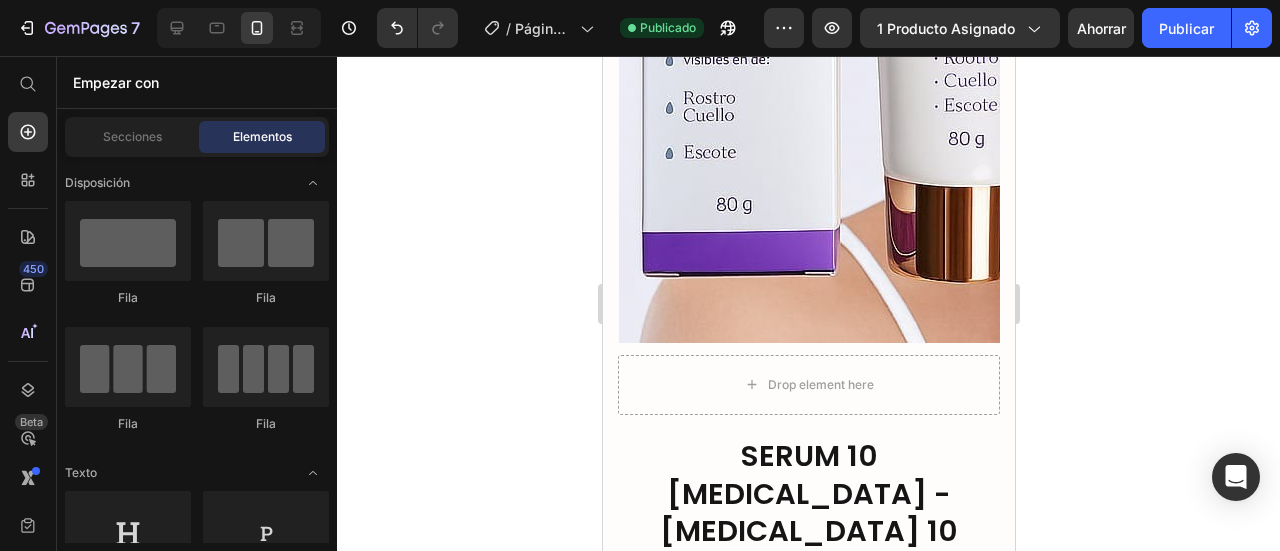 scroll, scrollTop: 11030, scrollLeft: 0, axis: vertical 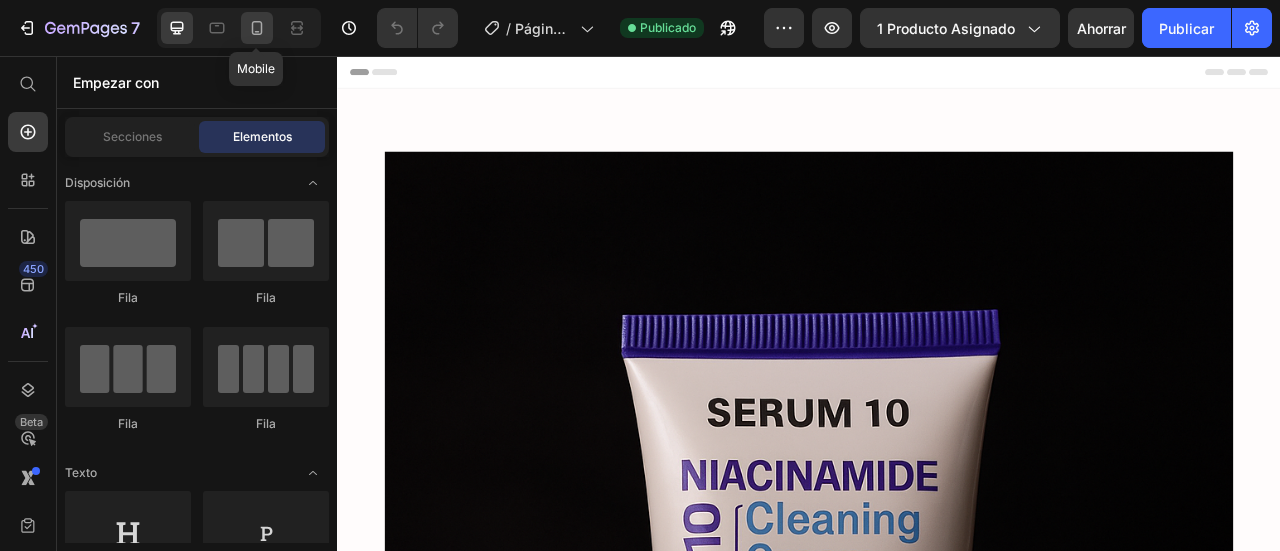 click 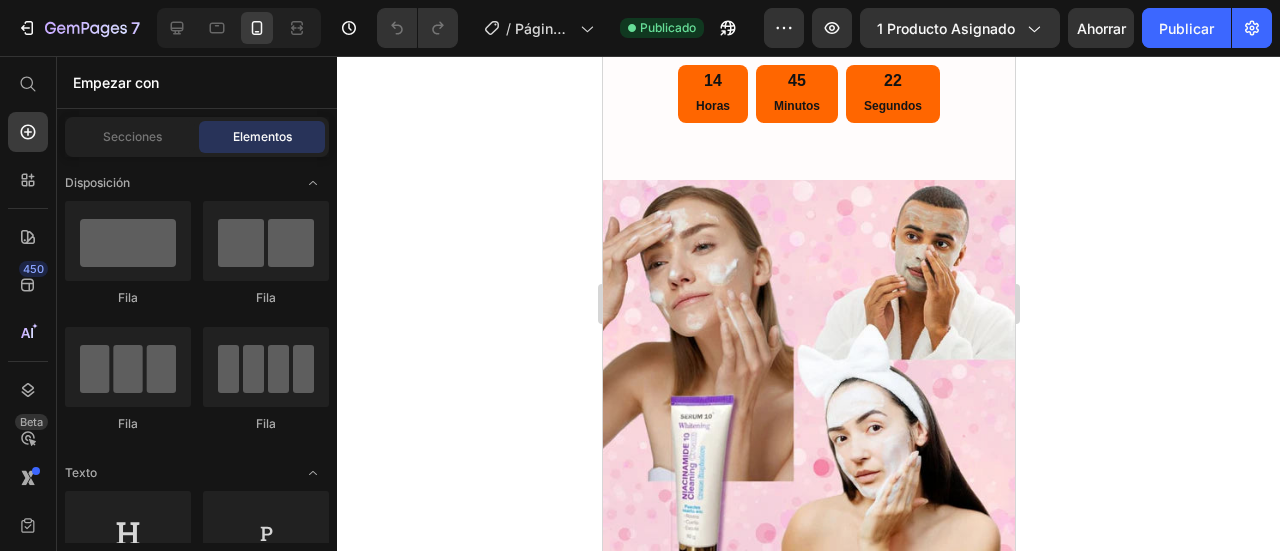 scroll, scrollTop: 2000, scrollLeft: 0, axis: vertical 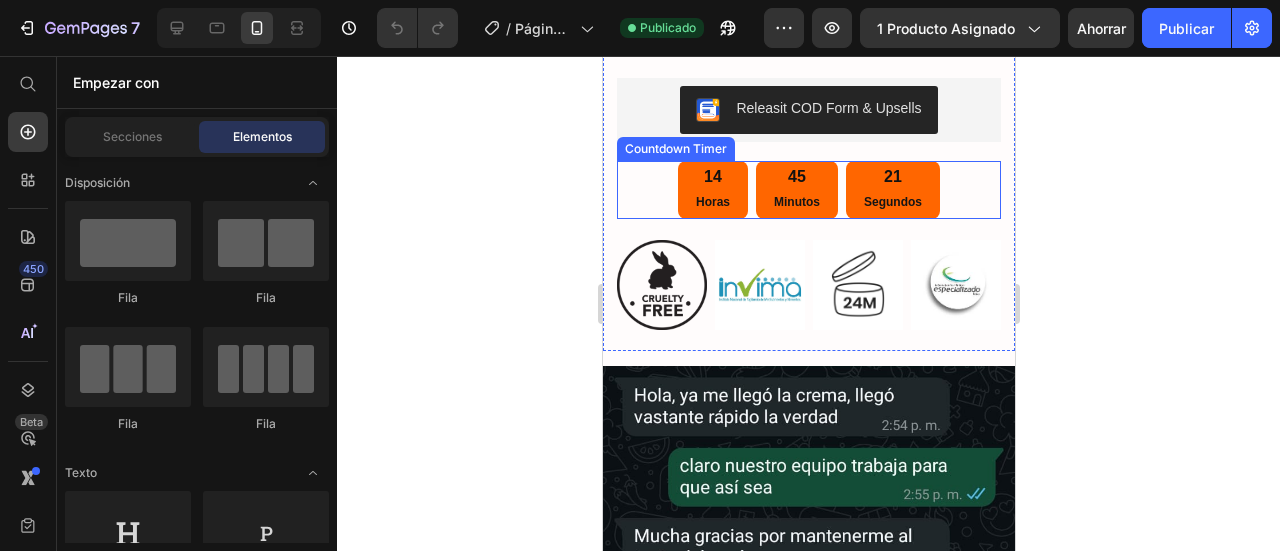 click on "45 Minutos" at bounding box center (796, 190) 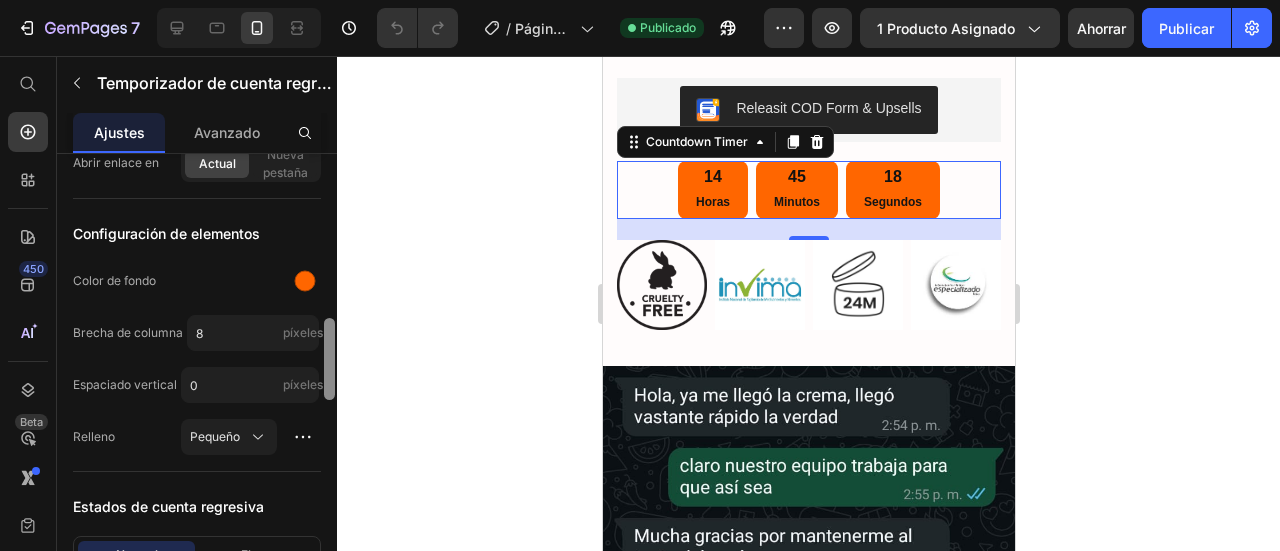 click at bounding box center (329, 381) 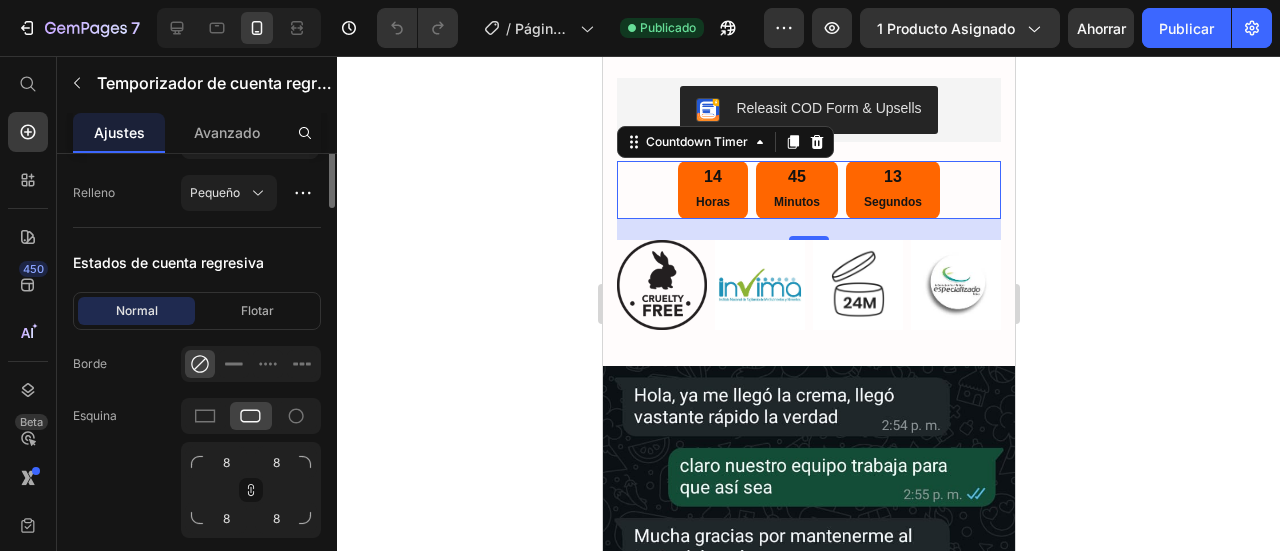scroll, scrollTop: 944, scrollLeft: 0, axis: vertical 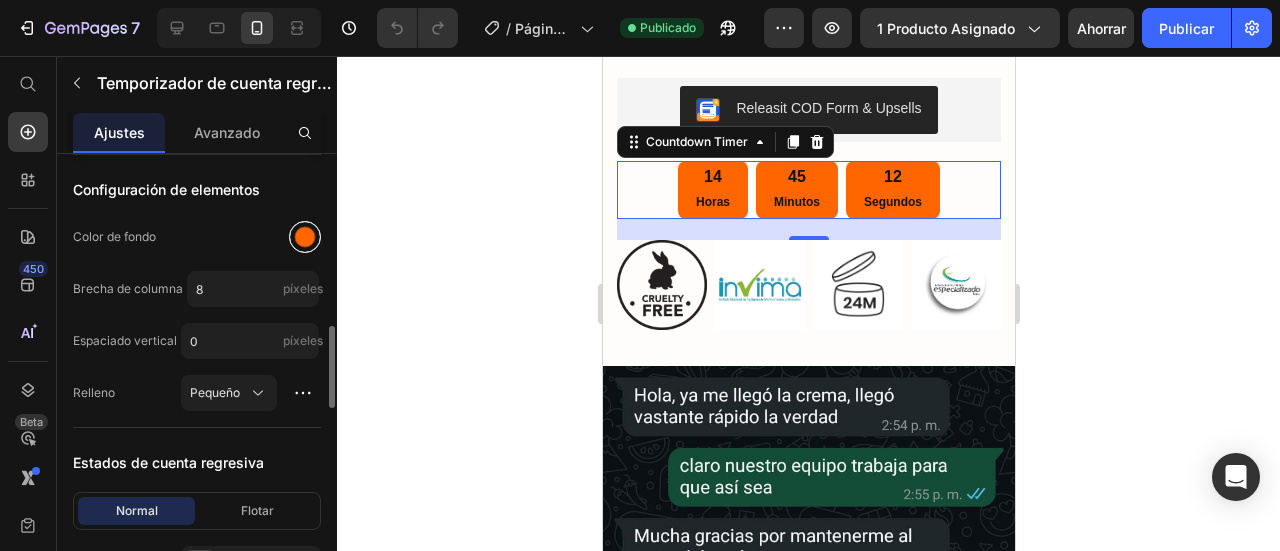 click at bounding box center (305, 237) 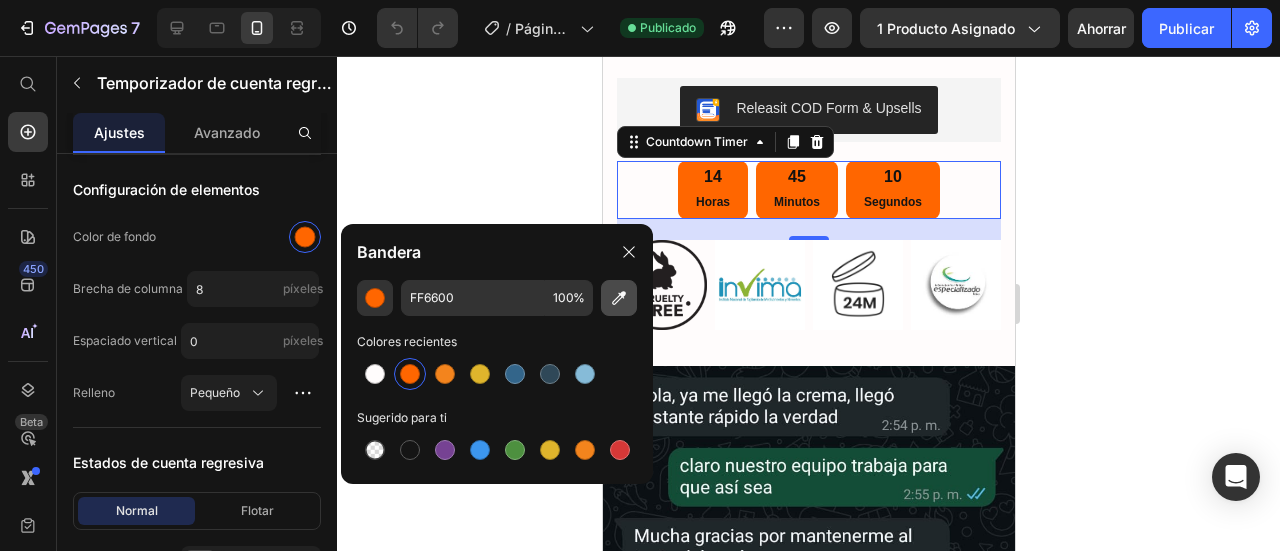 click 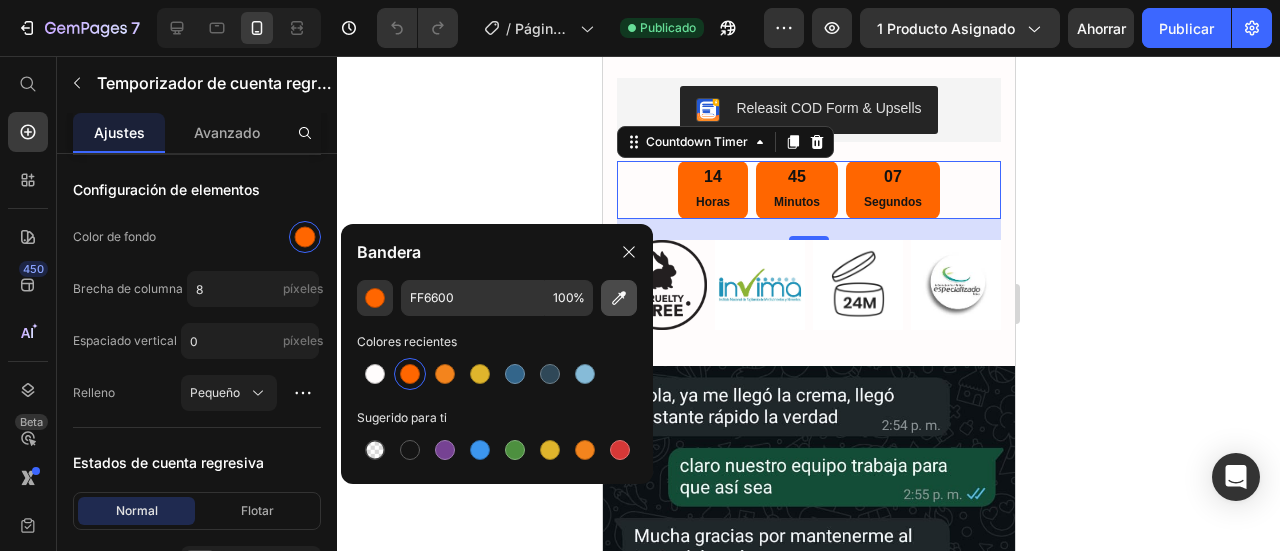 type on "CFCFCF" 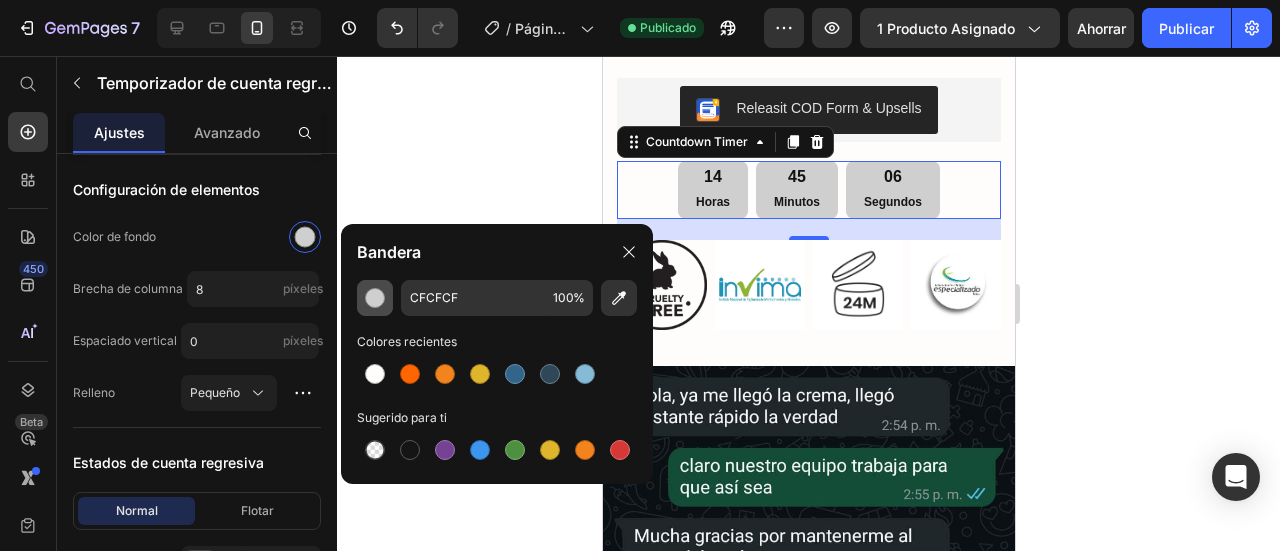 click at bounding box center [375, 298] 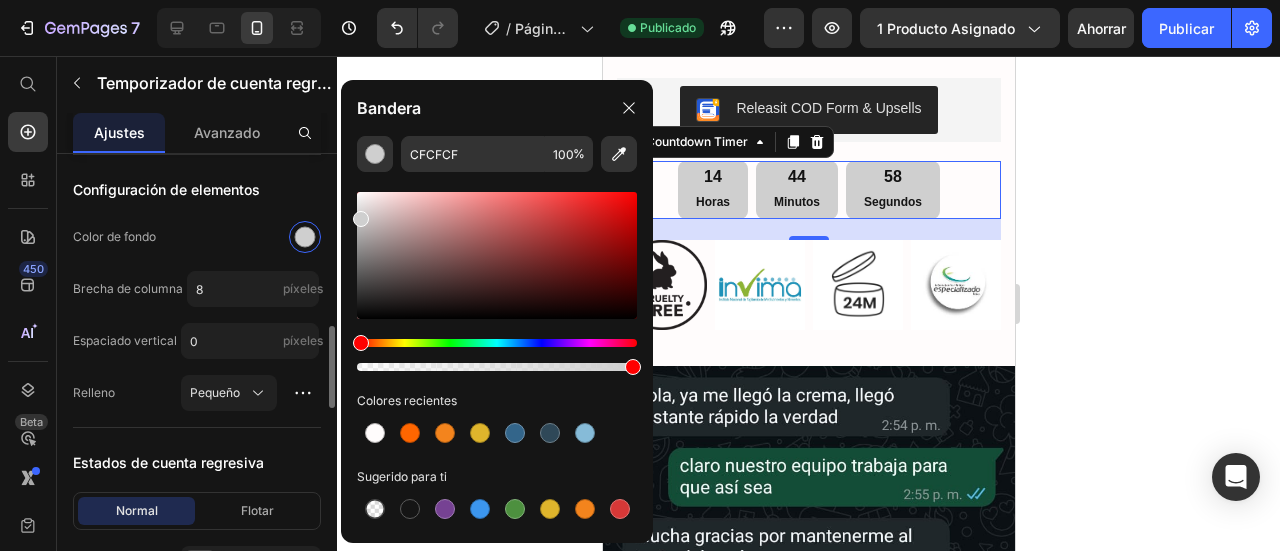 type 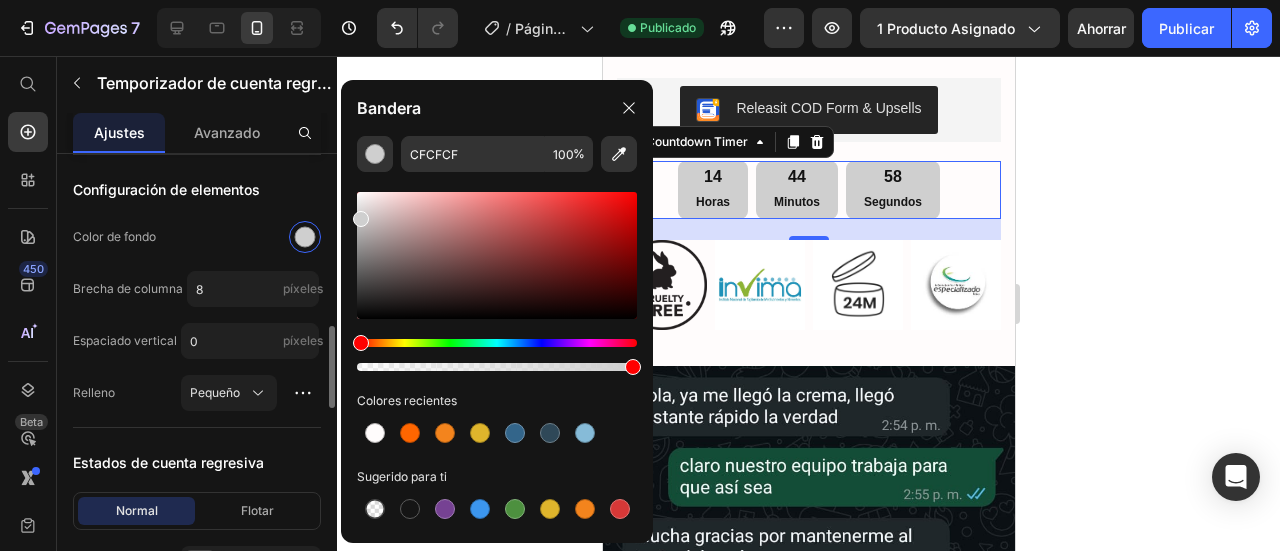 type on "FF6600" 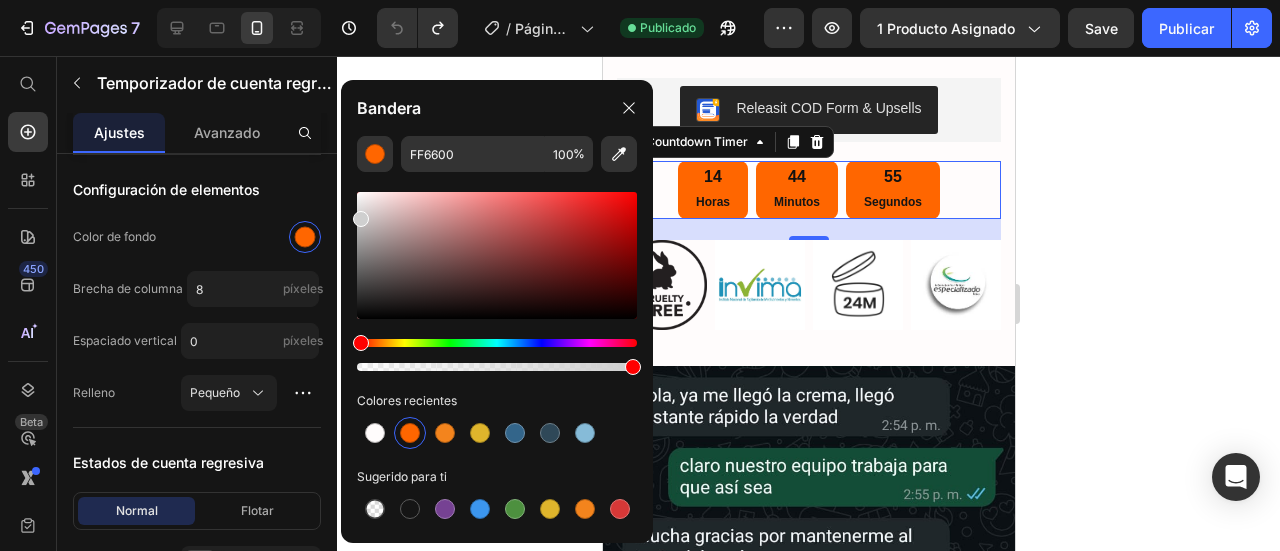 click 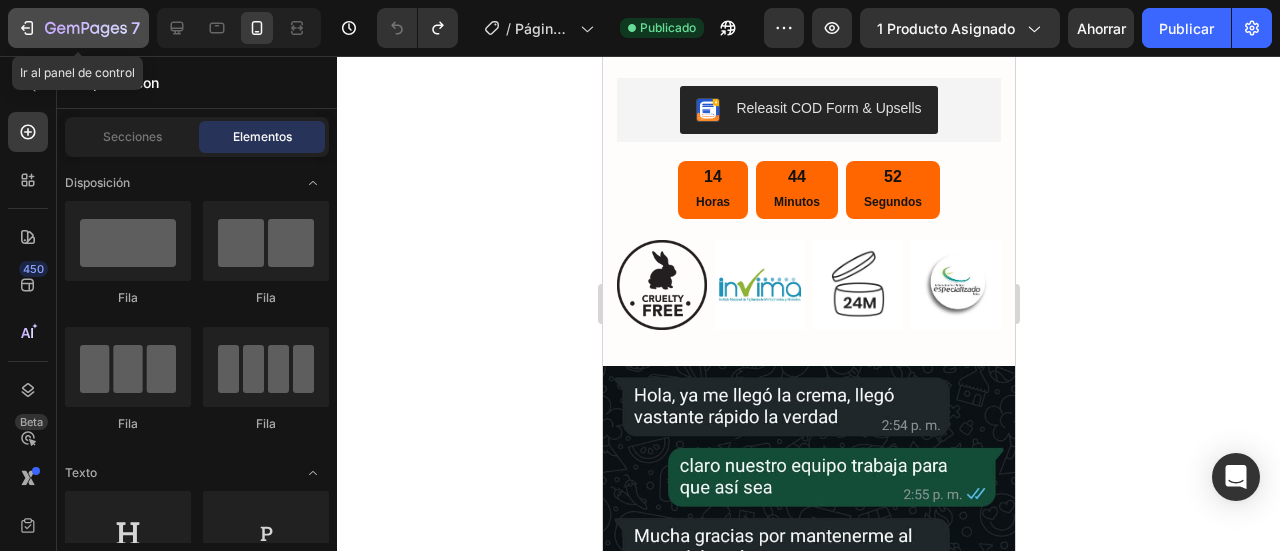 click on "7" 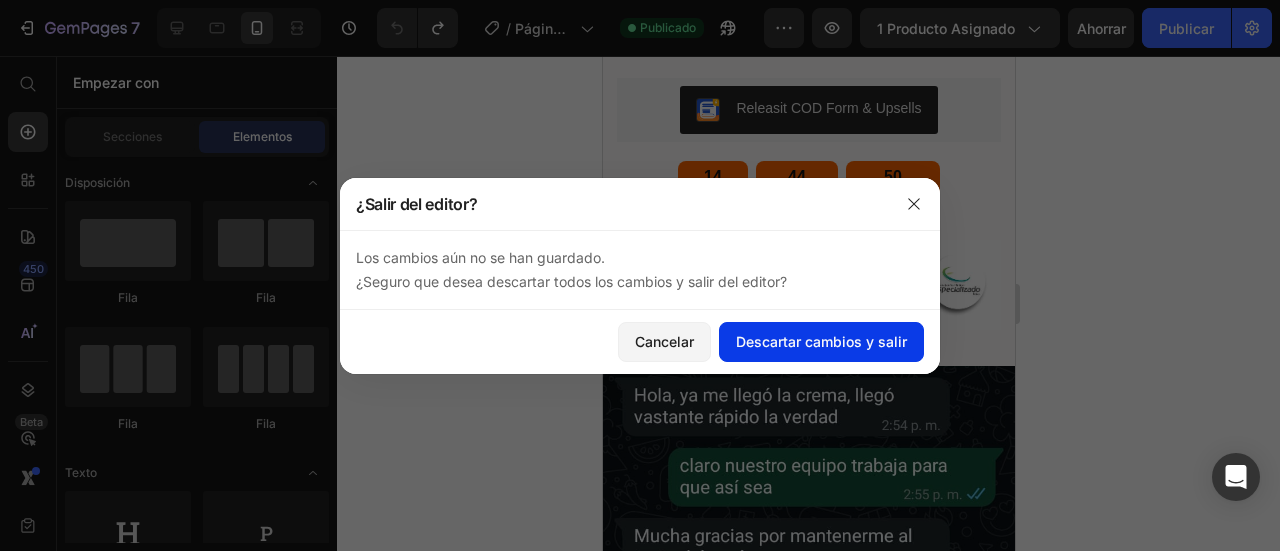 click on "Descartar cambios y salir" at bounding box center (821, 341) 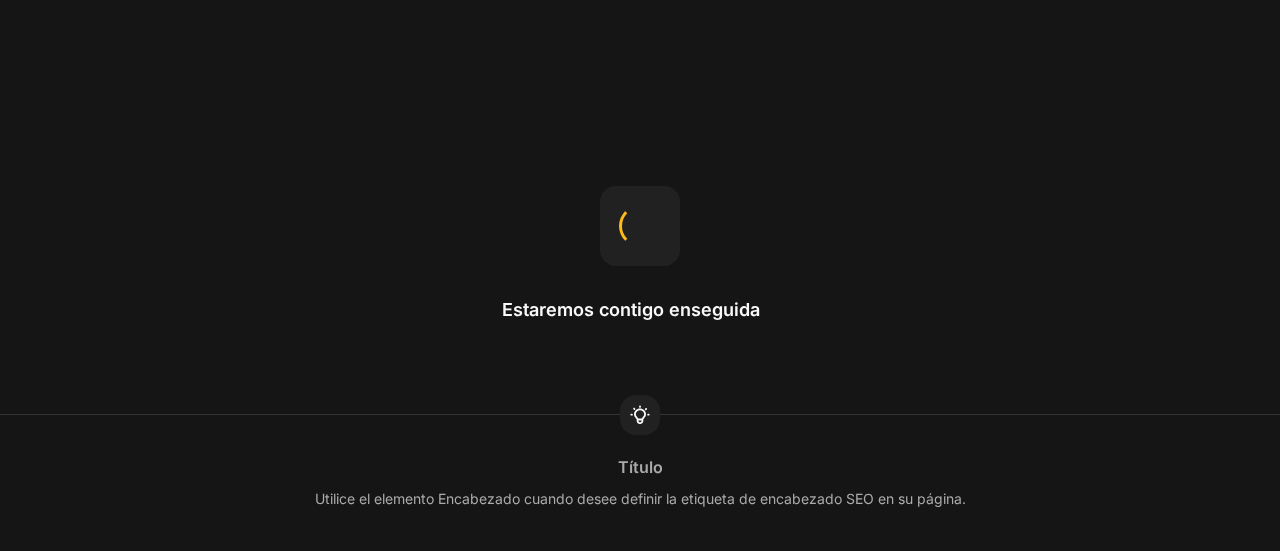 scroll, scrollTop: 0, scrollLeft: 0, axis: both 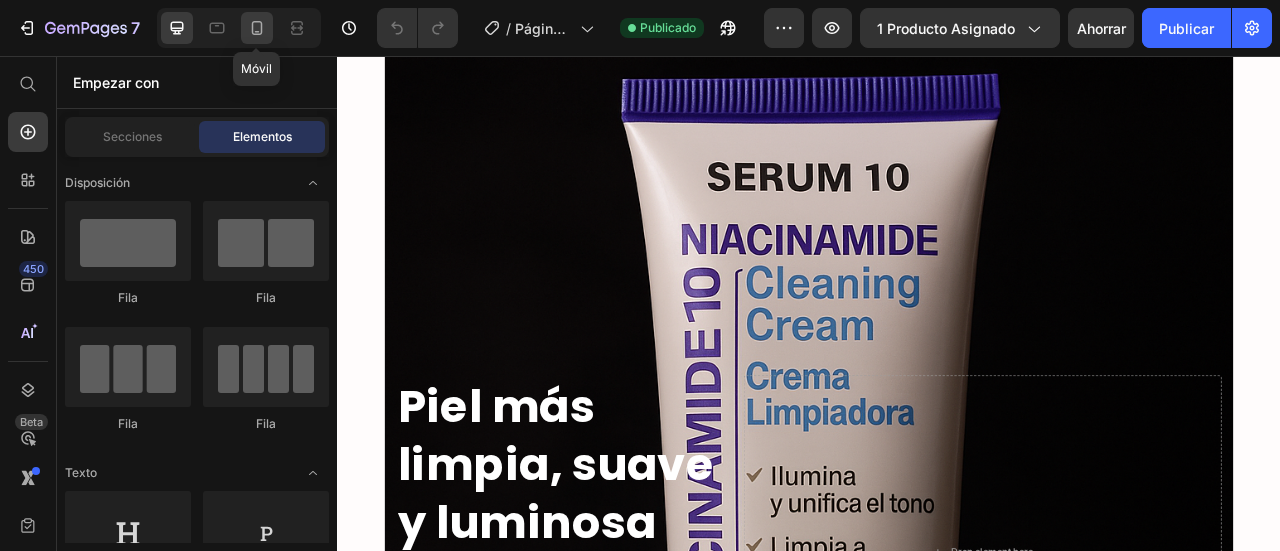 click 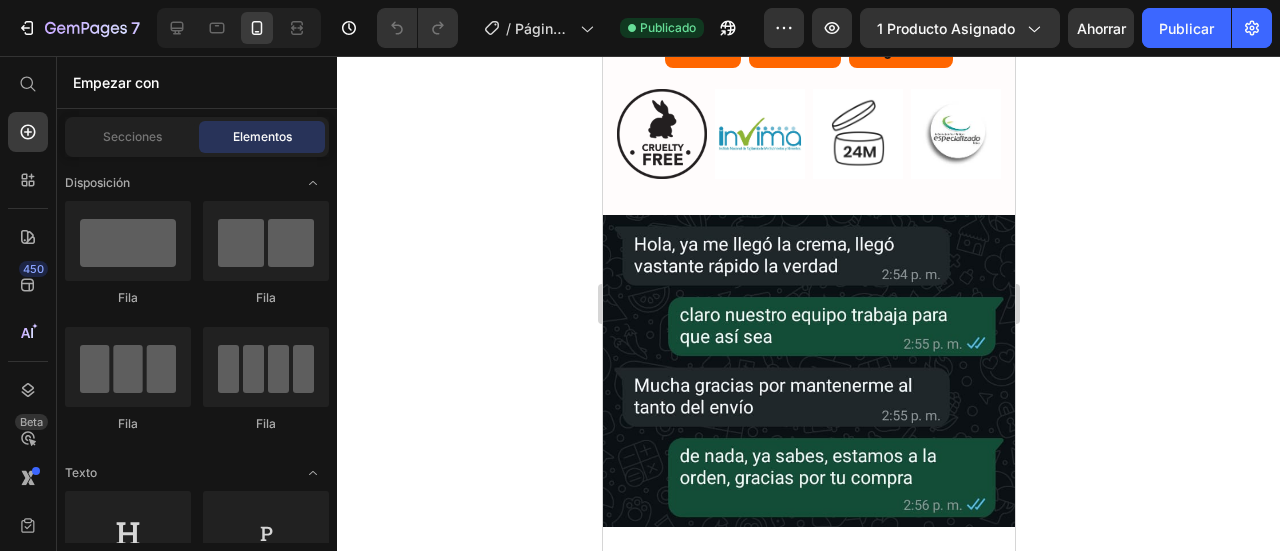 scroll, scrollTop: 2200, scrollLeft: 0, axis: vertical 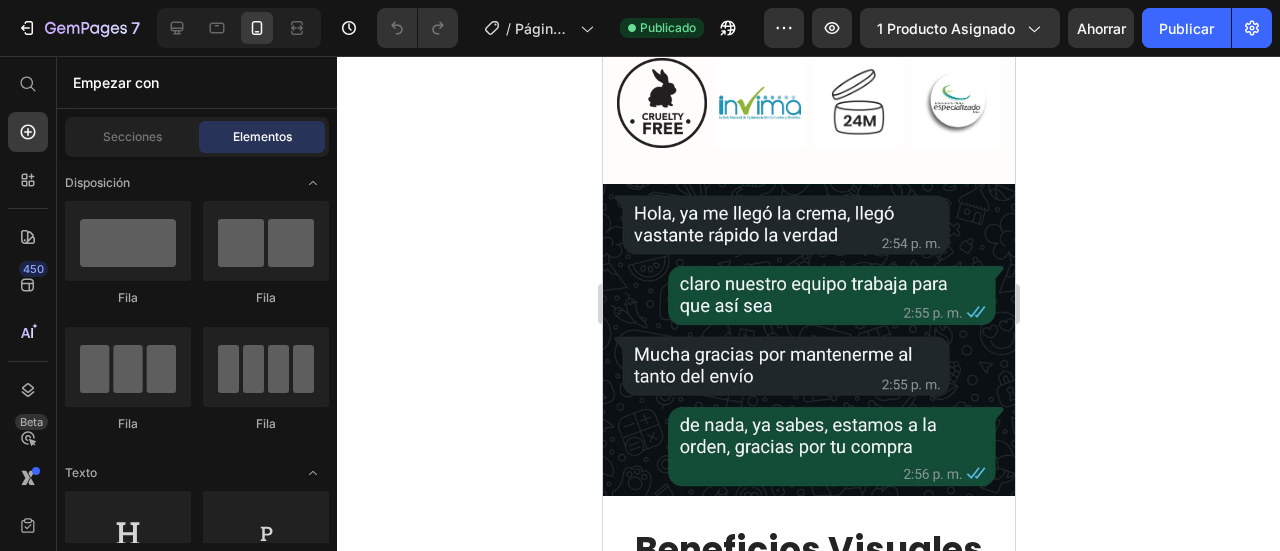 click at bounding box center (808, 339) 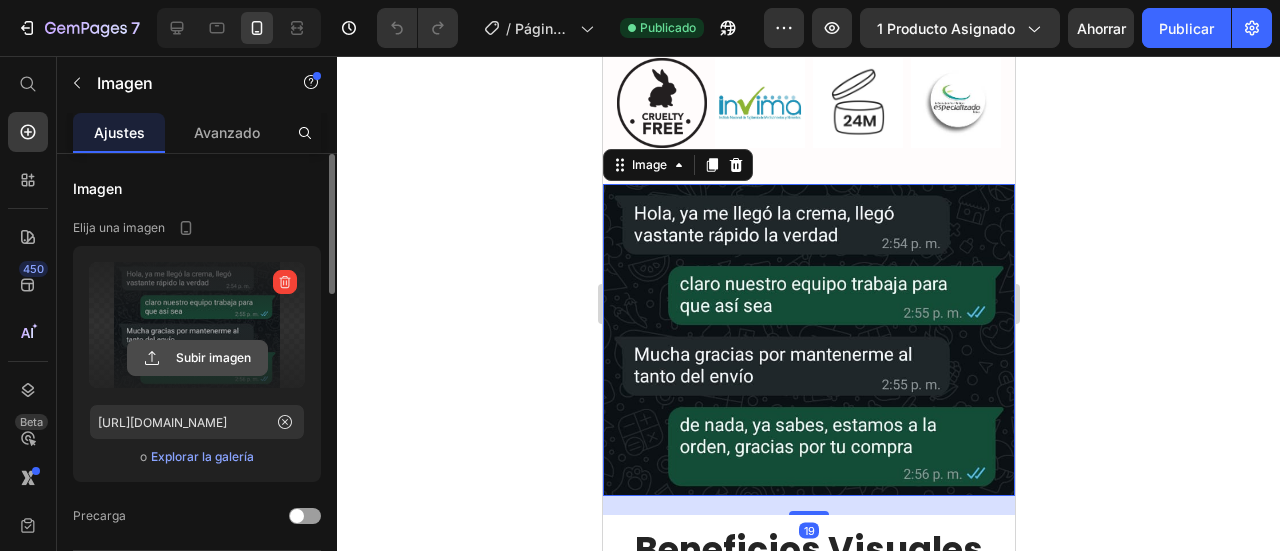 click 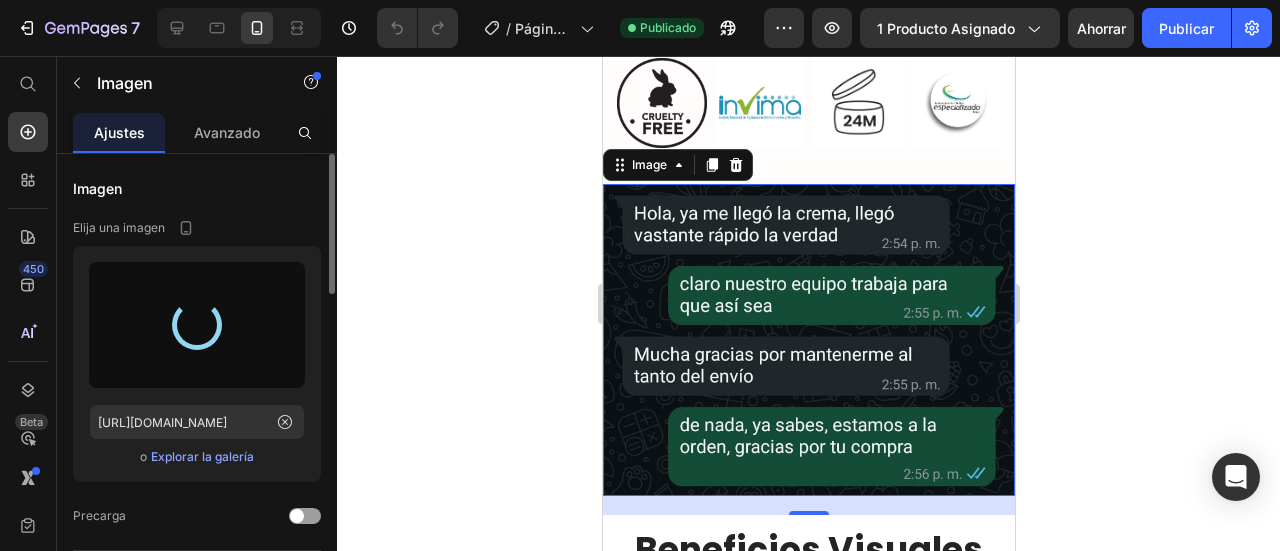 type on "https://cdn.shopify.com/s/files/1/0704/2223/3255/files/gempages_573591628401345600-b917ed8b-db49-4e98-ac06-bccb36225c10.jpg" 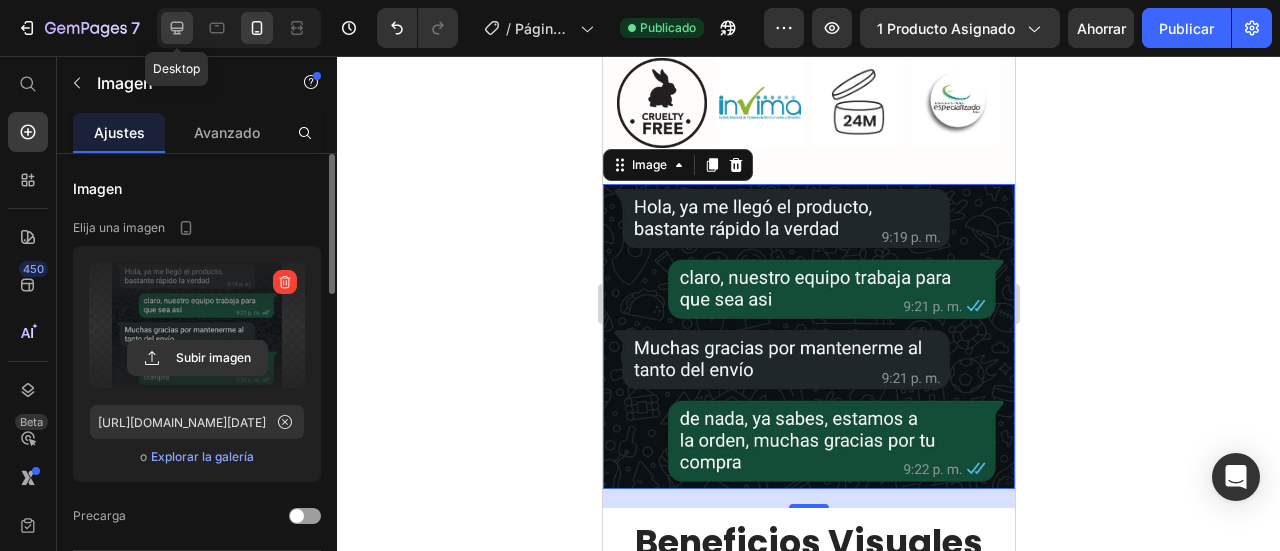 click 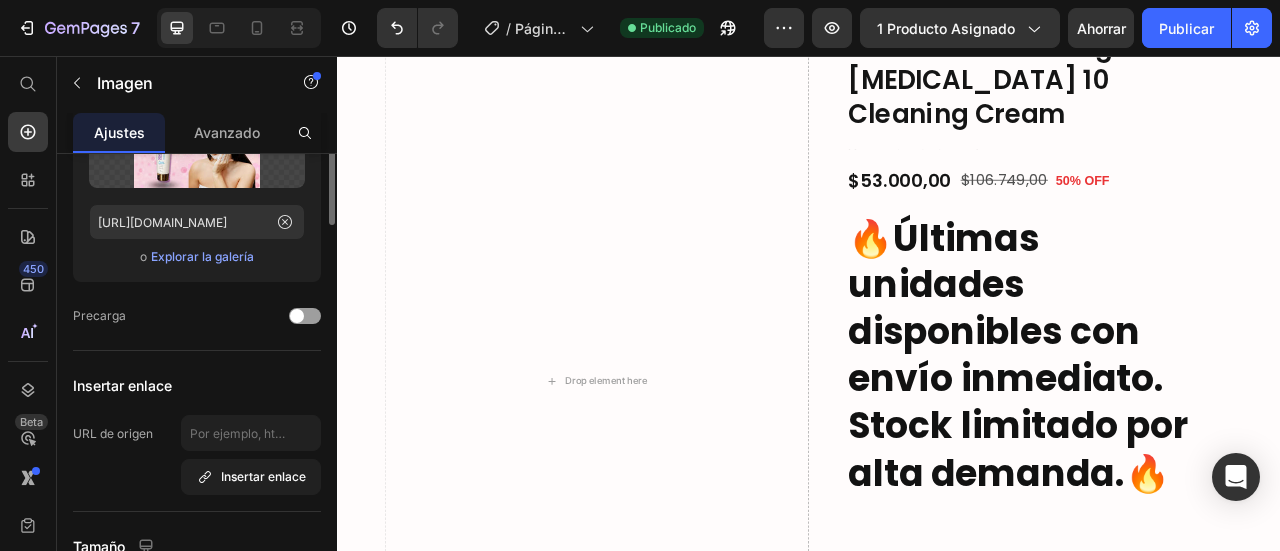scroll, scrollTop: 0, scrollLeft: 0, axis: both 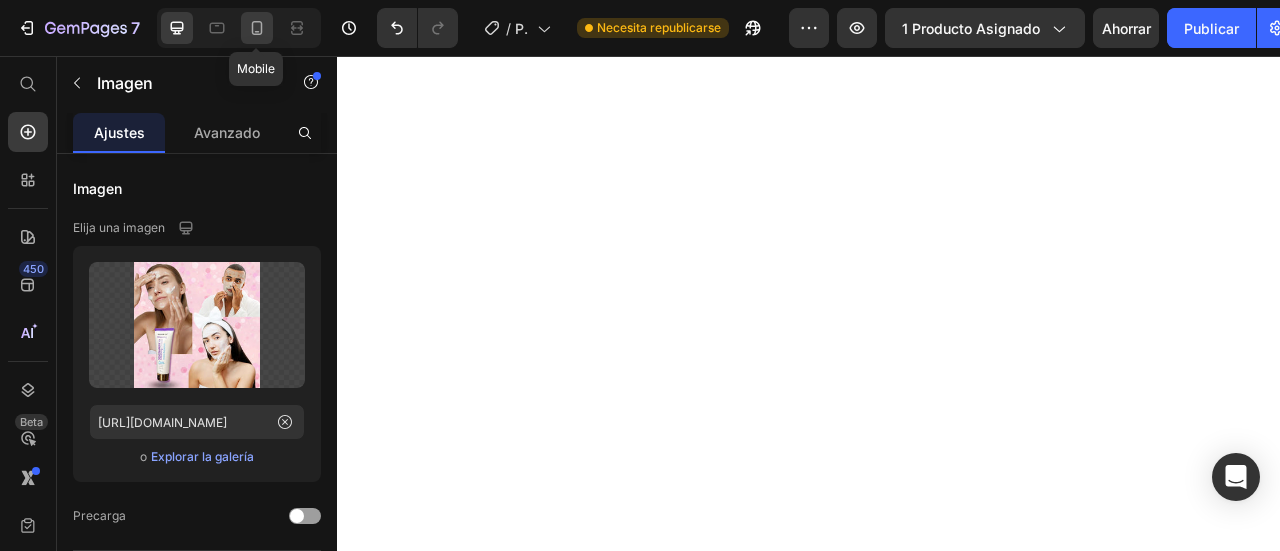 click 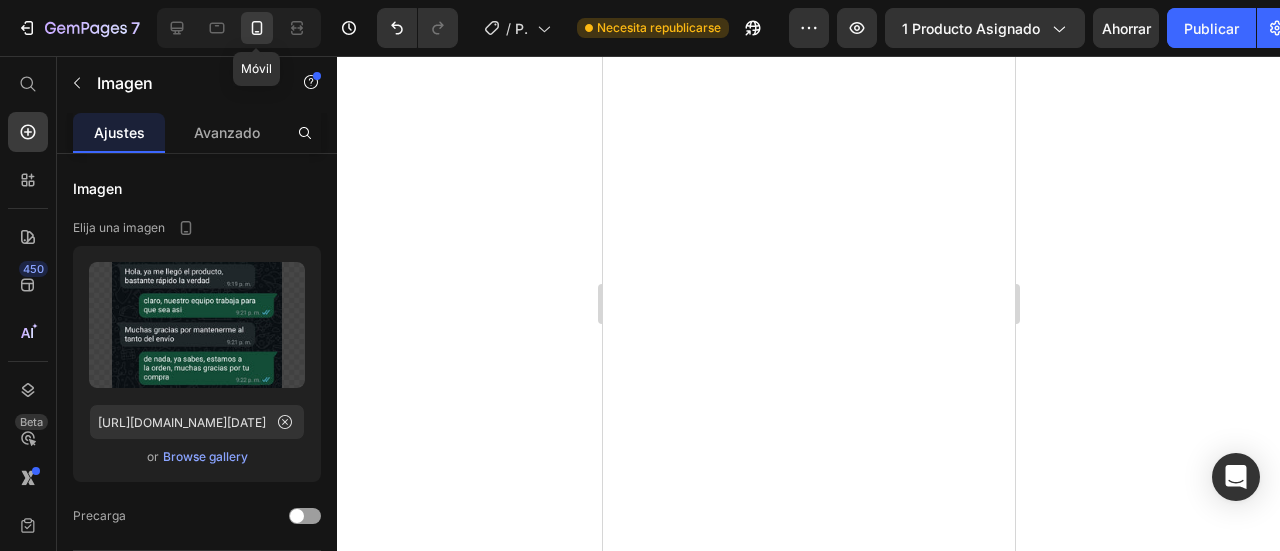 scroll, scrollTop: 6636, scrollLeft: 0, axis: vertical 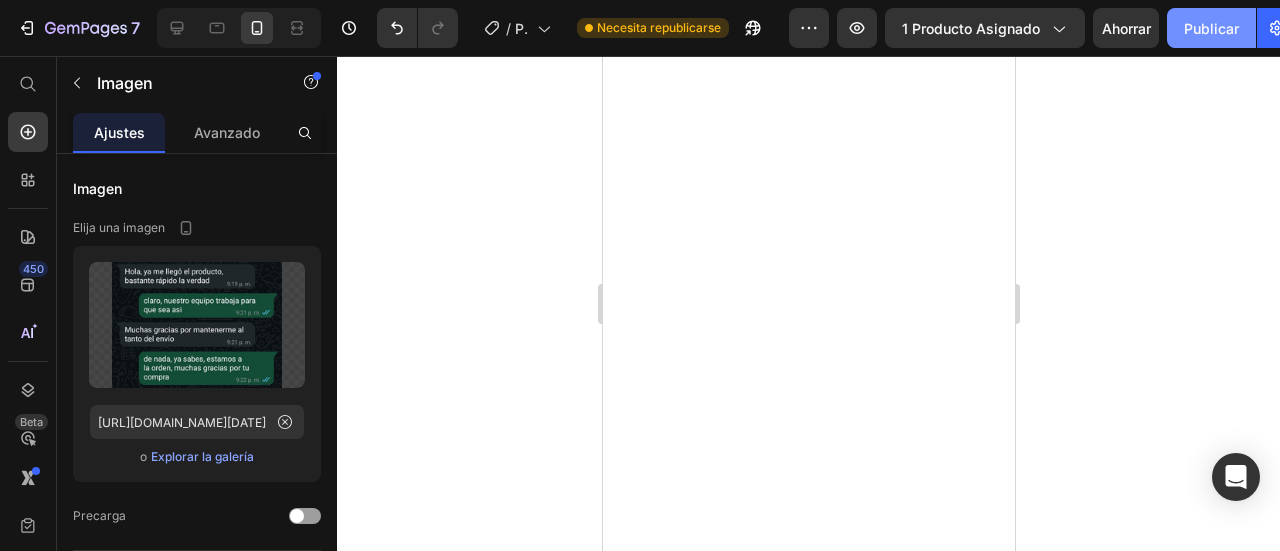 click on "Publicar" at bounding box center [1211, 28] 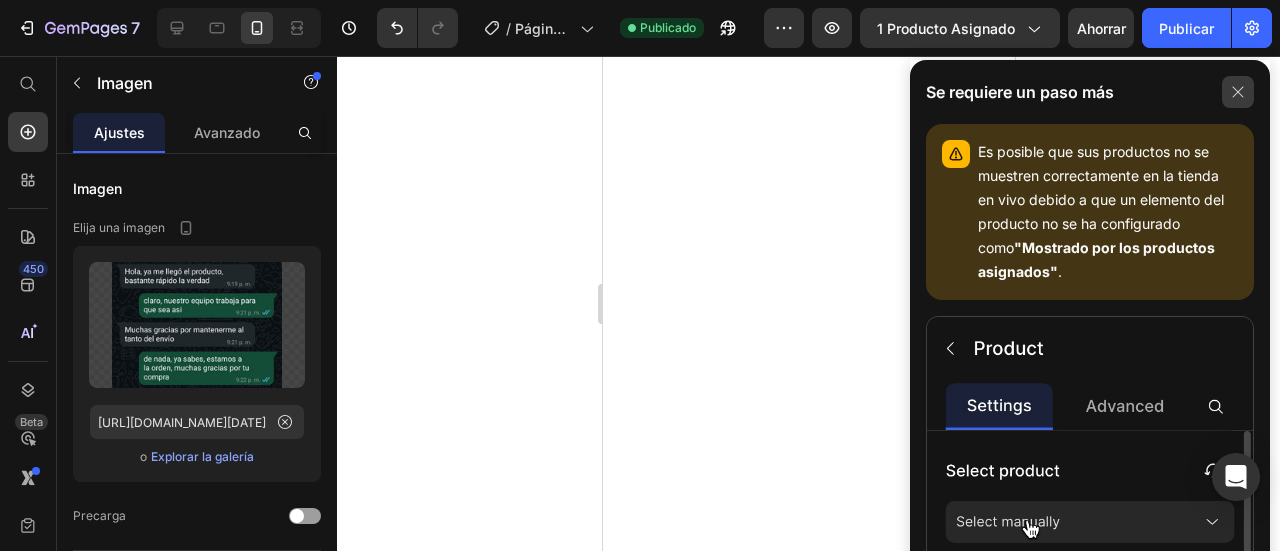 click 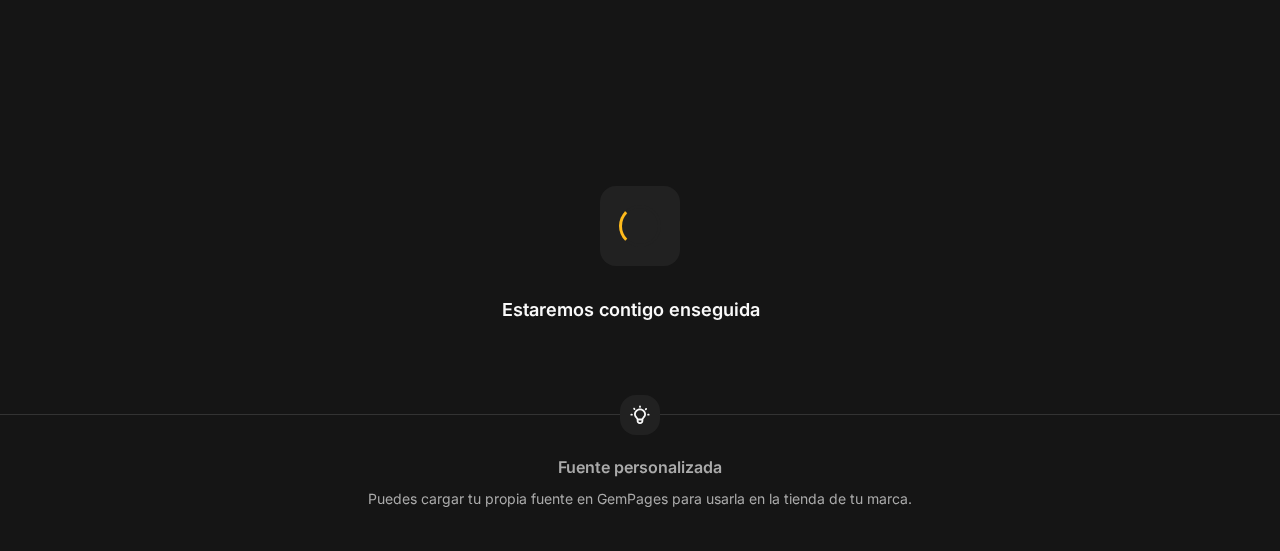 scroll, scrollTop: 0, scrollLeft: 0, axis: both 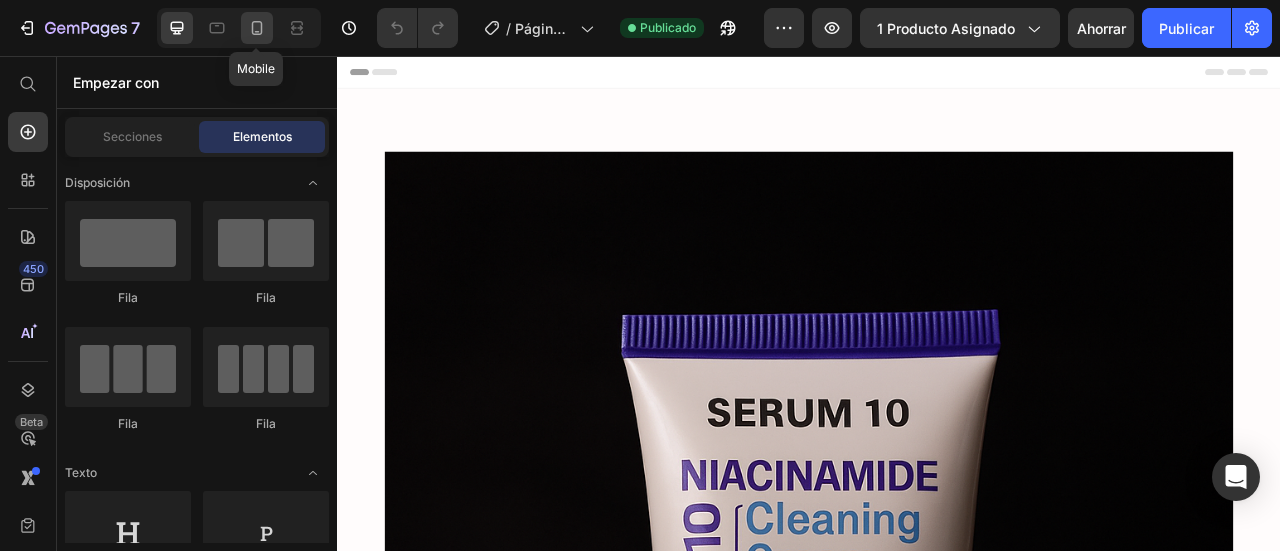 click 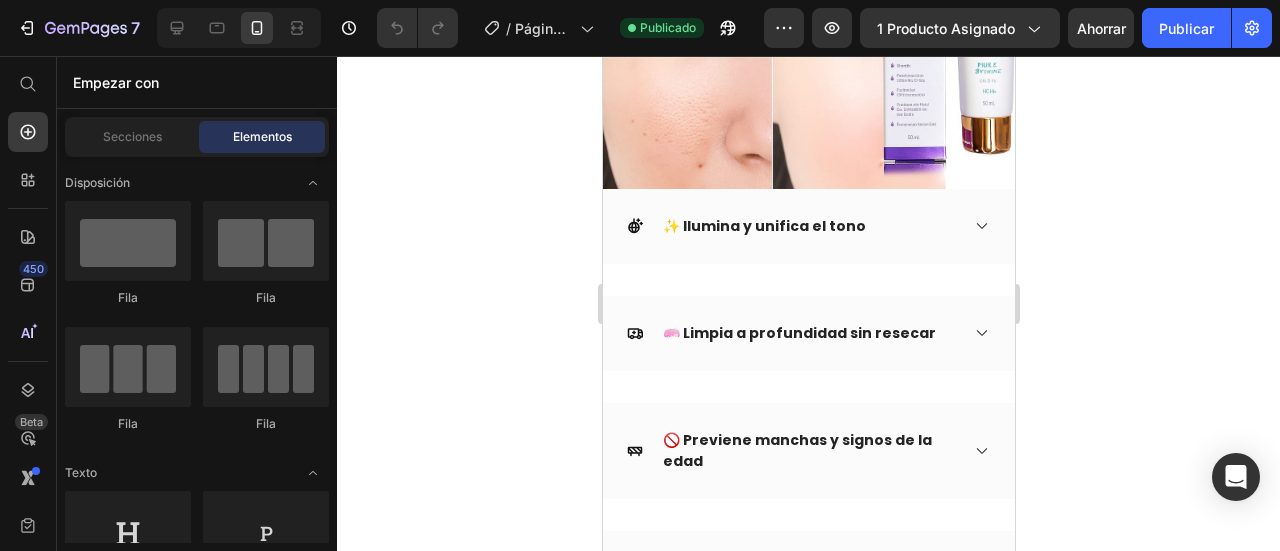 scroll, scrollTop: 2400, scrollLeft: 0, axis: vertical 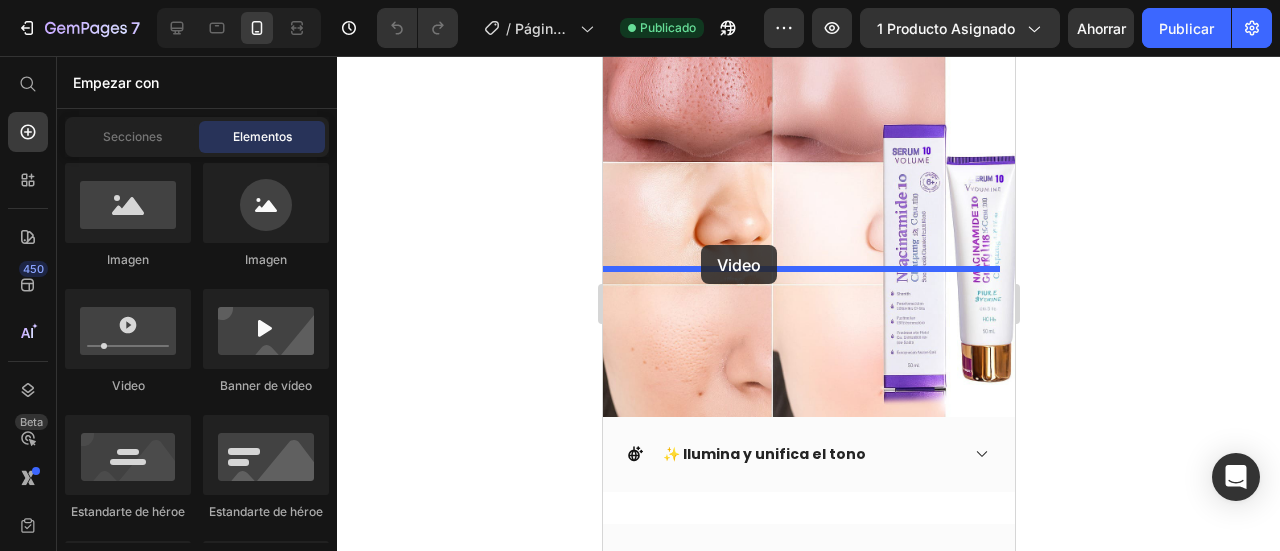 drag, startPoint x: 712, startPoint y: 391, endPoint x: 700, endPoint y: 245, distance: 146.49232 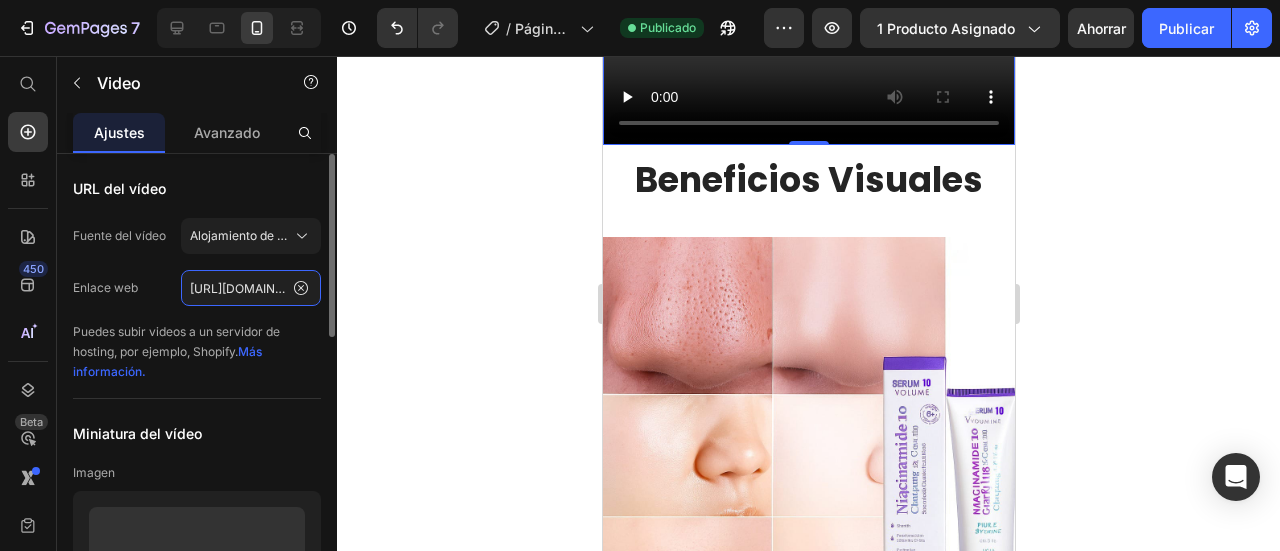 click on "https://media.w3.org/2010/05/sintel/trailer.mp4" 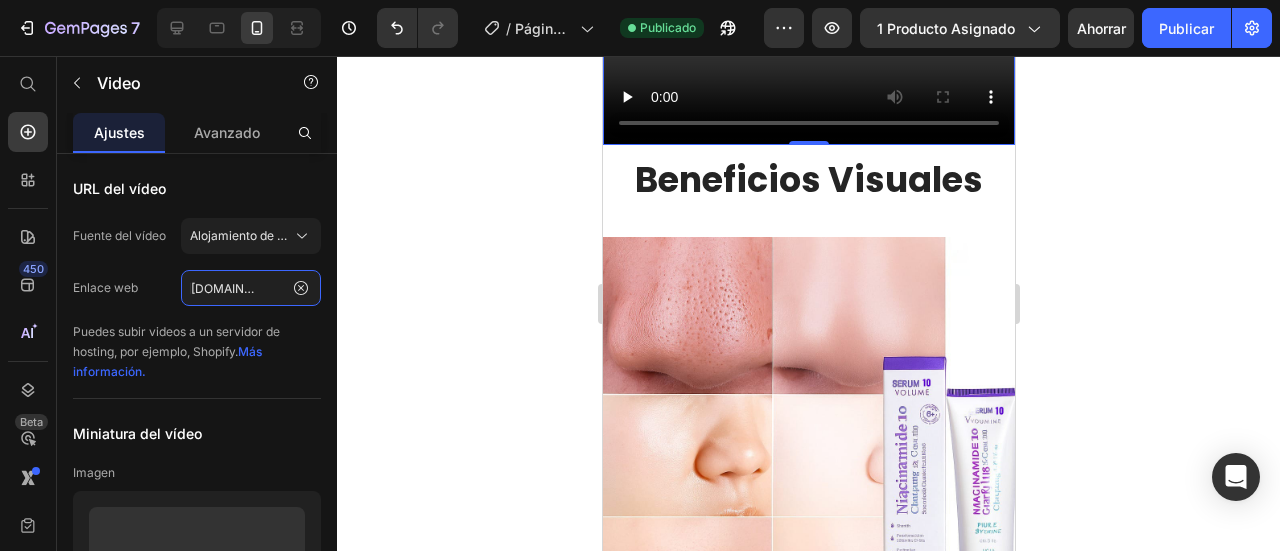 type on "https://www.youtube.com/shorts/NJGlLxj57Hs?feature=share" 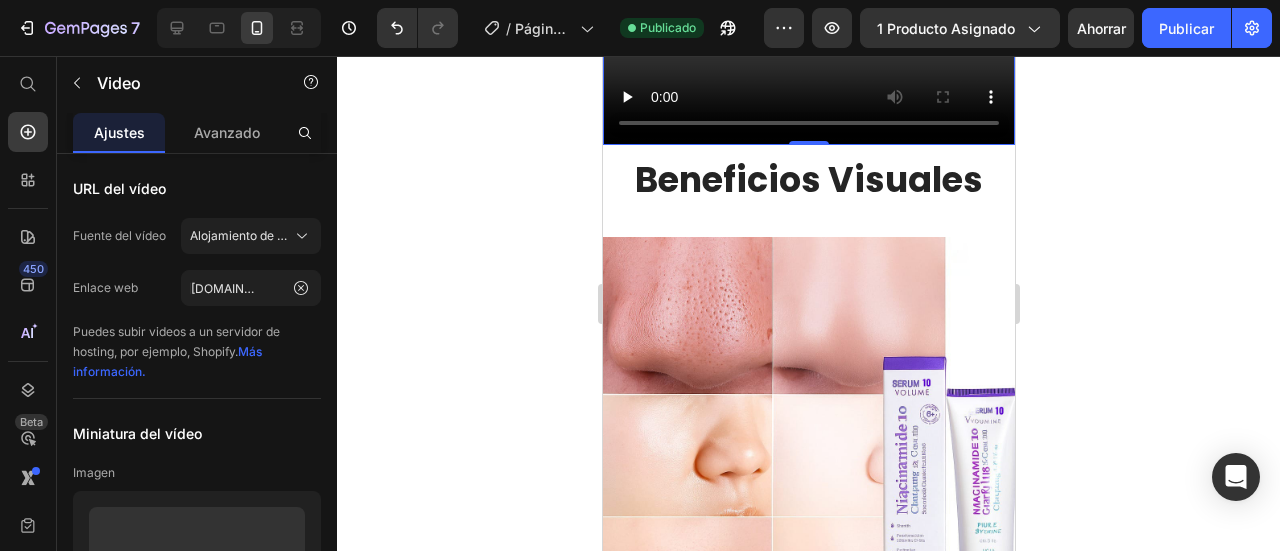 click 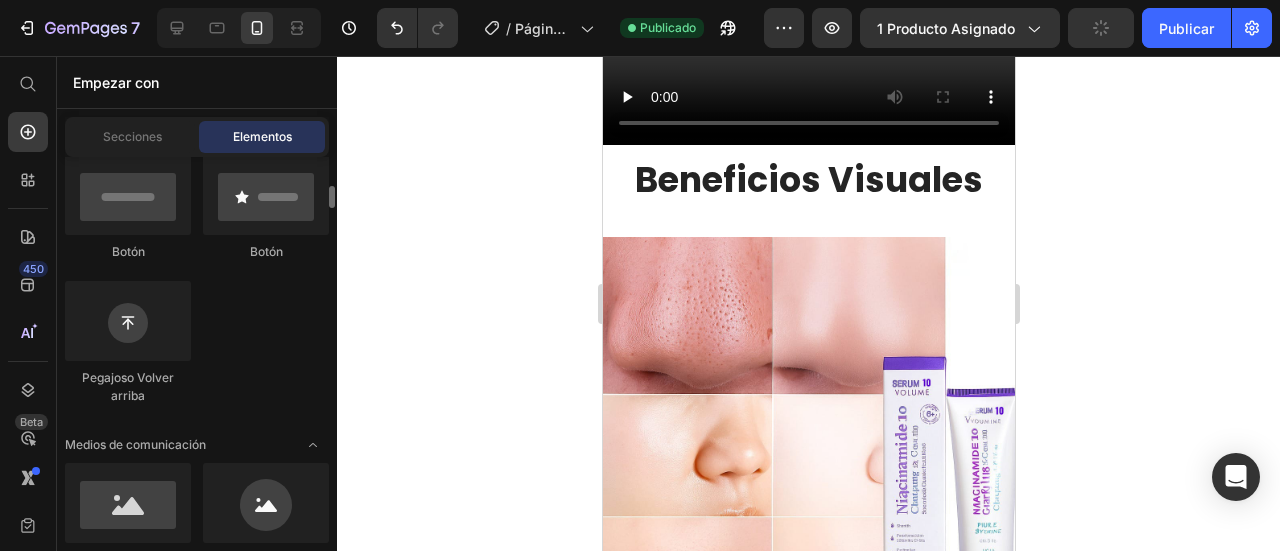 scroll, scrollTop: 700, scrollLeft: 0, axis: vertical 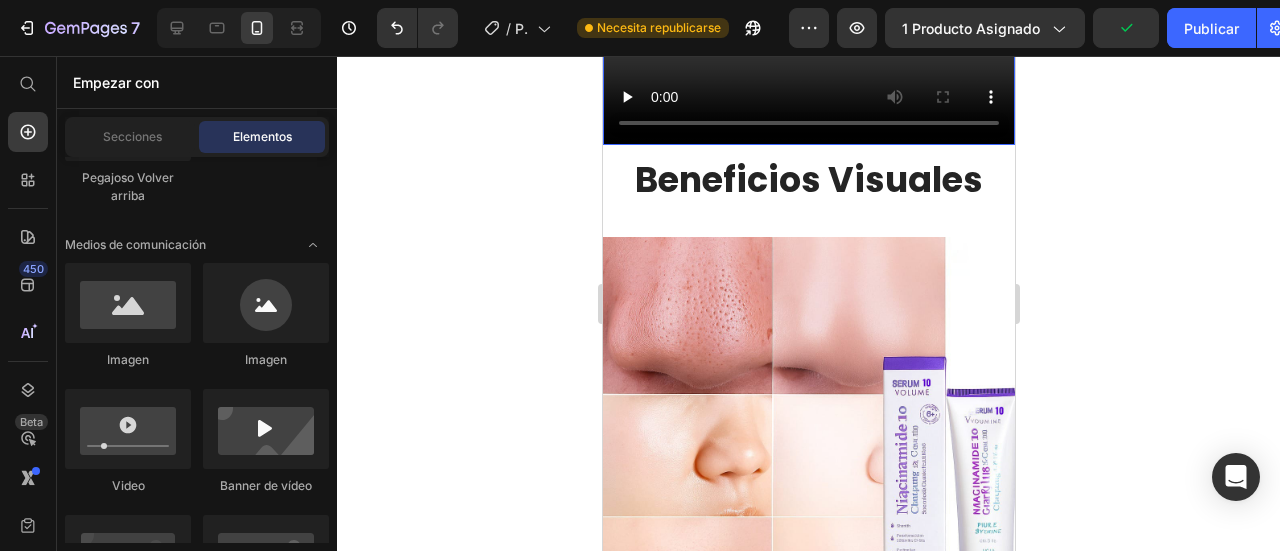 click at bounding box center [808, 29] 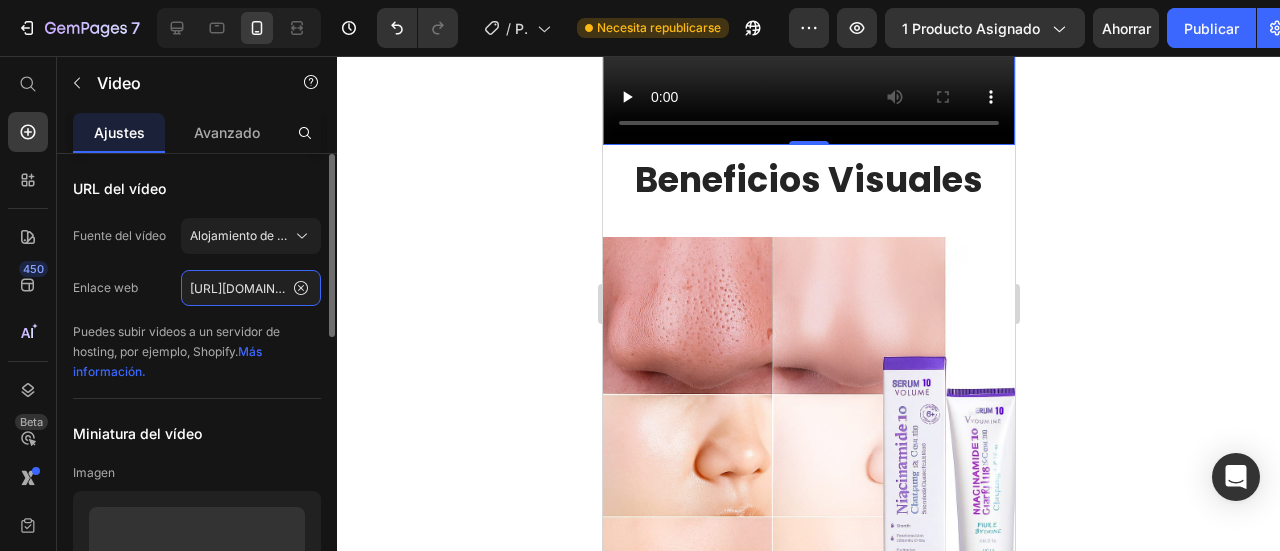 click on "https://www.youtube.com/shorts/NJGlLxj57Hs?feature=share" 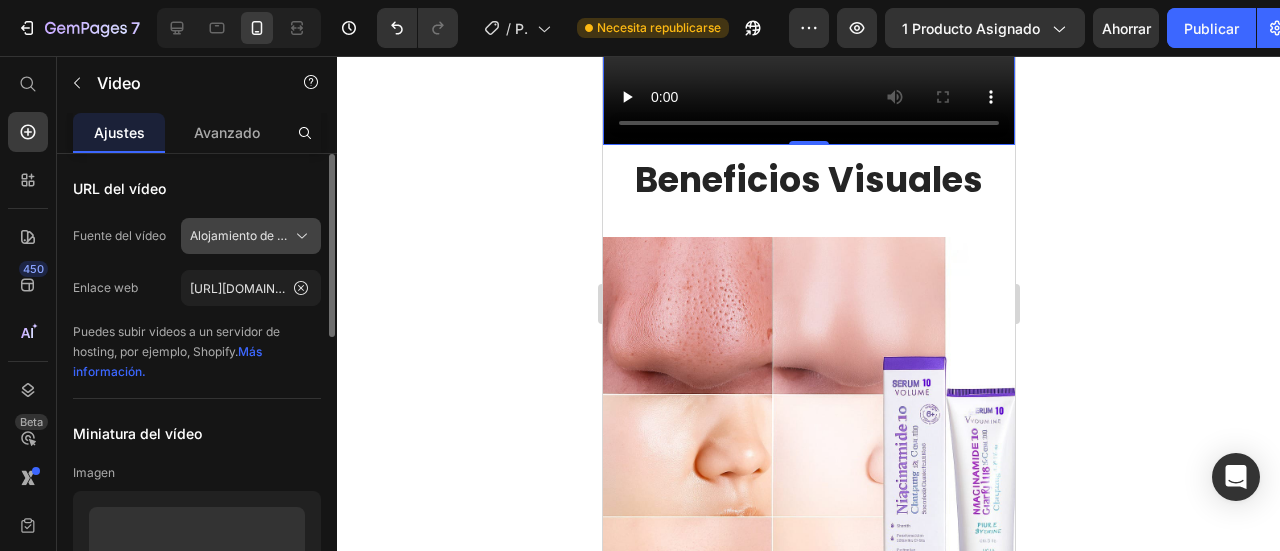 click 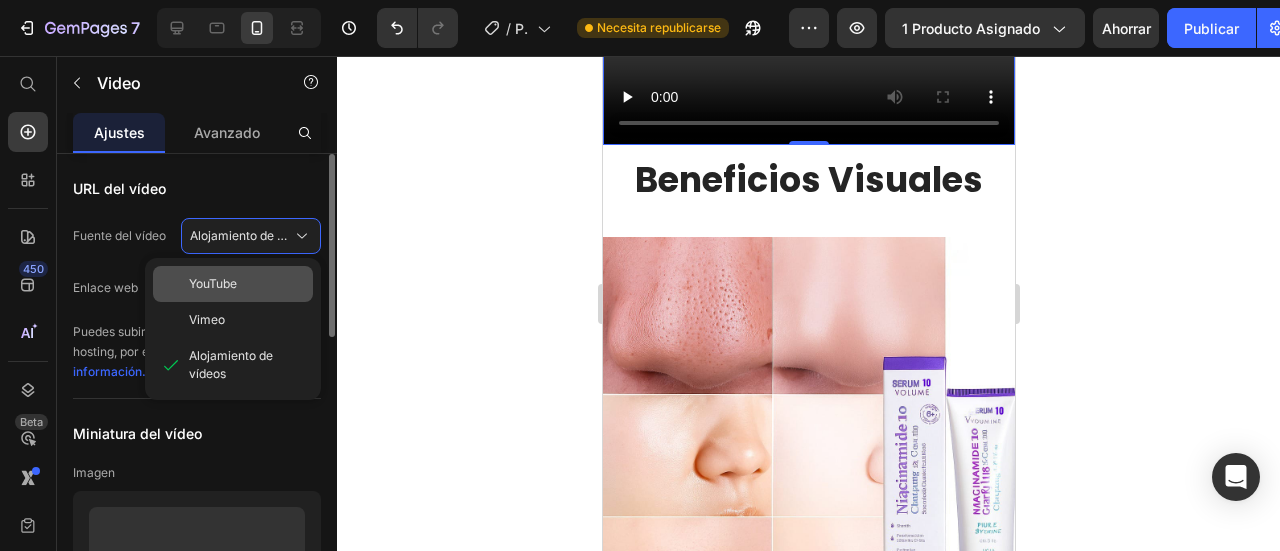 click on "YouTube" 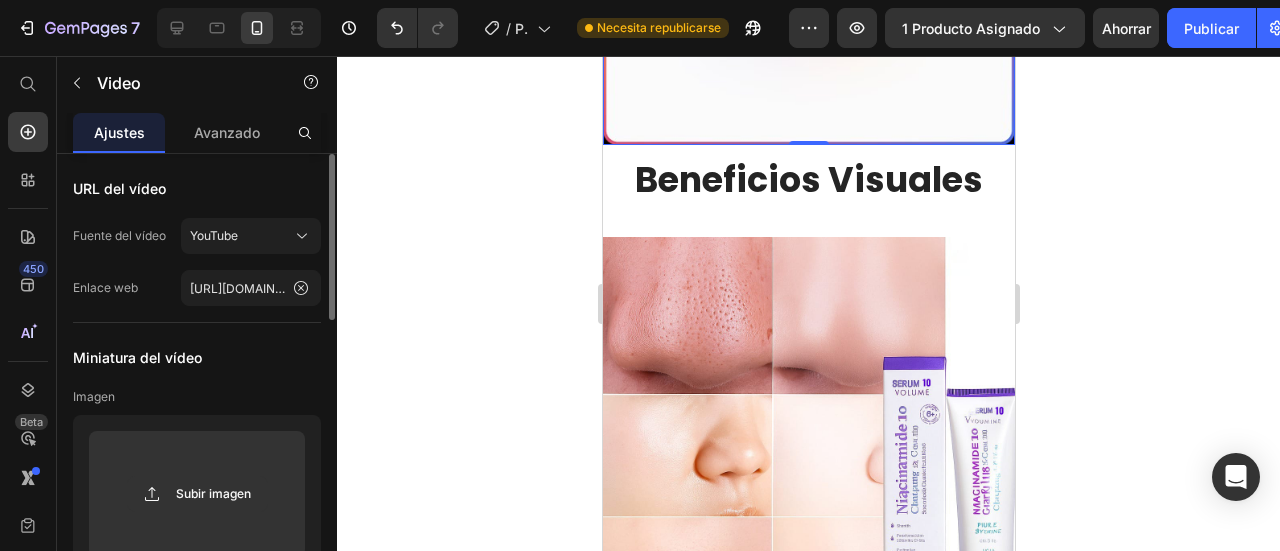 click 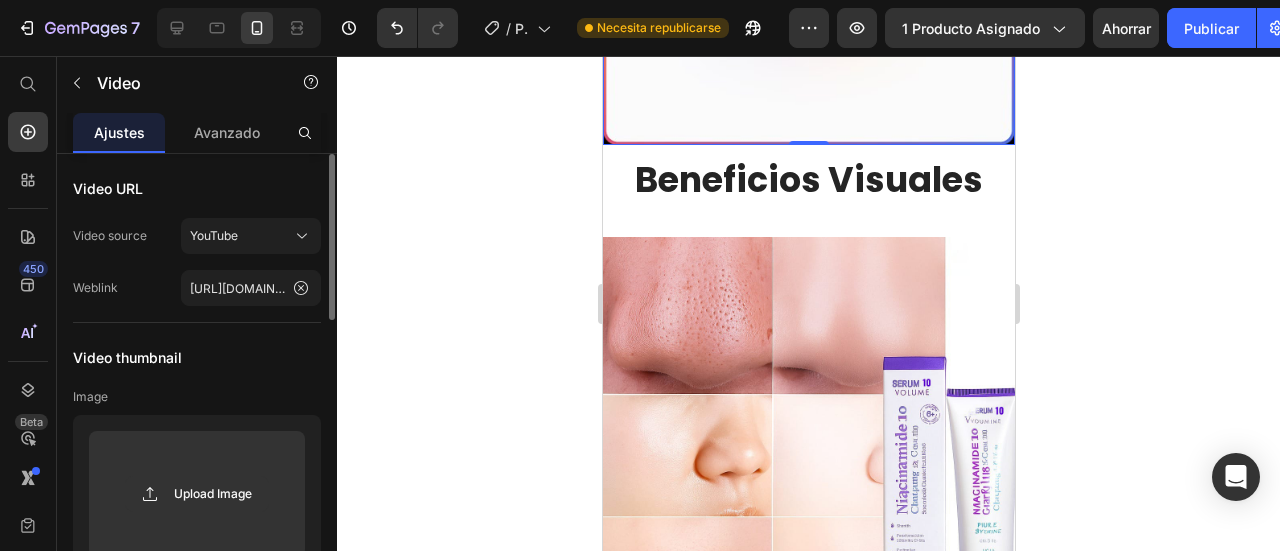 click 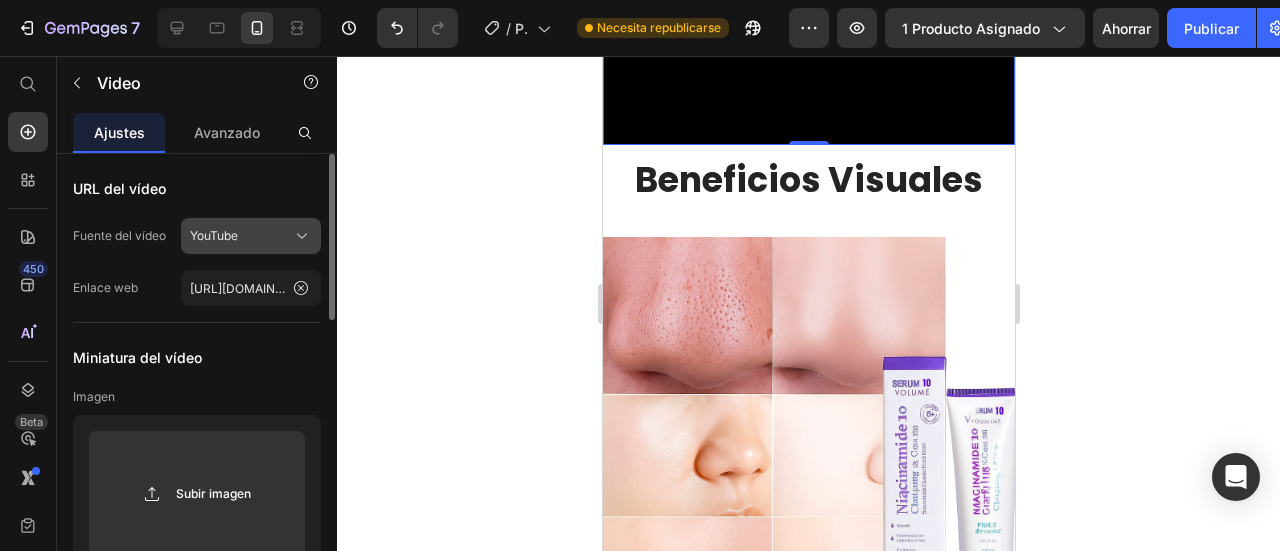 click 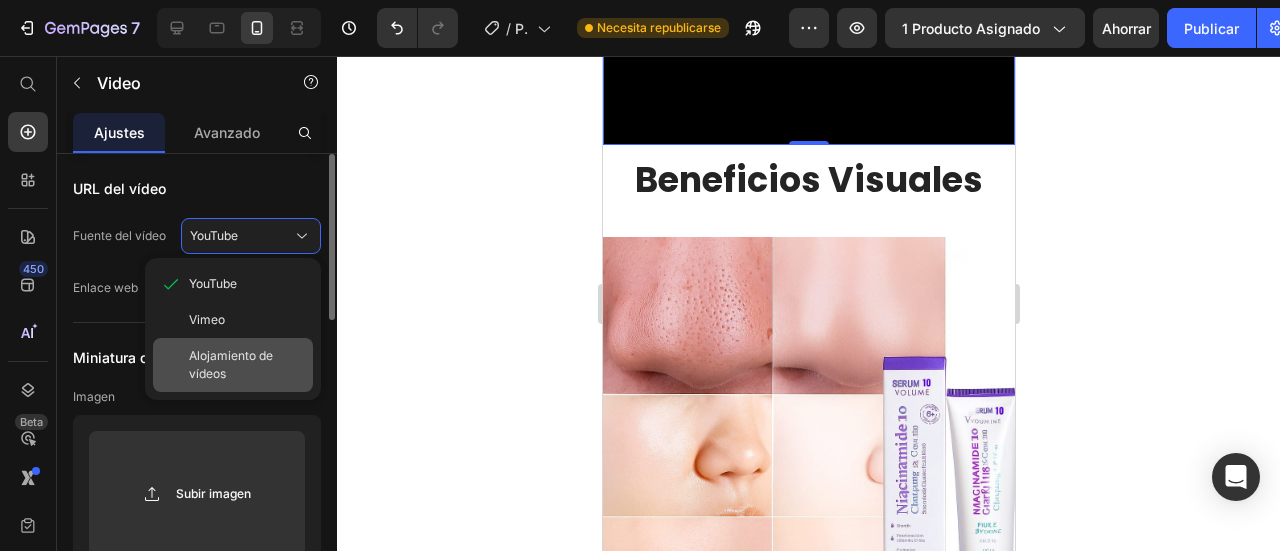 click on "Alojamiento de vídeos" at bounding box center (247, 365) 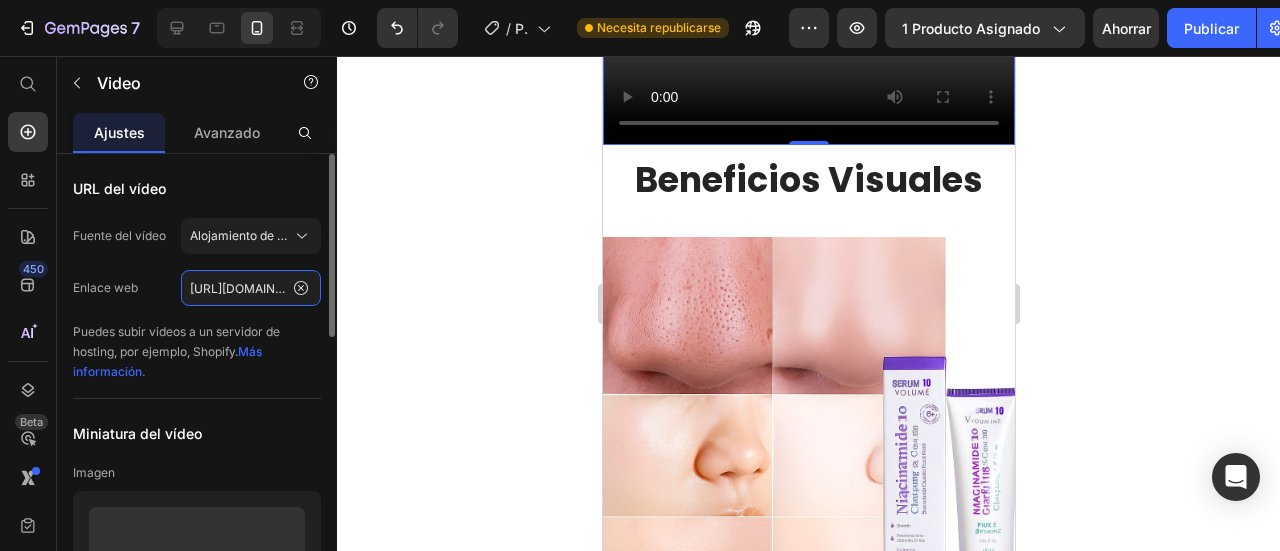 click on "https://www.youtube.com/shorts/NJGlLxj57Hs?feature=share" 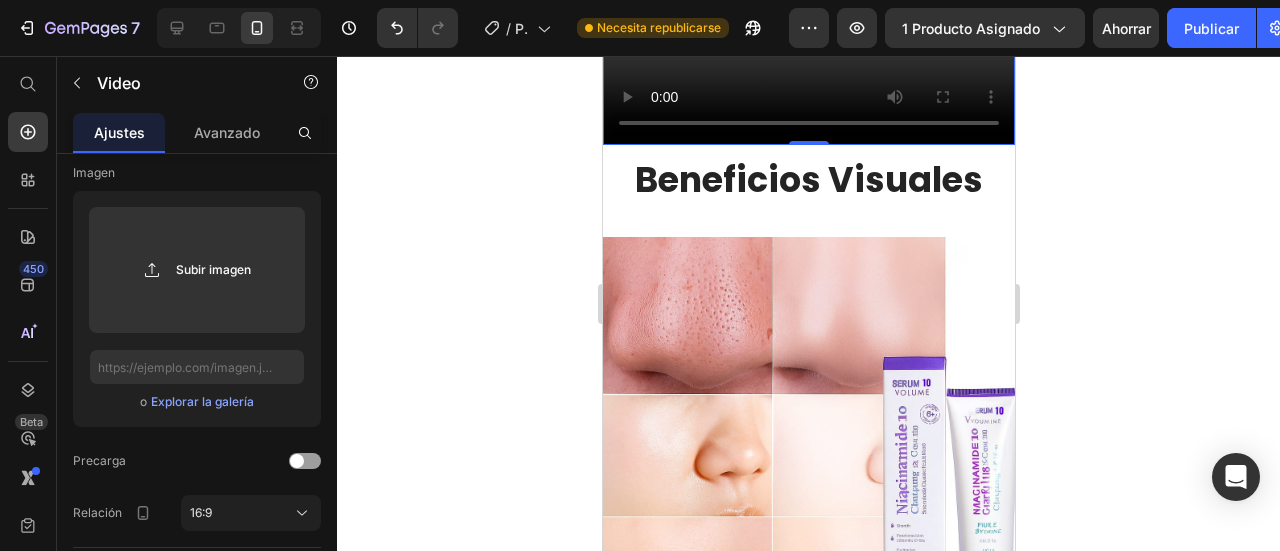 scroll, scrollTop: 0, scrollLeft: 0, axis: both 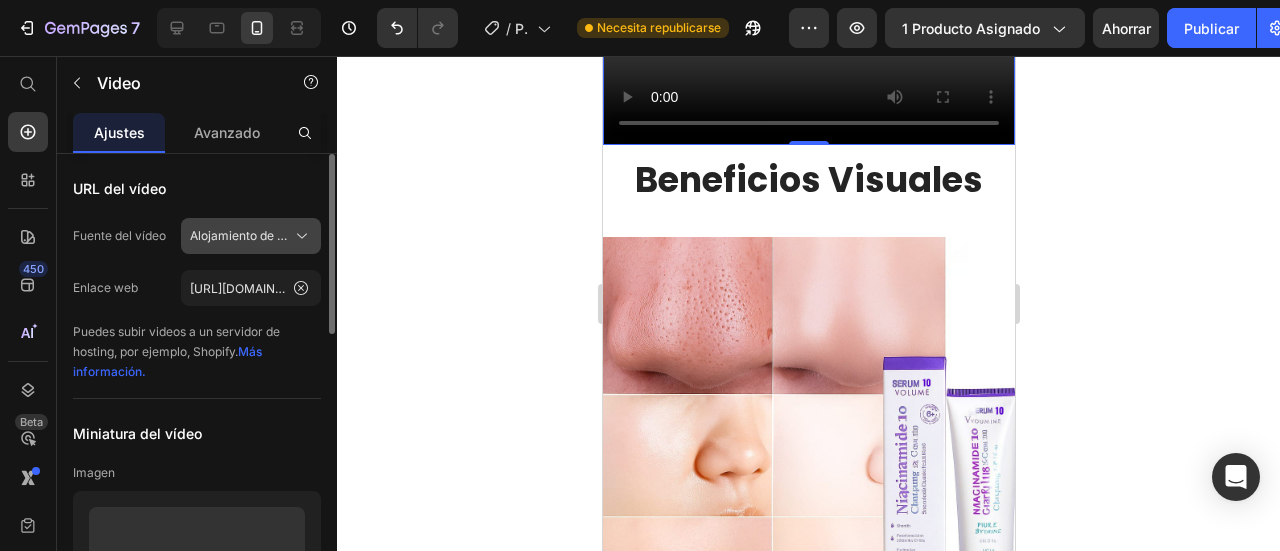 click on "Alojamiento de vídeos" at bounding box center [252, 235] 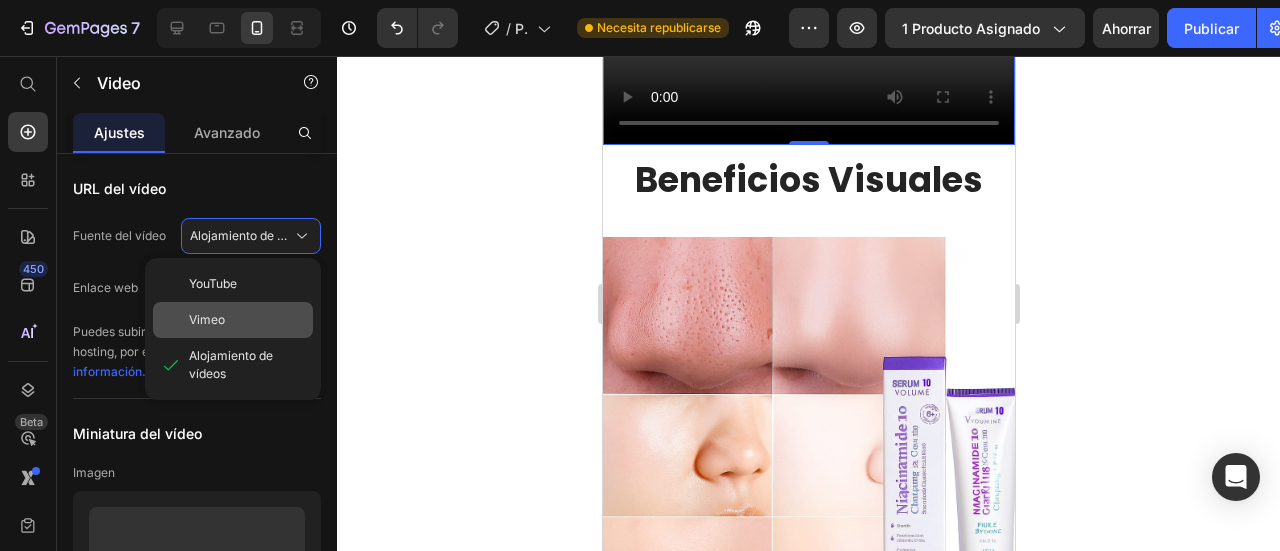 click on "Vimeo" 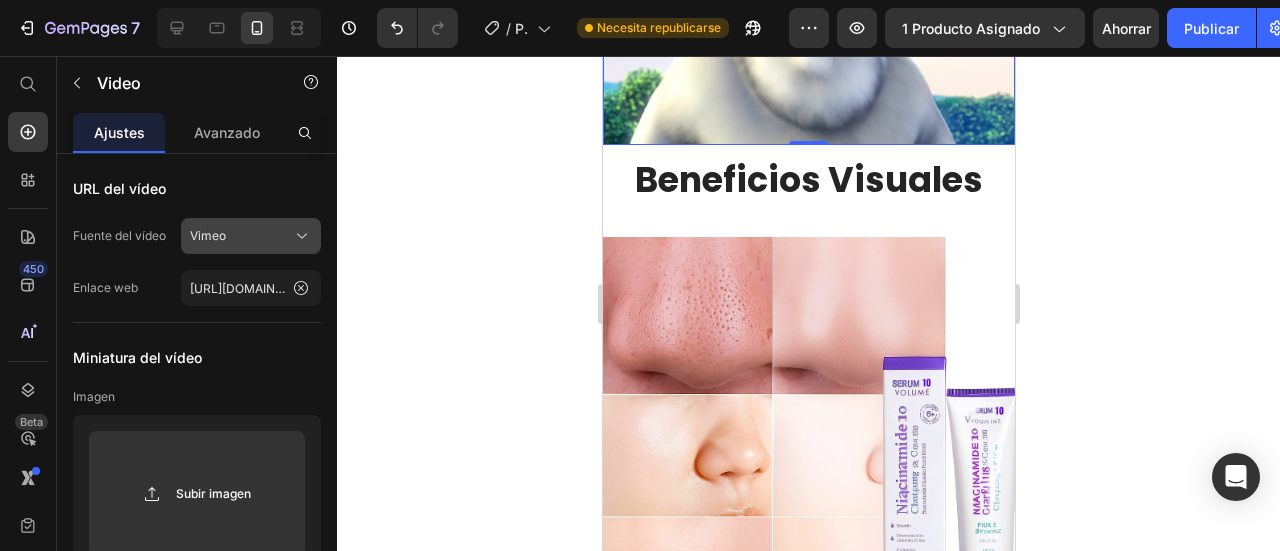 click on "Vimeo" 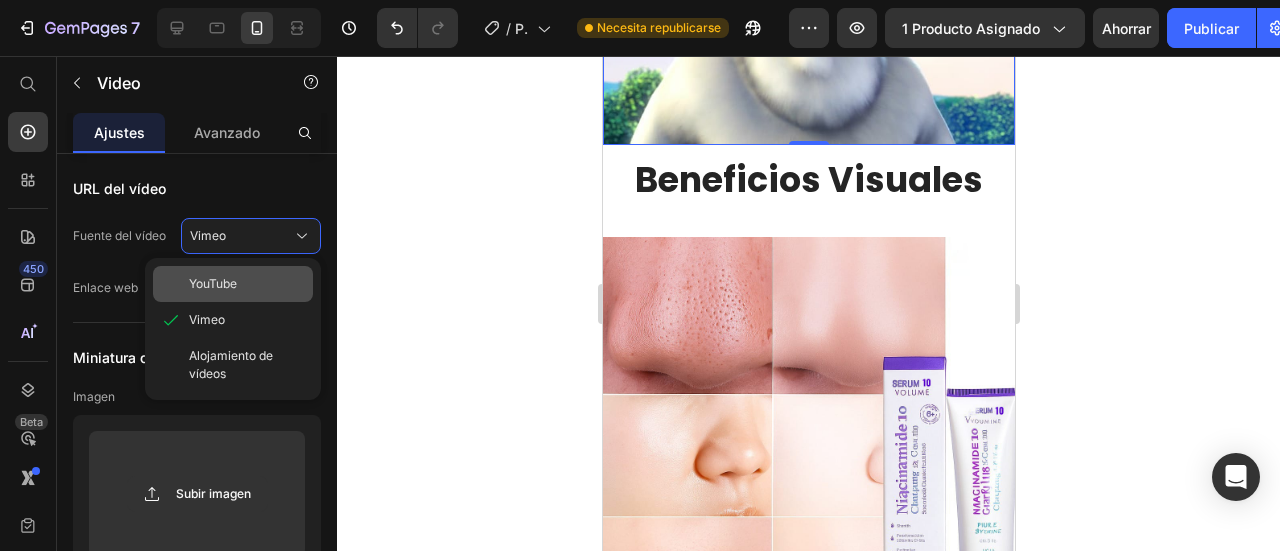 click on "YouTube" 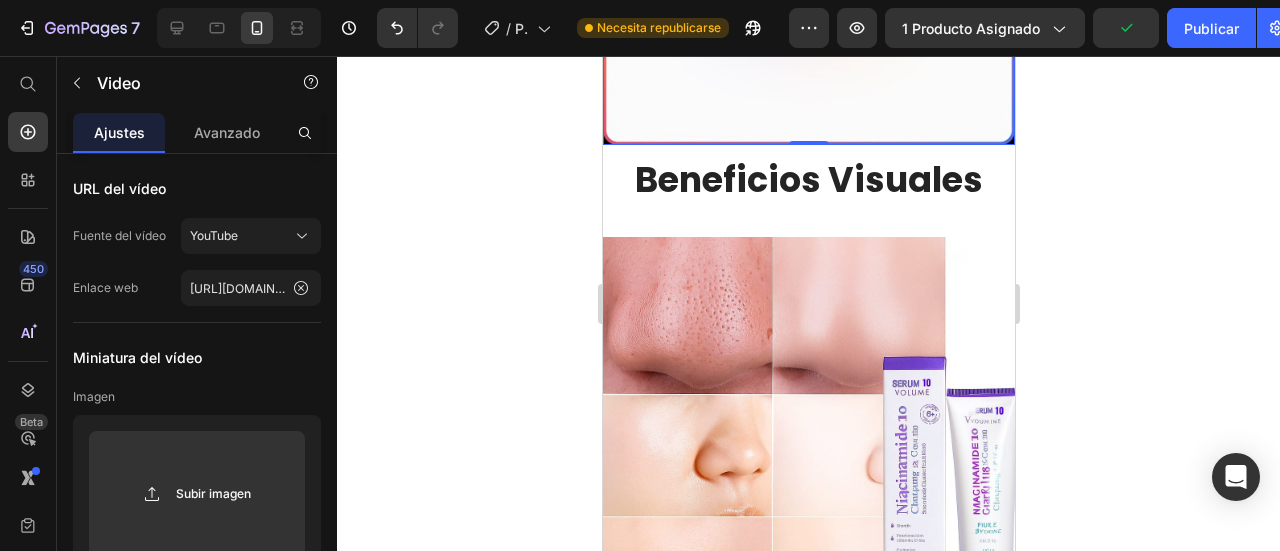 click 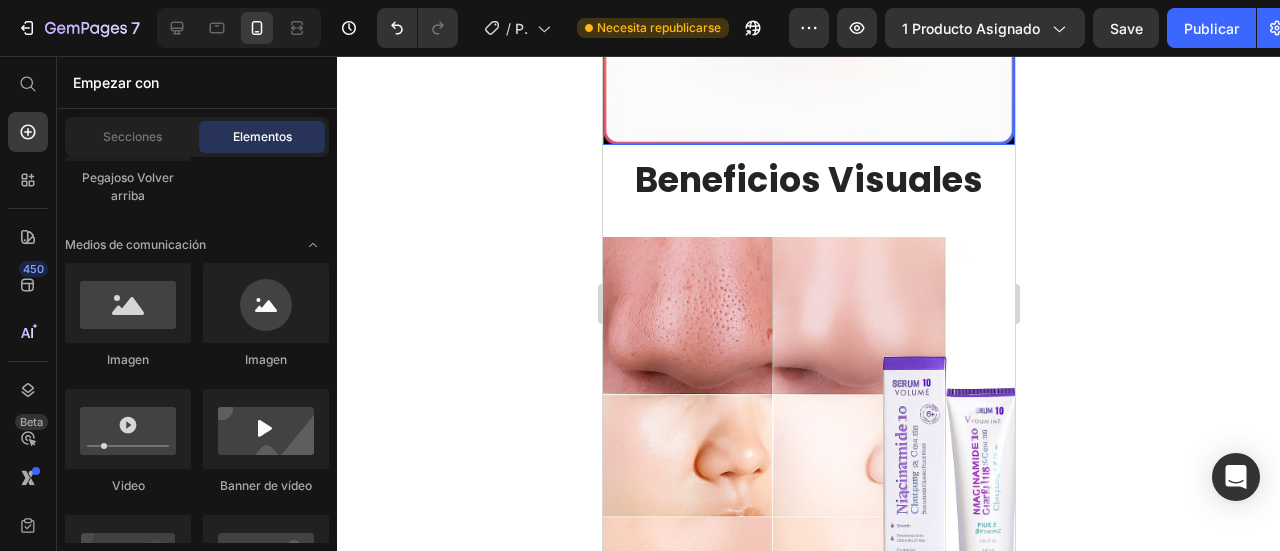 click at bounding box center [808, 29] 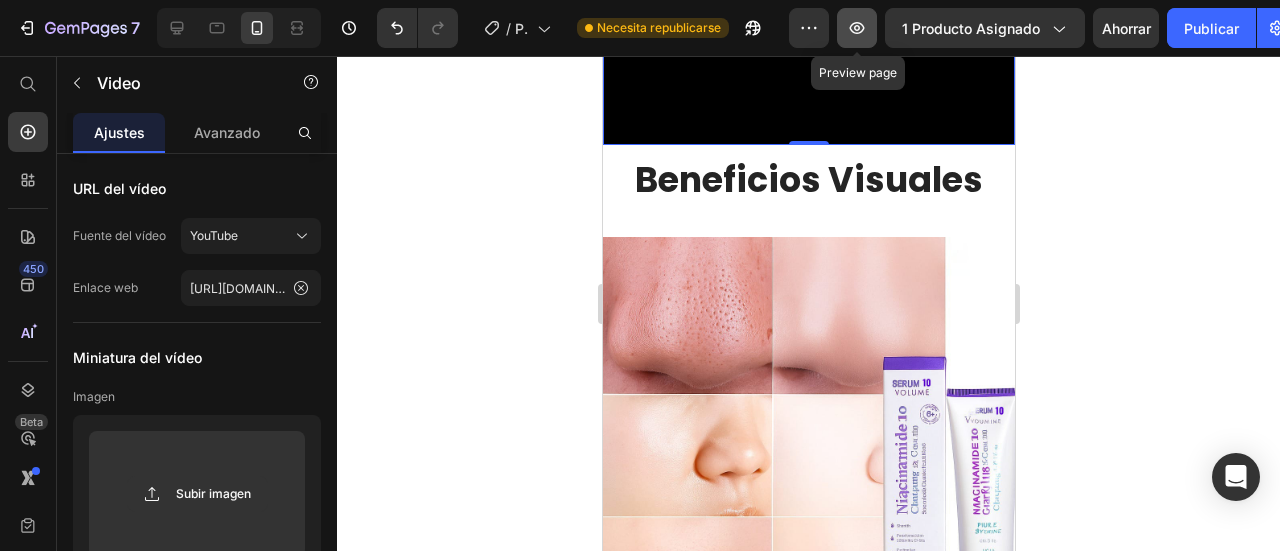 click 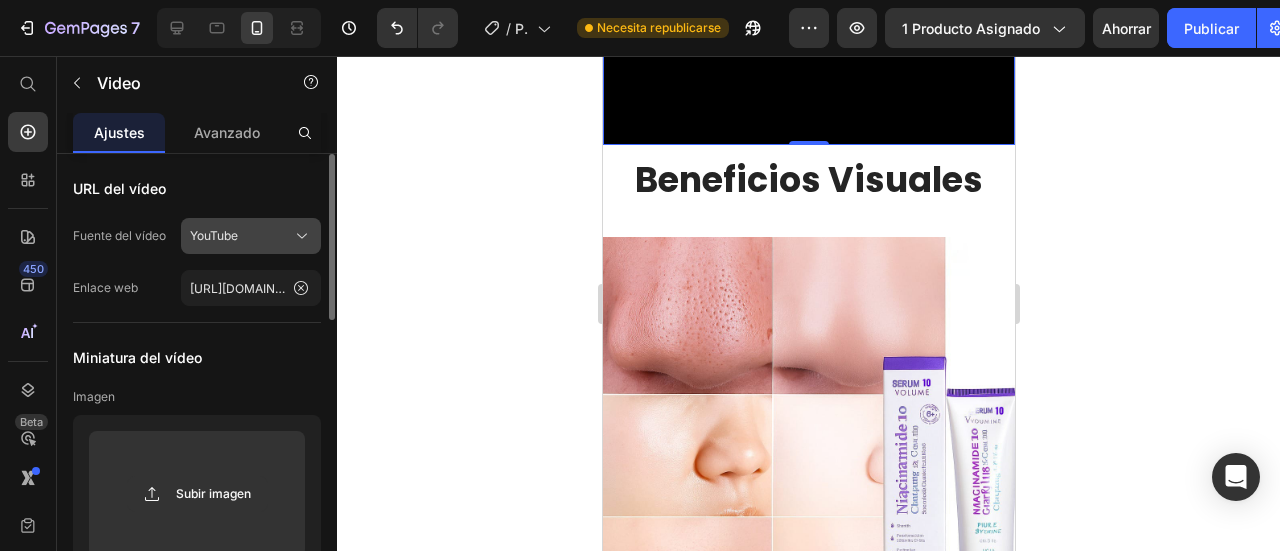 click 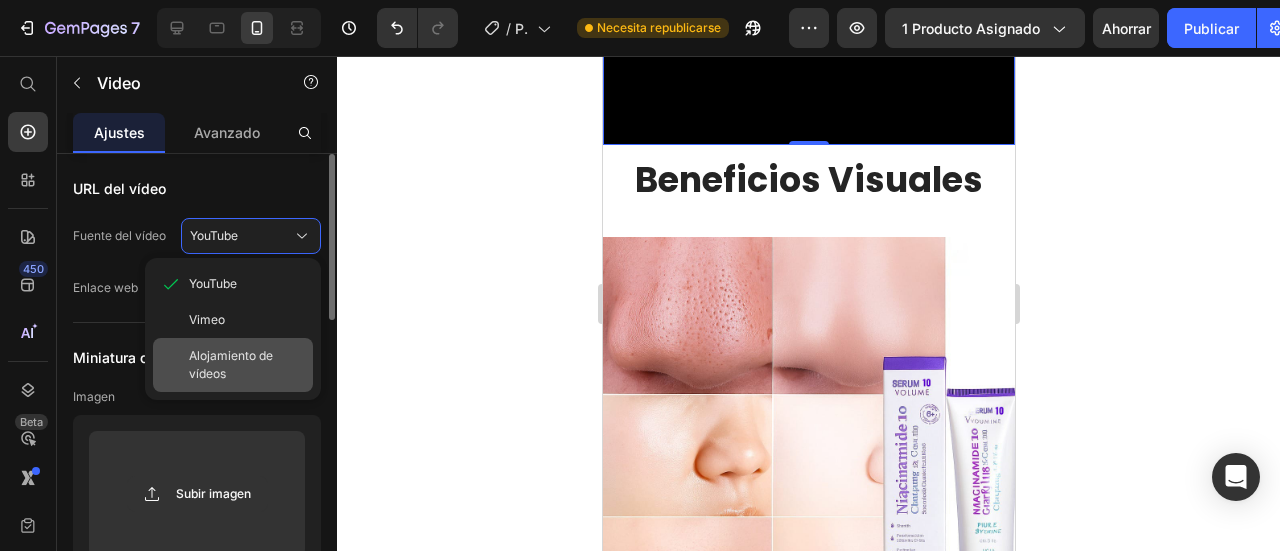 click on "Alojamiento de vídeos" at bounding box center (231, 364) 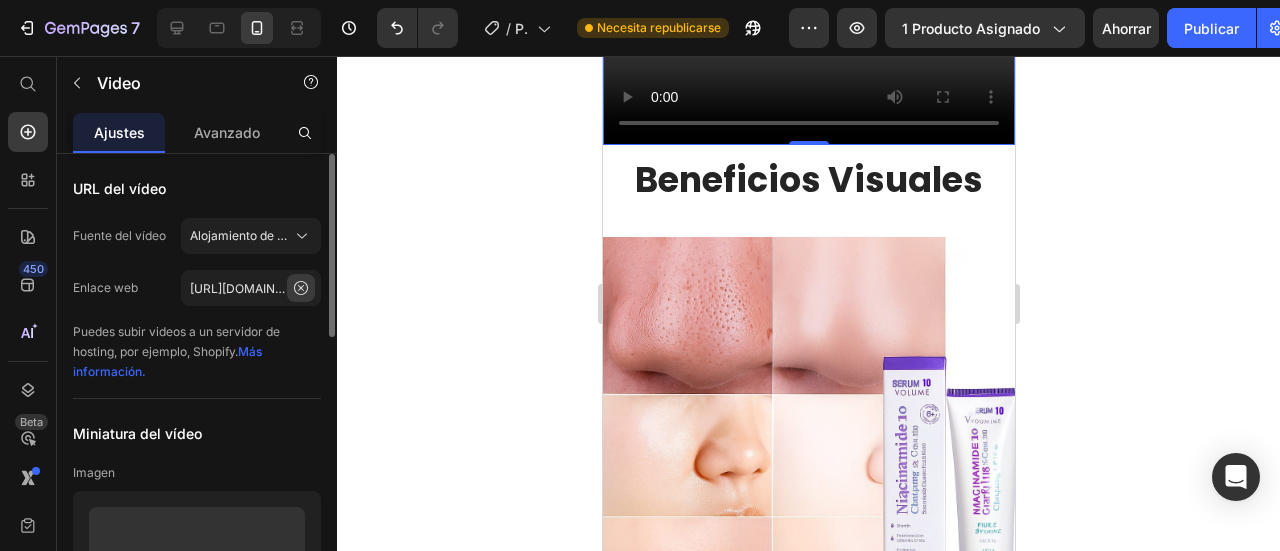 click 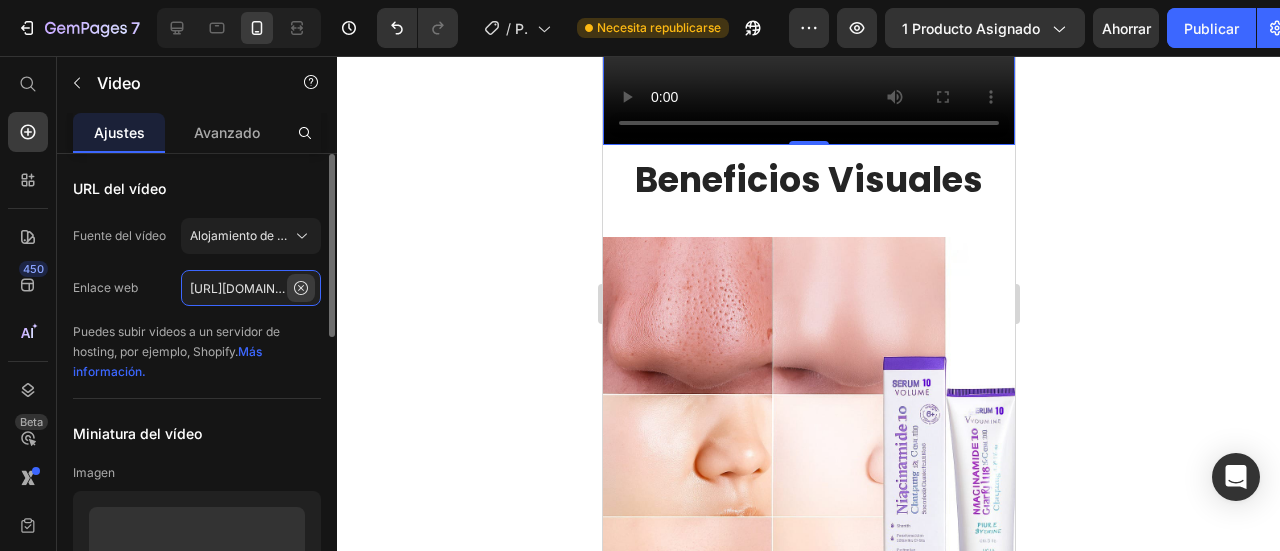 type 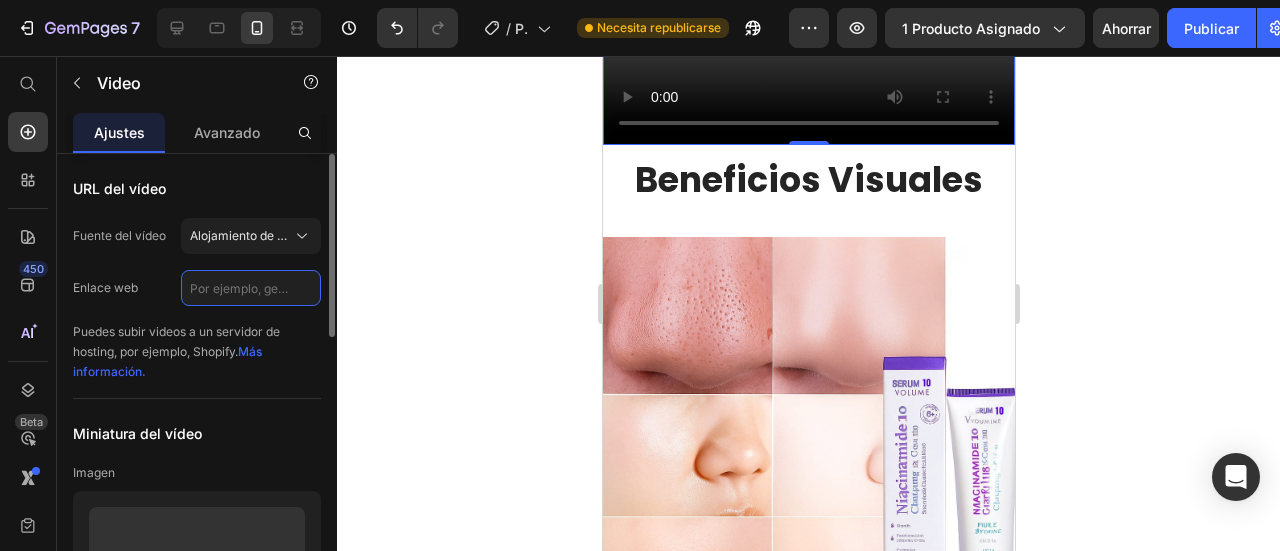 scroll, scrollTop: 0, scrollLeft: 0, axis: both 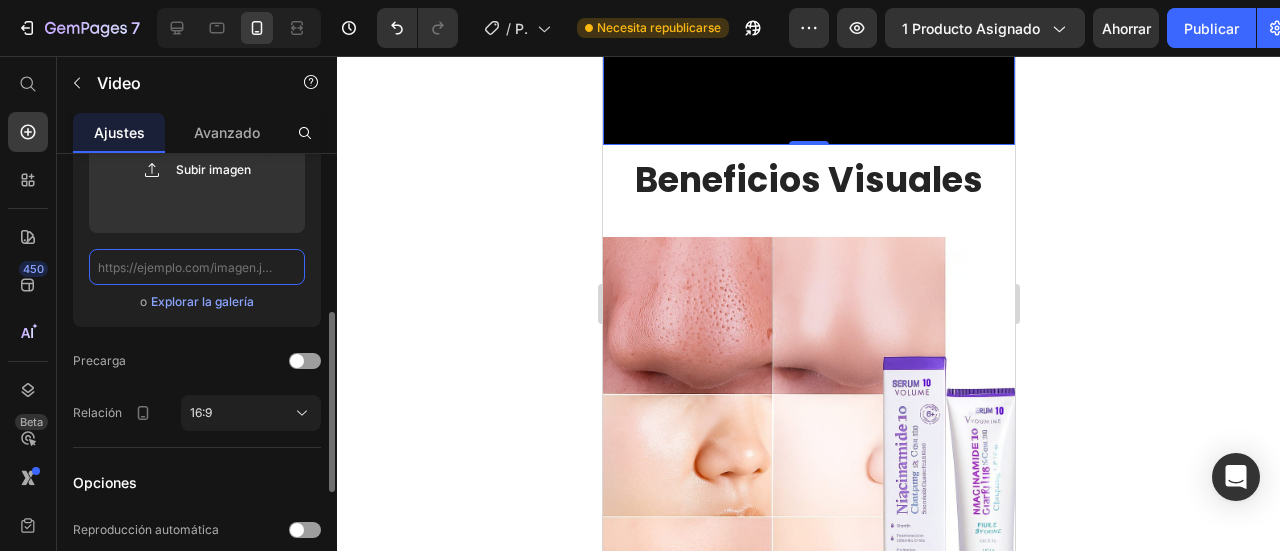 click 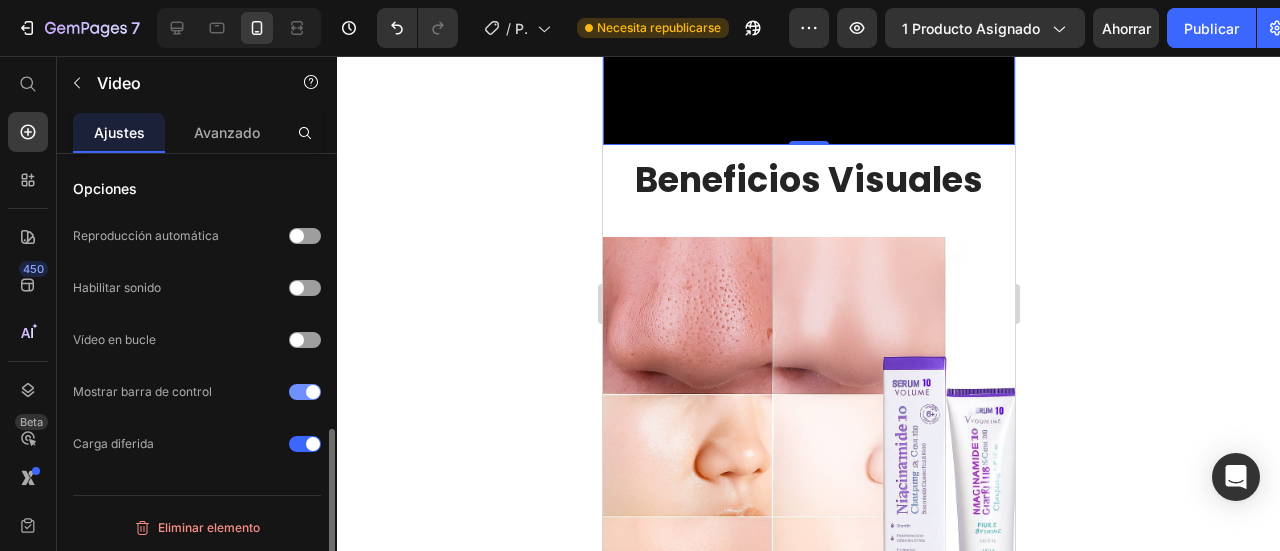scroll, scrollTop: 494, scrollLeft: 0, axis: vertical 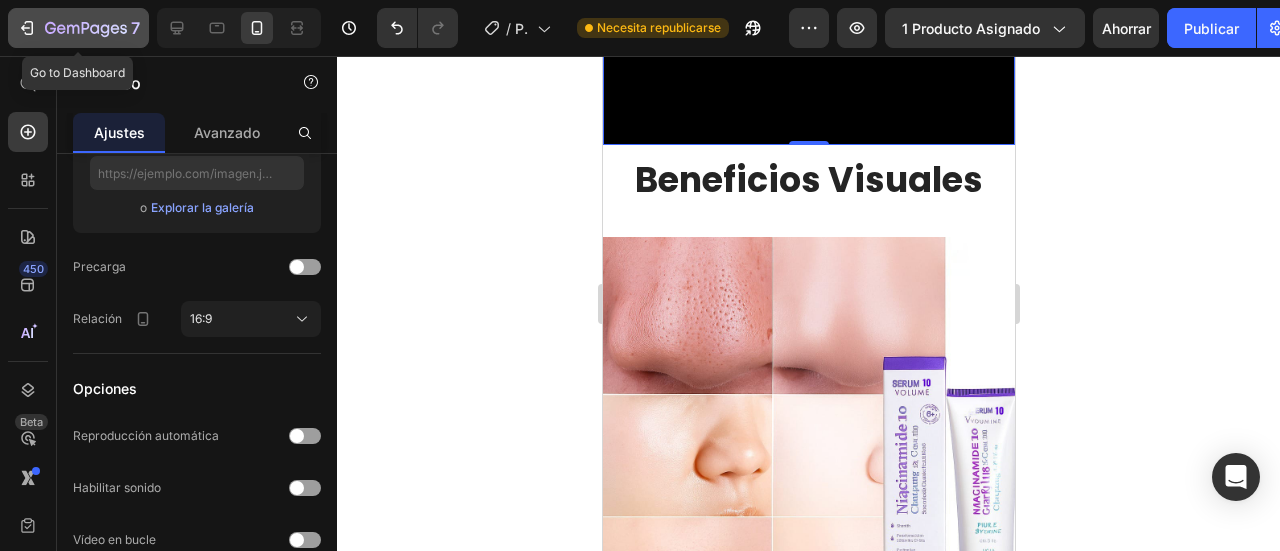click 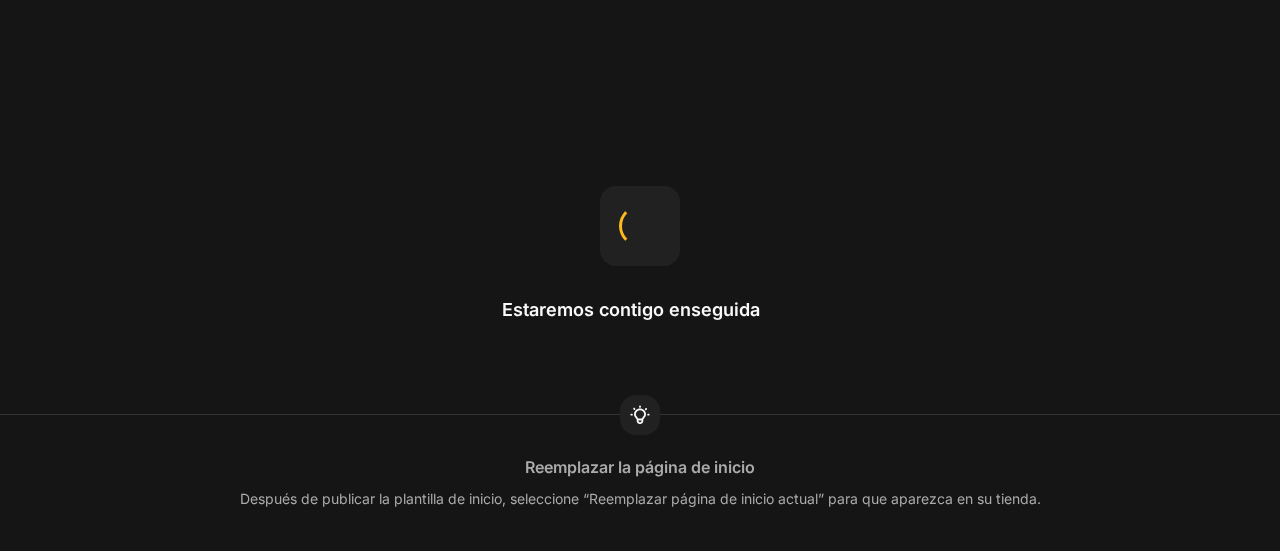 scroll, scrollTop: 0, scrollLeft: 0, axis: both 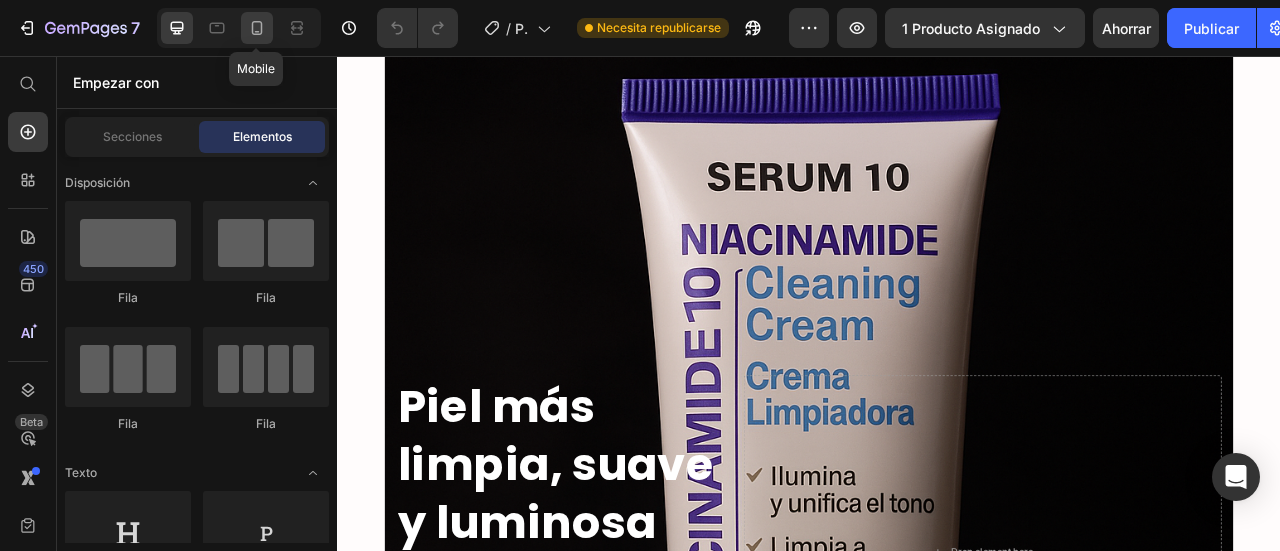 click 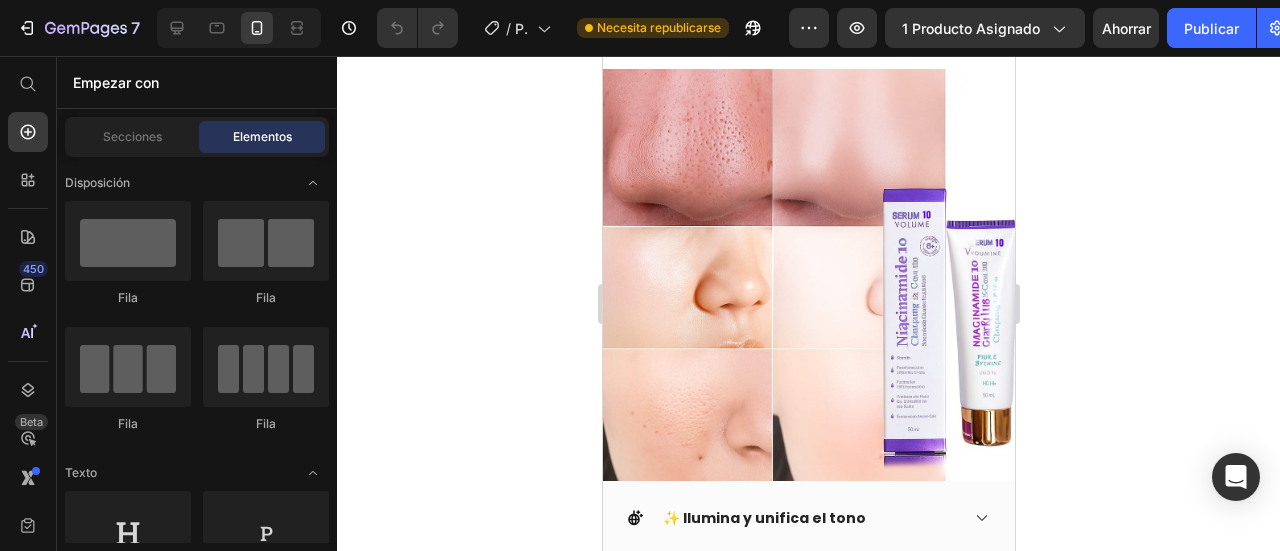 scroll, scrollTop: 2600, scrollLeft: 0, axis: vertical 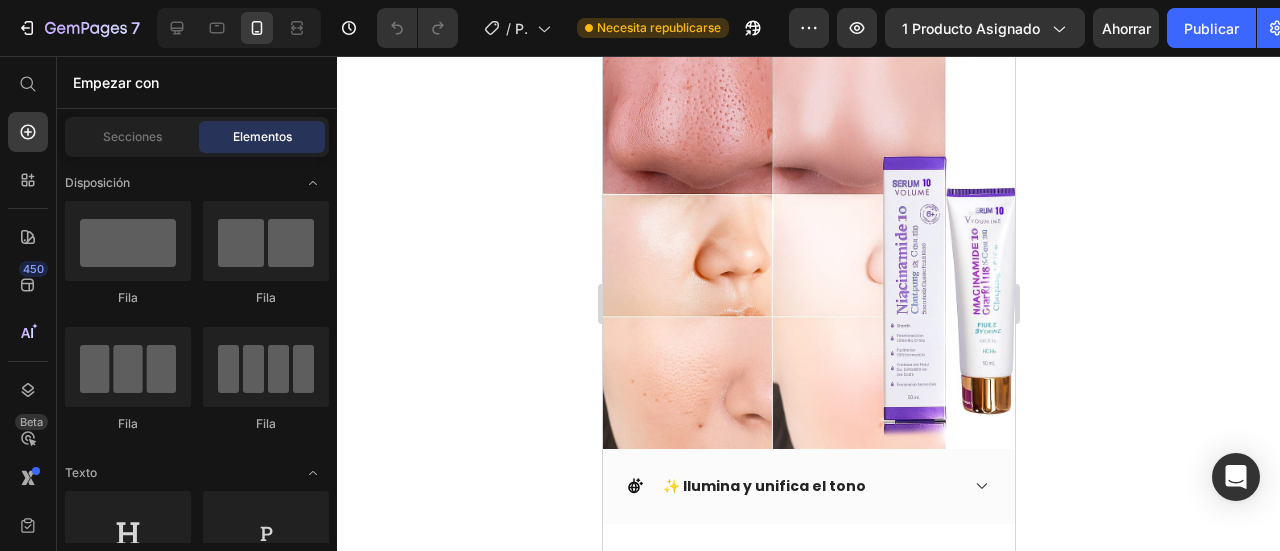 click on "Video" at bounding box center (808, -171) 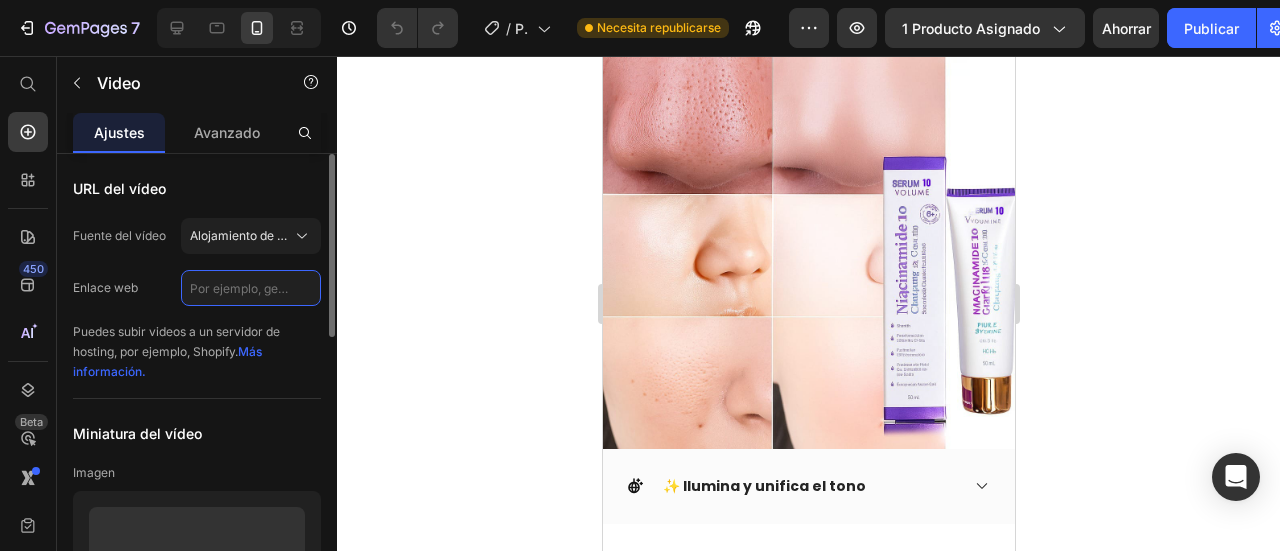 click 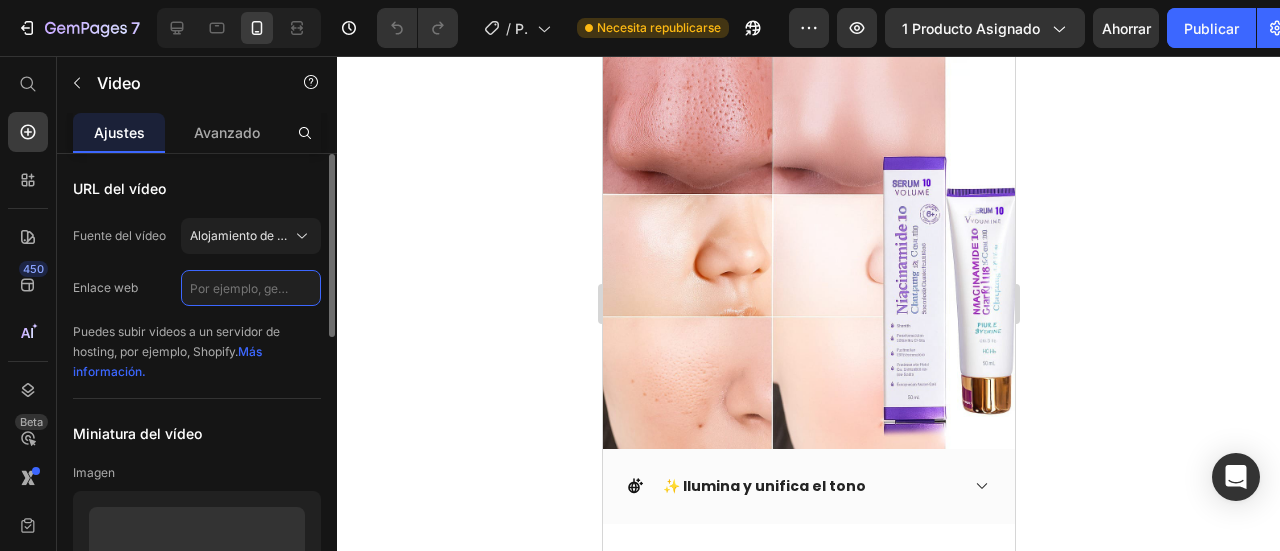 paste on "<iframe width="315" height="560" src="[URL][DOMAIN_NAME]" title="Despierta tu Piel con el Jabón de Niacinamida Serum 10 Limpieza y Cuidado en Cada Uso" frameborder="0" allow="accelerometer; autoplay; clipboard-write; encrypted-media; gyroscope; picture-in-picture; web-share" referrerpolicy="strict-origin-when-cross-origin" allowfullscreen></iframe>" 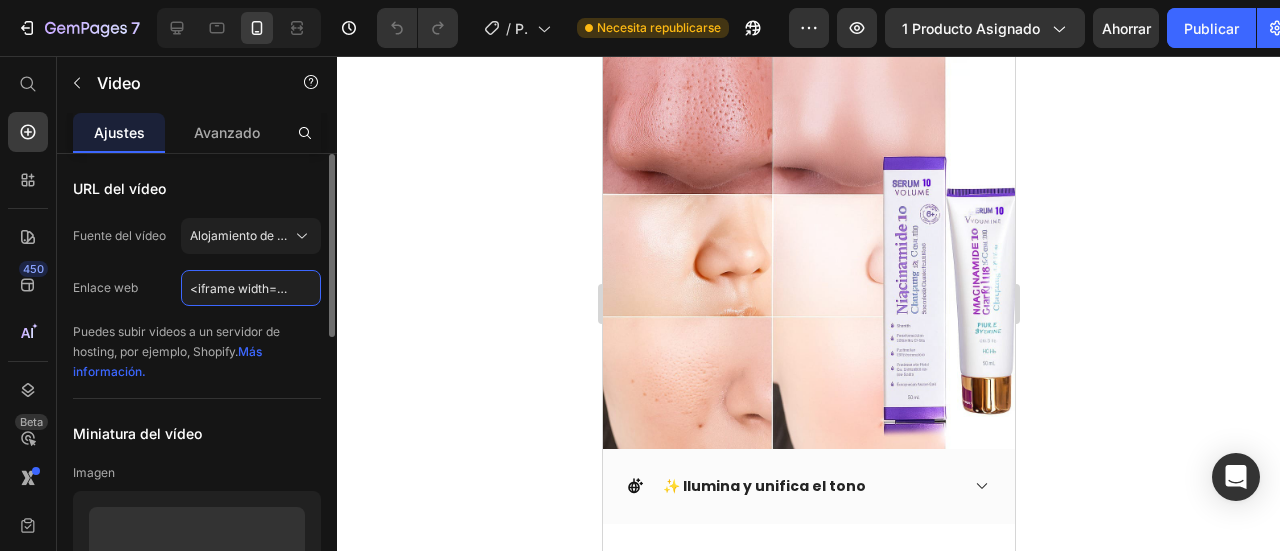 scroll, scrollTop: 0, scrollLeft: 2116, axis: horizontal 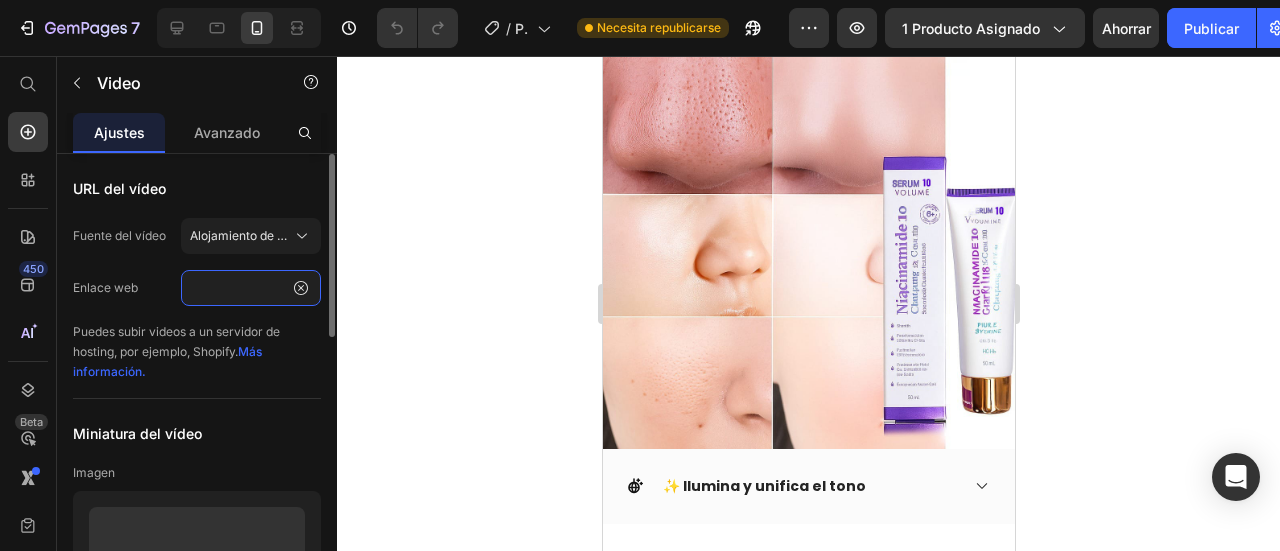 click on "<iframe width="315" height="560" src="[URL][DOMAIN_NAME]" title="Despierta tu Piel con el Jabón de Niacinamida Serum 10 Limpieza y Cuidado en Cada Uso" frameborder="0" allow="accelerometer; autoplay; clipboard-write; encrypted-media; gyroscope; picture-in-picture; web-share" referrerpolicy="strict-origin-when-cross-origin" allowfullscreen></iframe>" 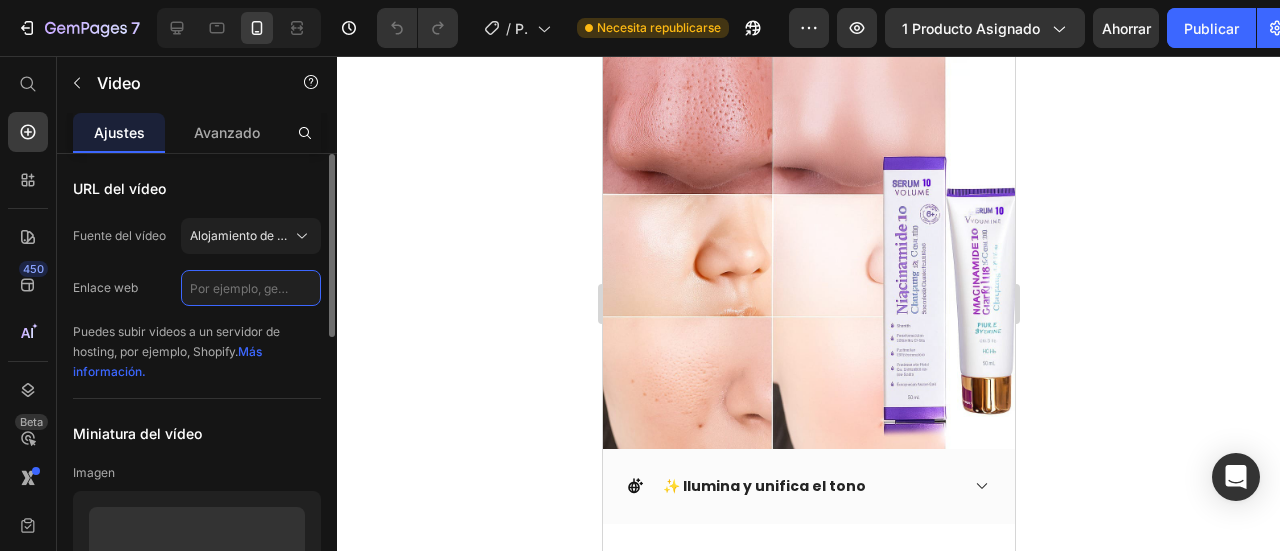 scroll, scrollTop: 0, scrollLeft: 0, axis: both 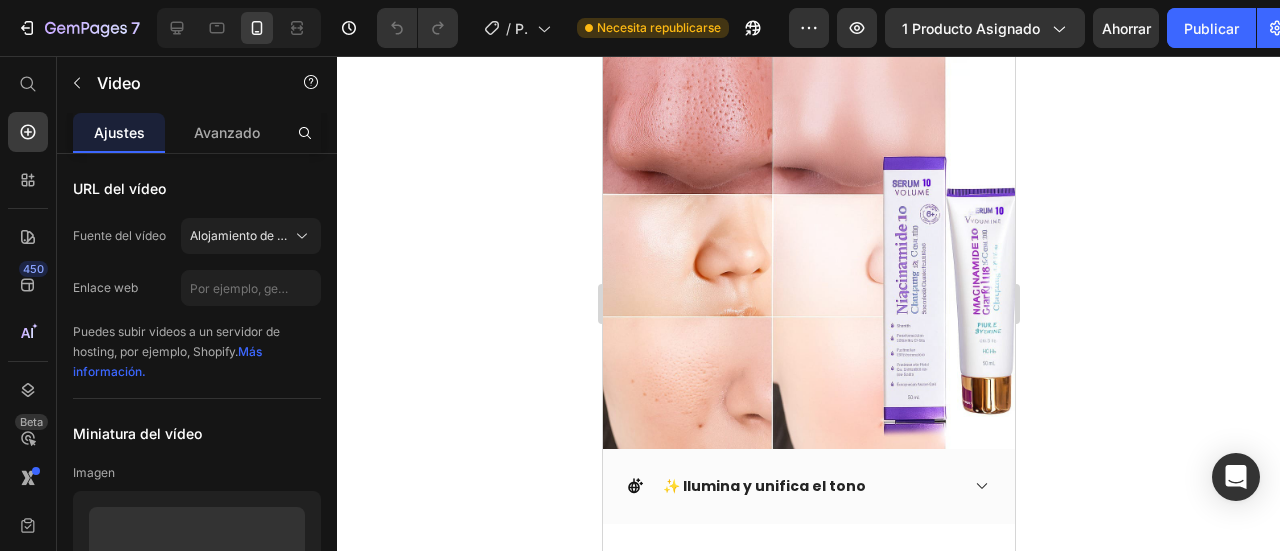 click 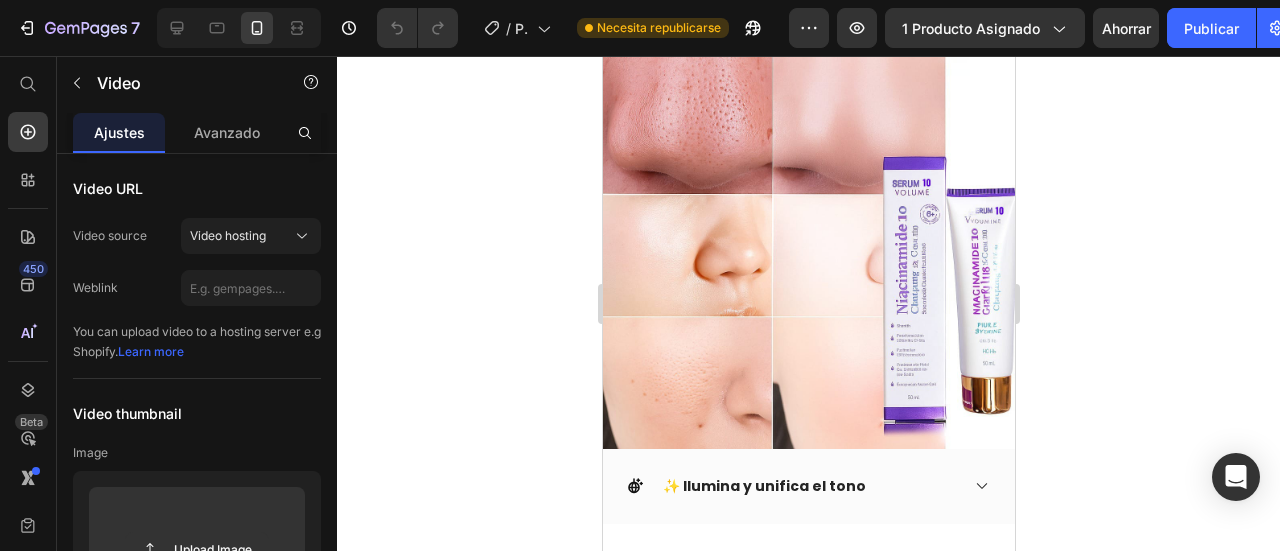 click on "Video" at bounding box center [808, -171] 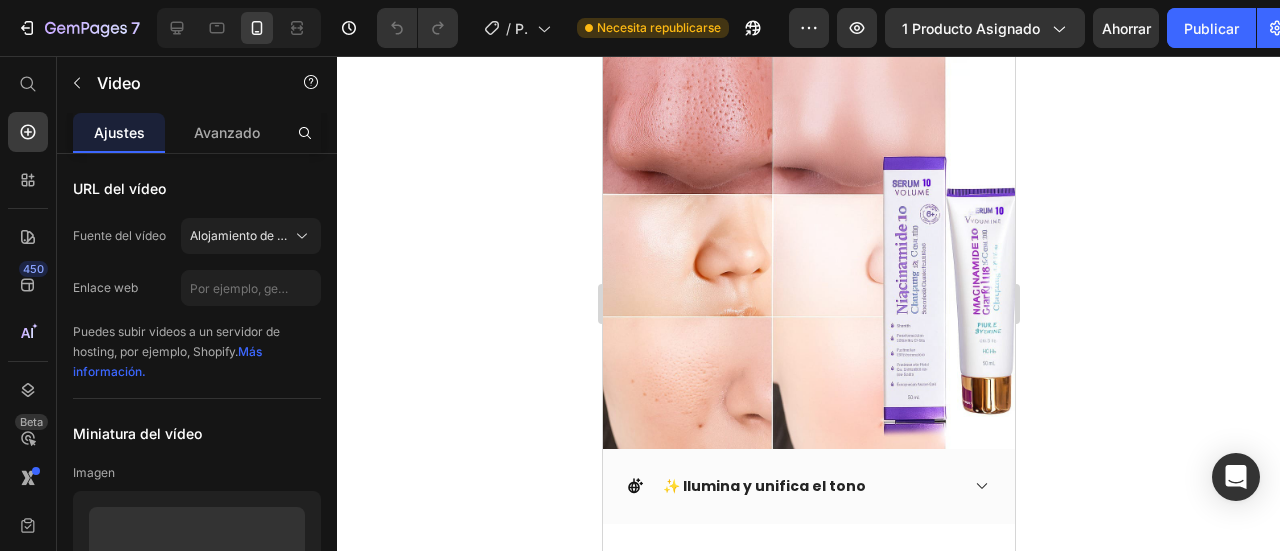 click 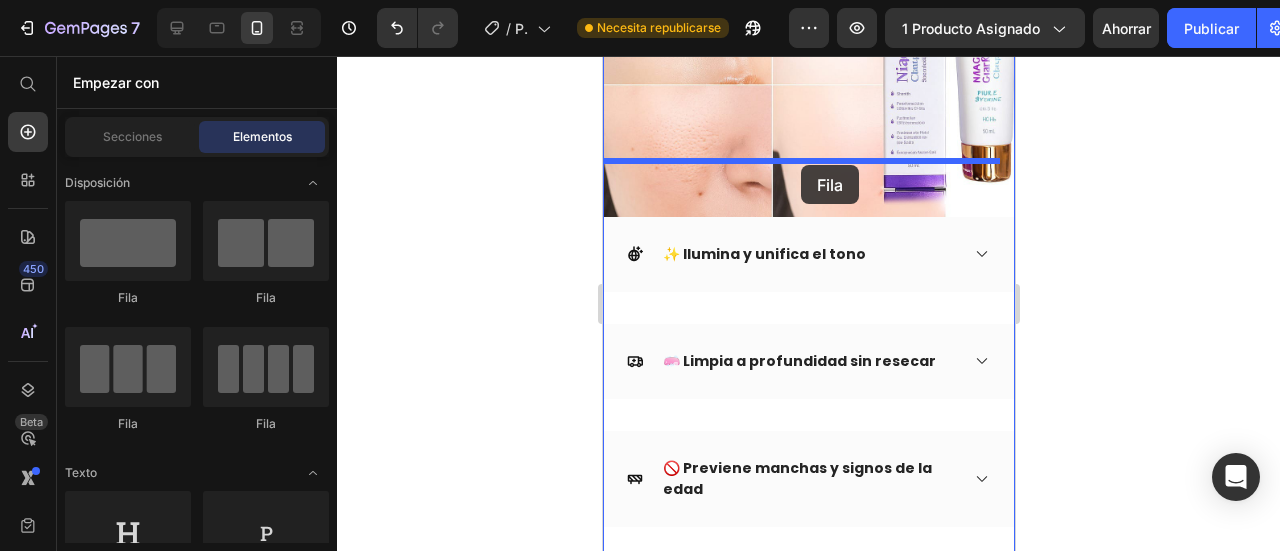 drag, startPoint x: 742, startPoint y: 292, endPoint x: 800, endPoint y: 165, distance: 139.61734 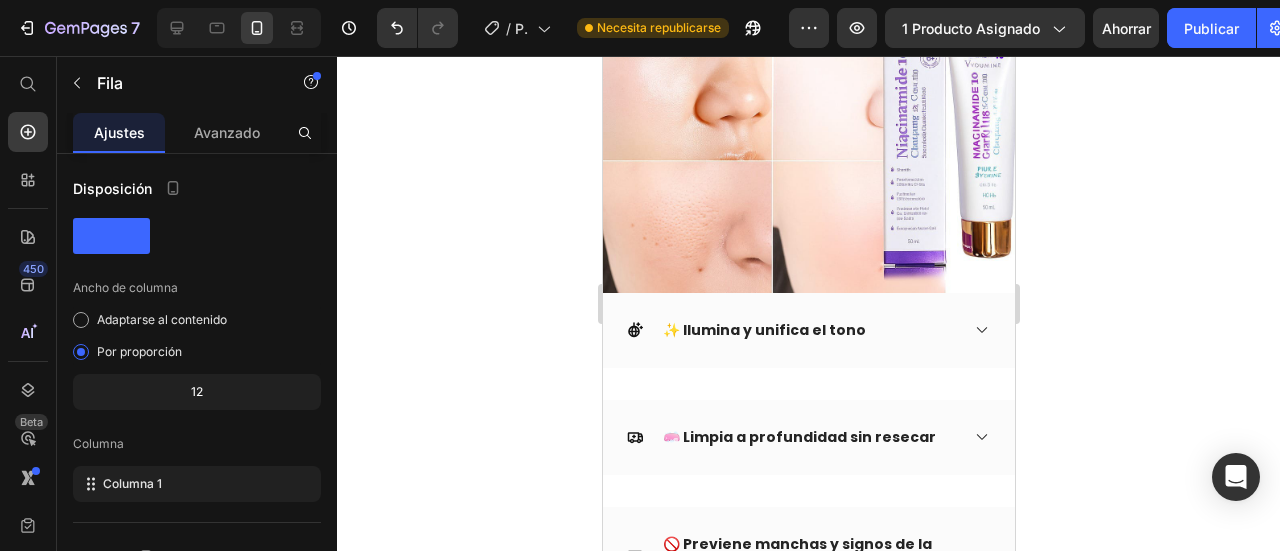 click on "Drop element here" at bounding box center [808, -165] 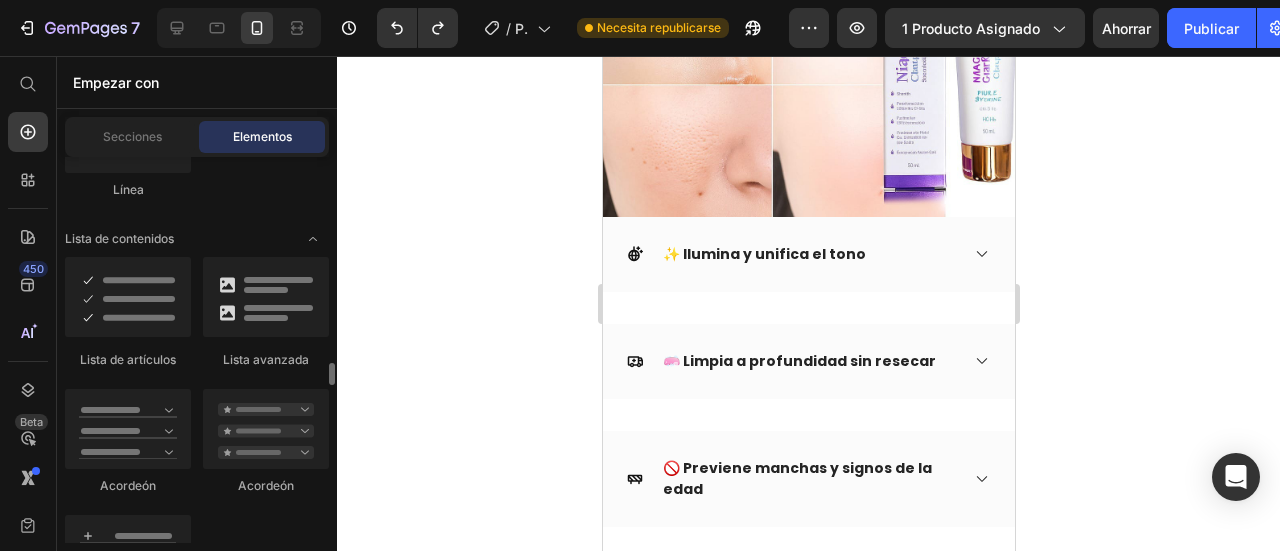 scroll, scrollTop: 1800, scrollLeft: 0, axis: vertical 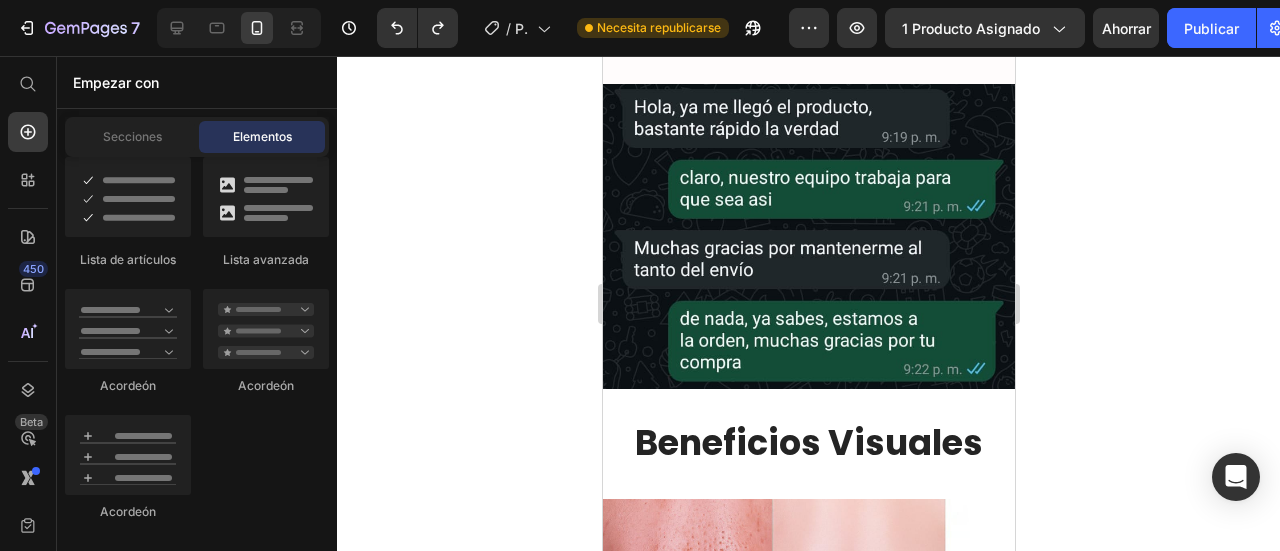 click on "Secciones Elementos" at bounding box center [197, 137] 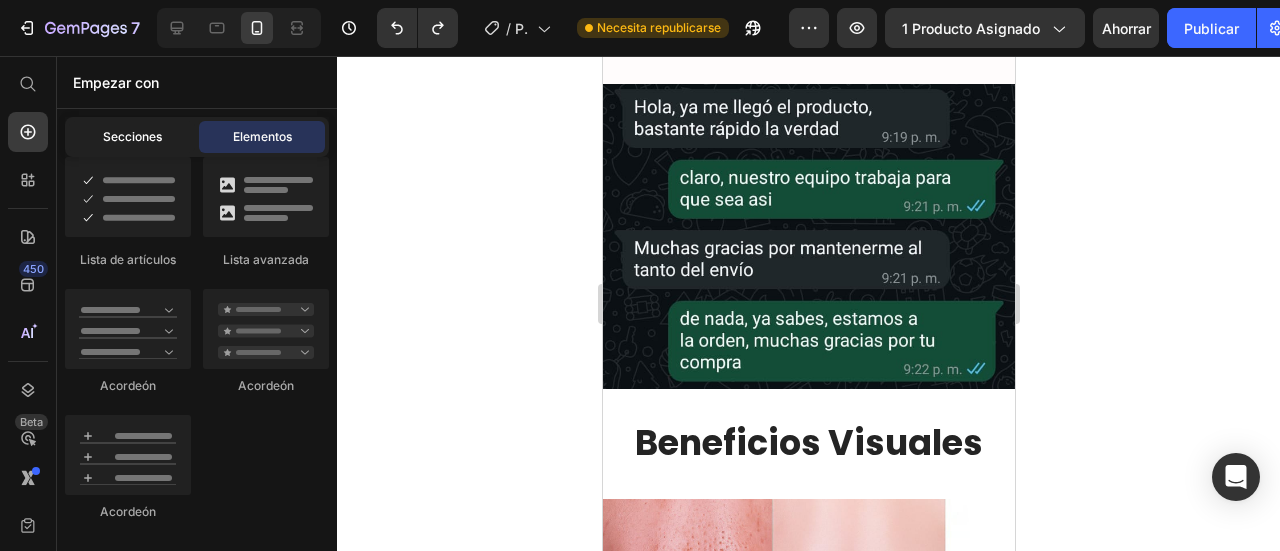 click on "Secciones" 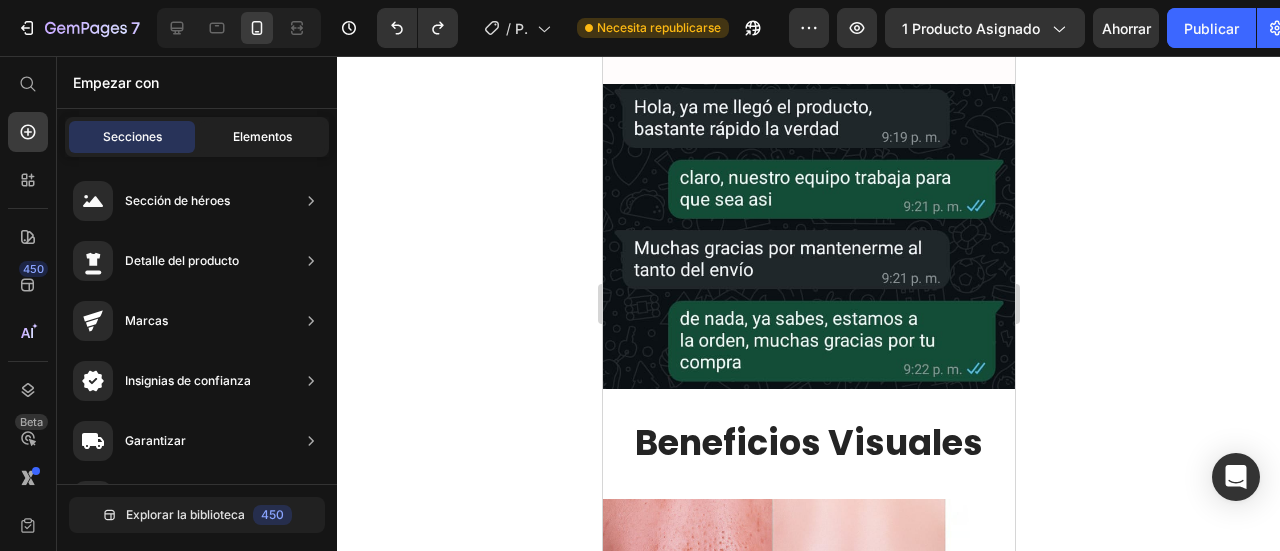 click on "Elementos" 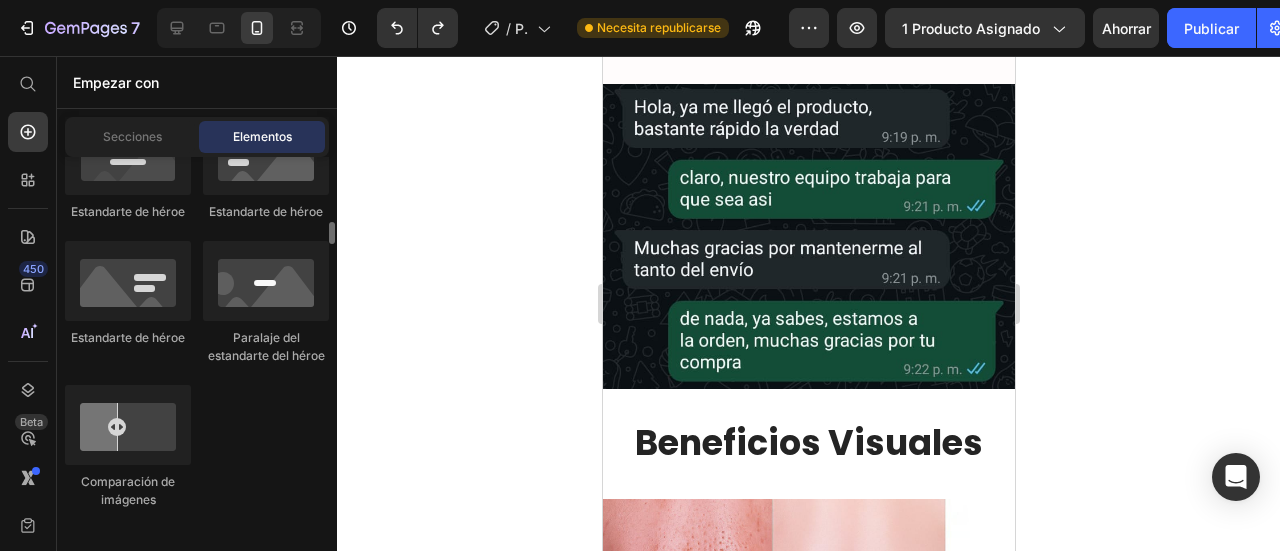 scroll, scrollTop: 800, scrollLeft: 0, axis: vertical 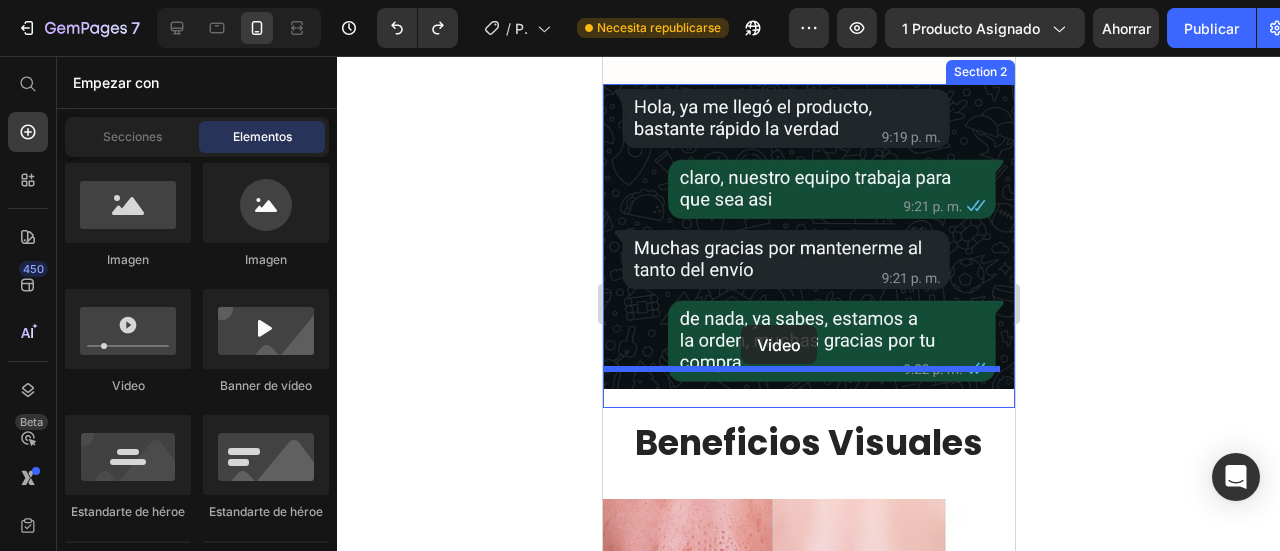 drag, startPoint x: 1062, startPoint y: 335, endPoint x: 740, endPoint y: 328, distance: 322.07608 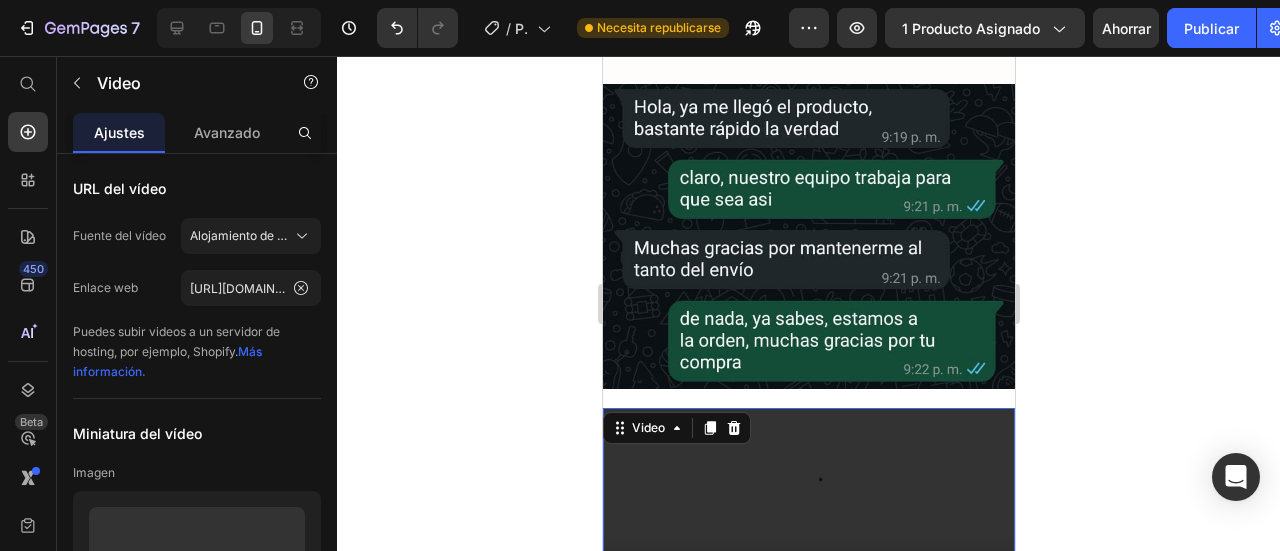 scroll, scrollTop: 2400, scrollLeft: 0, axis: vertical 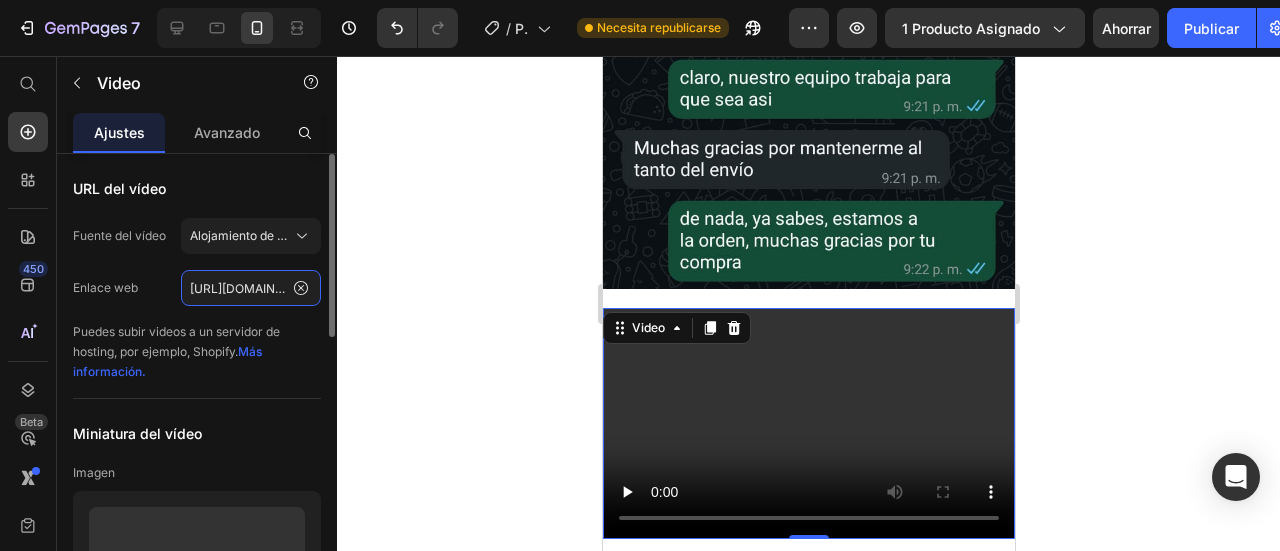 click on "[URL][DOMAIN_NAME]" 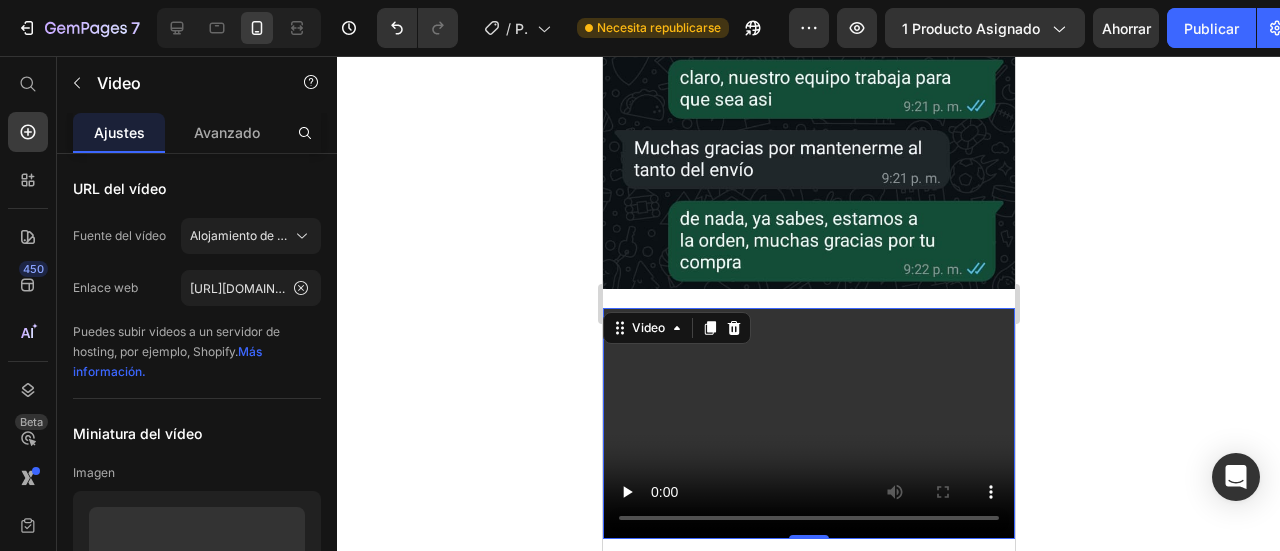 click 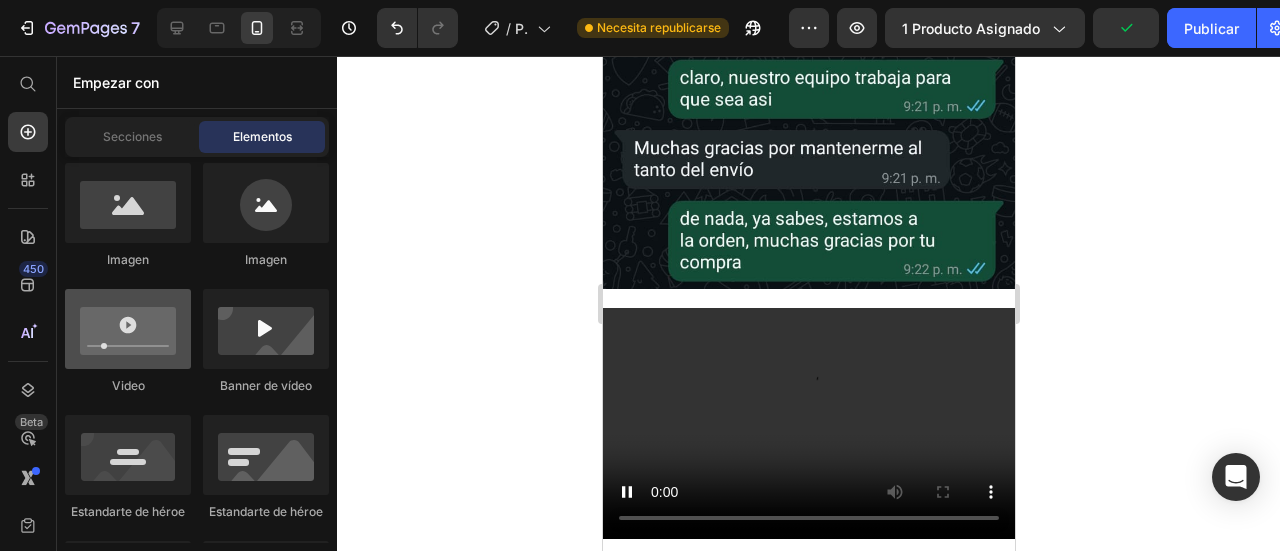 scroll, scrollTop: 600, scrollLeft: 0, axis: vertical 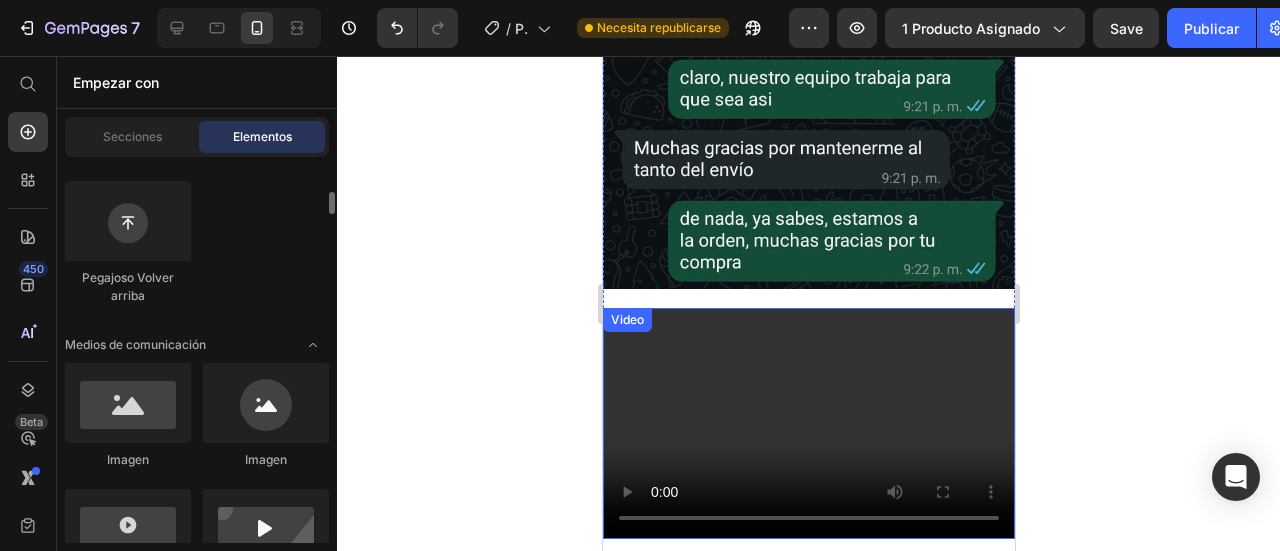 click at bounding box center (808, 424) 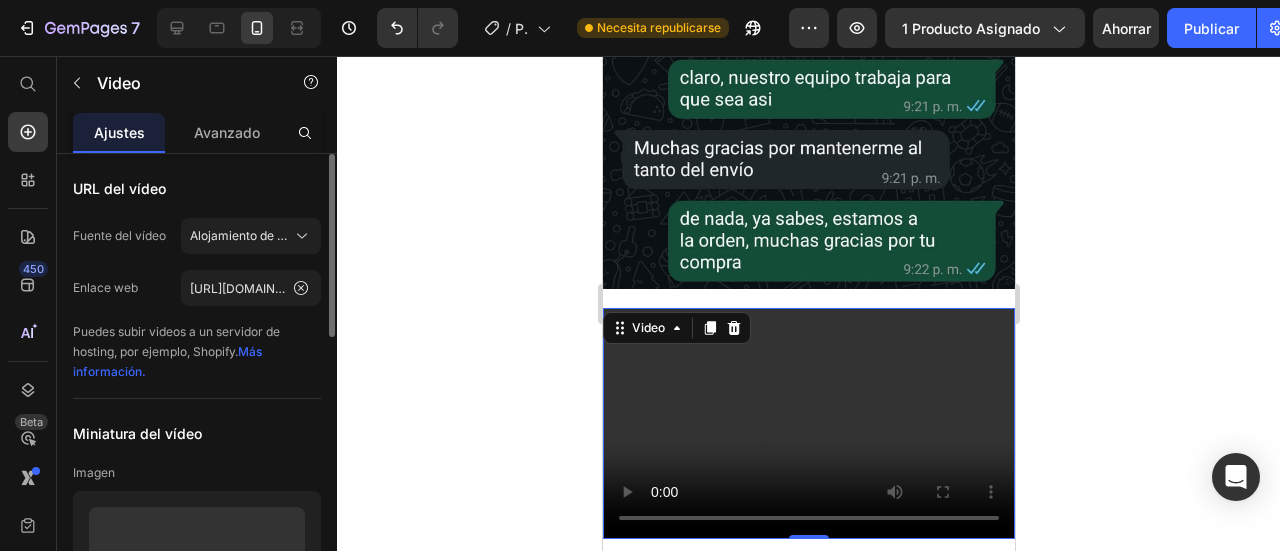 click on "URL del vídeo Fuente del vídeo Alojamiento de vídeos Enlace web [URL][DOMAIN_NAME] Puedes subir videos a un servidor de hosting, por ejemplo, Shopify.    Más información." 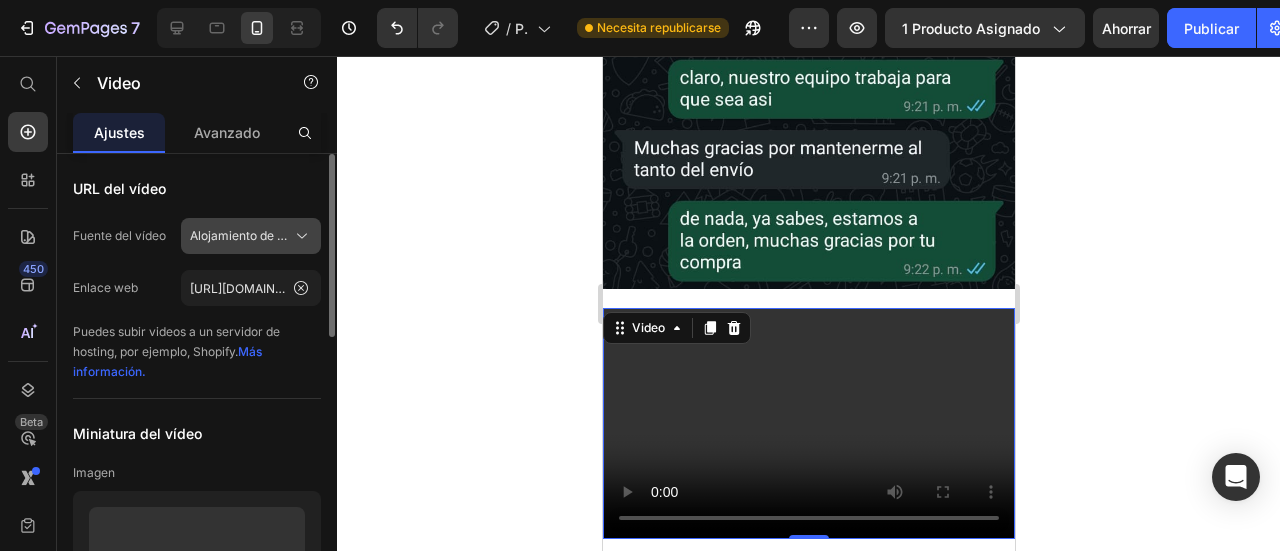 click on "Alojamiento de vídeos" at bounding box center (251, 236) 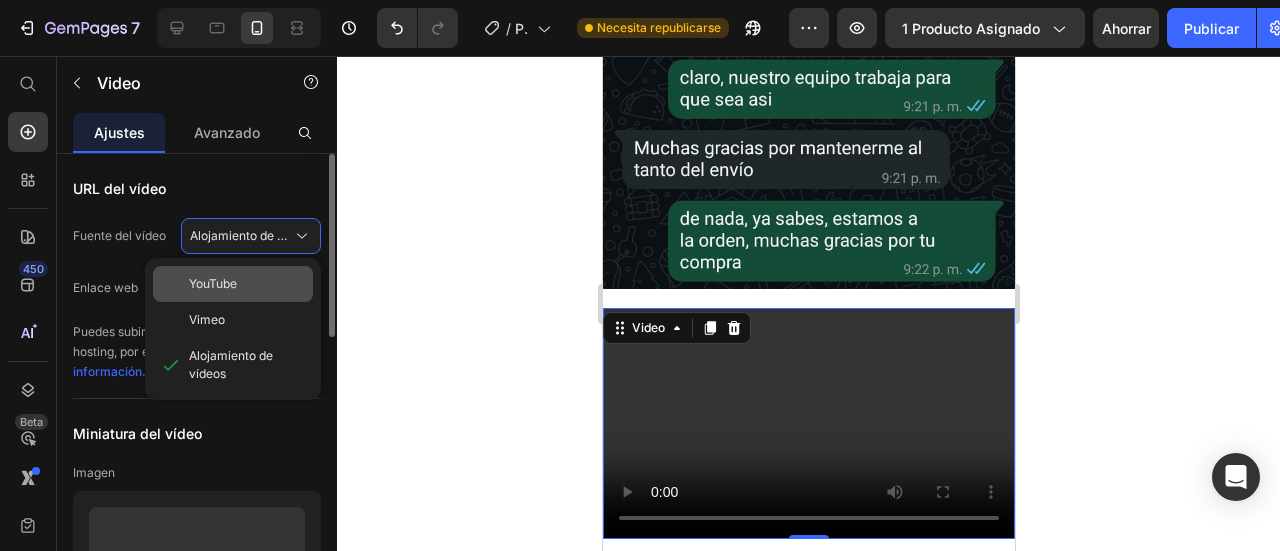 click on "YouTube" 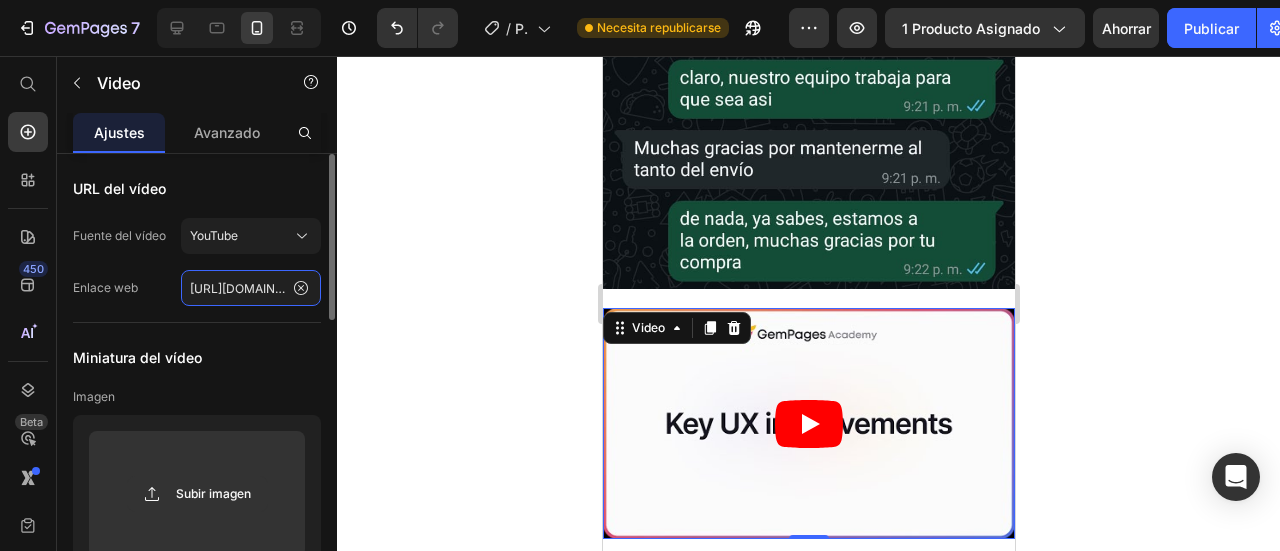 click on "[URL][DOMAIN_NAME]" 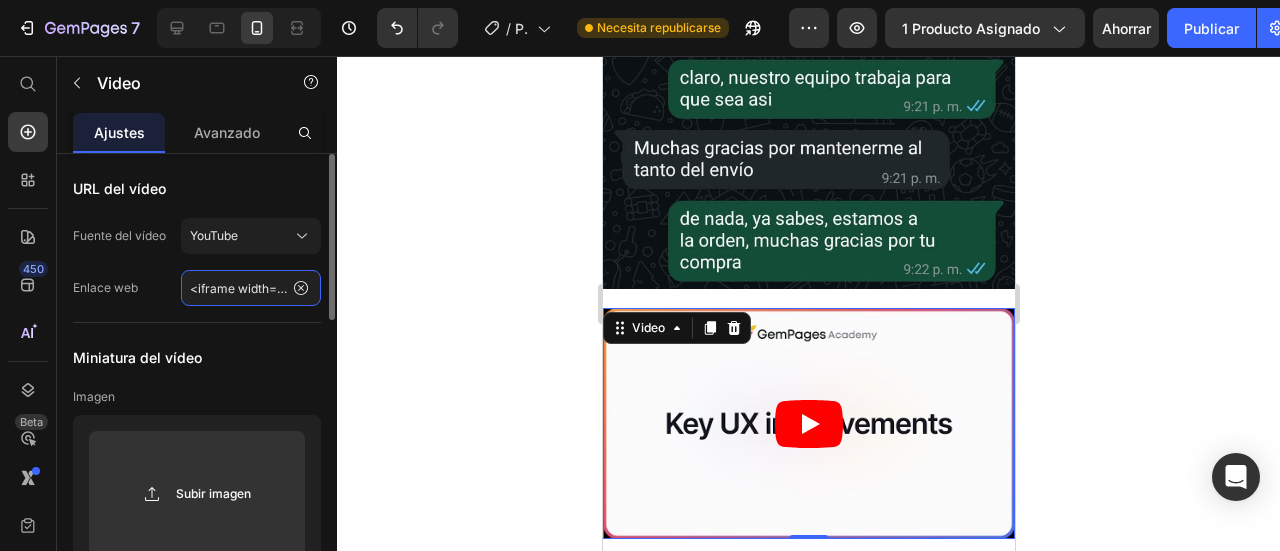 scroll, scrollTop: 0, scrollLeft: 2116, axis: horizontal 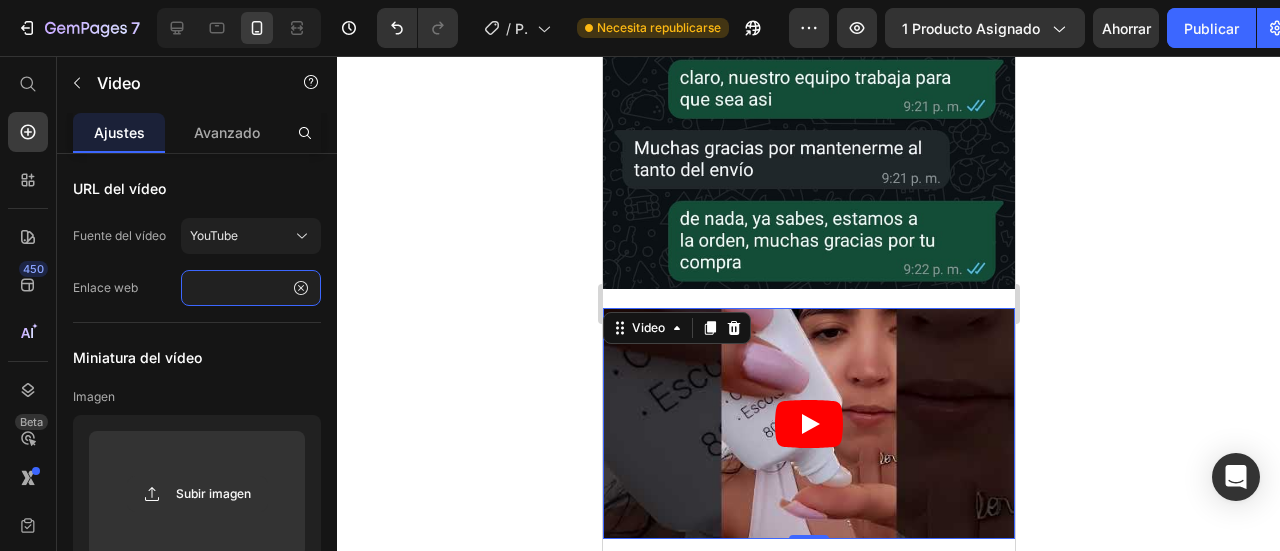 type on "<iframe width="315" height="560" src="[URL][DOMAIN_NAME]" title="Despierta tu Piel con el Jabón de Niacinamida Serum 10 Limpieza y Cuidado en Cada Uso" frameborder="0" allow="accelerometer; autoplay; clipboard-write; encrypted-media; gyroscope; picture-in-picture; web-share" referrerpolicy="strict-origin-when-cross-origin" allowfullscreen></iframe>" 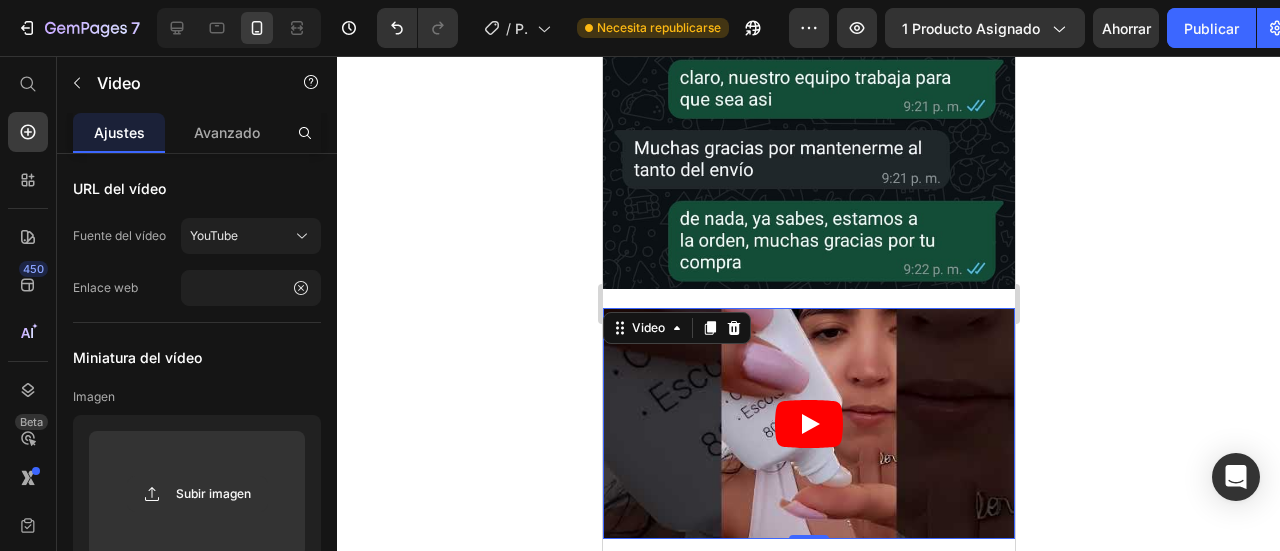 click 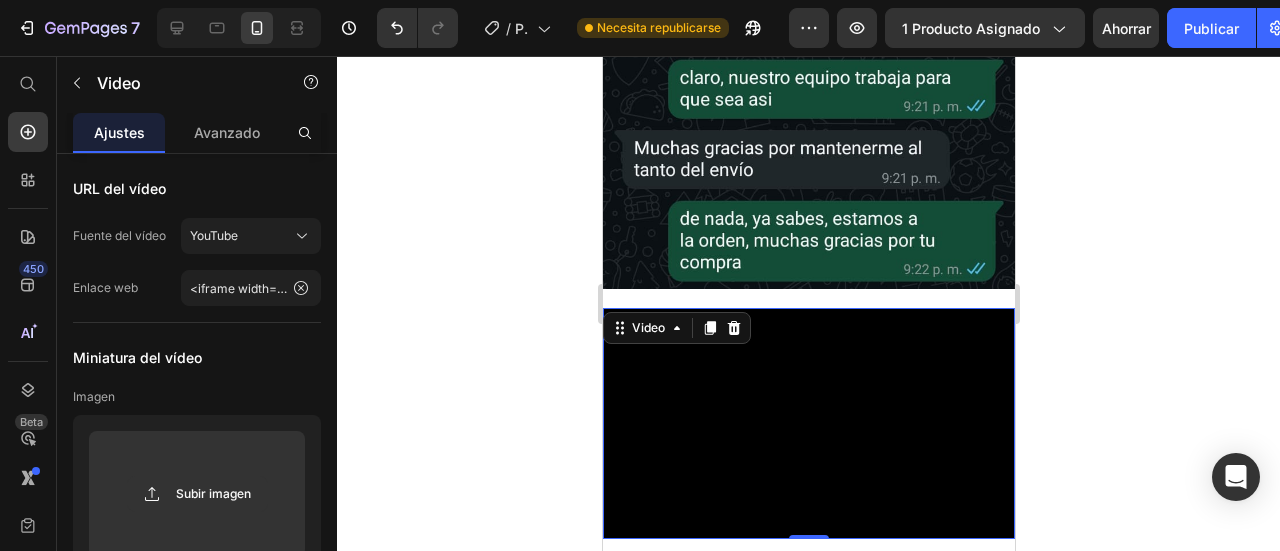 click 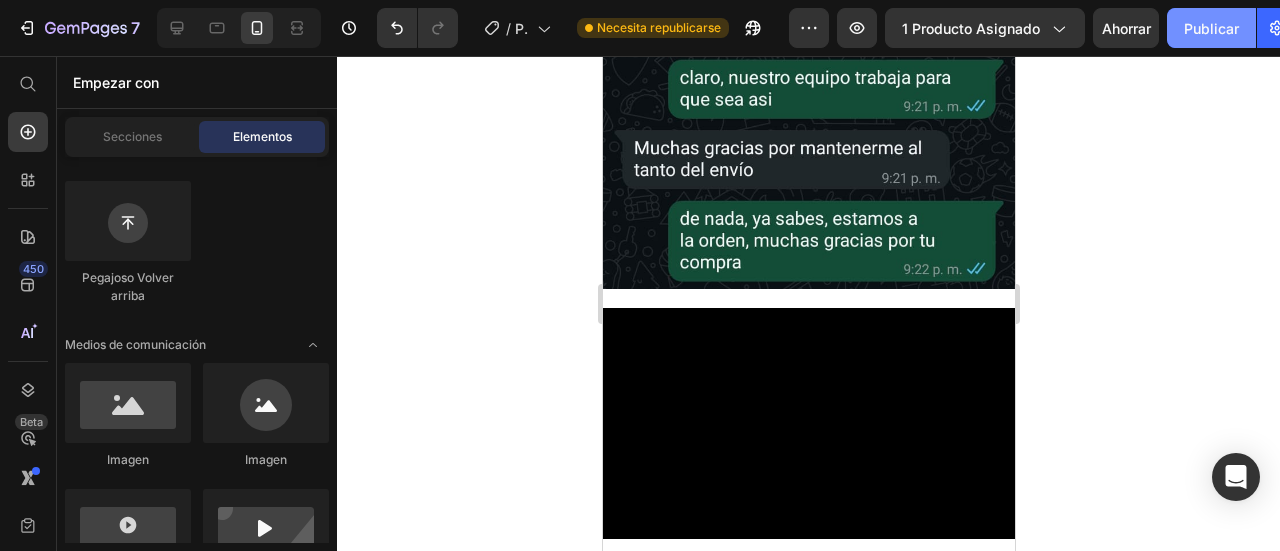 click on "Publicar" at bounding box center [1211, 28] 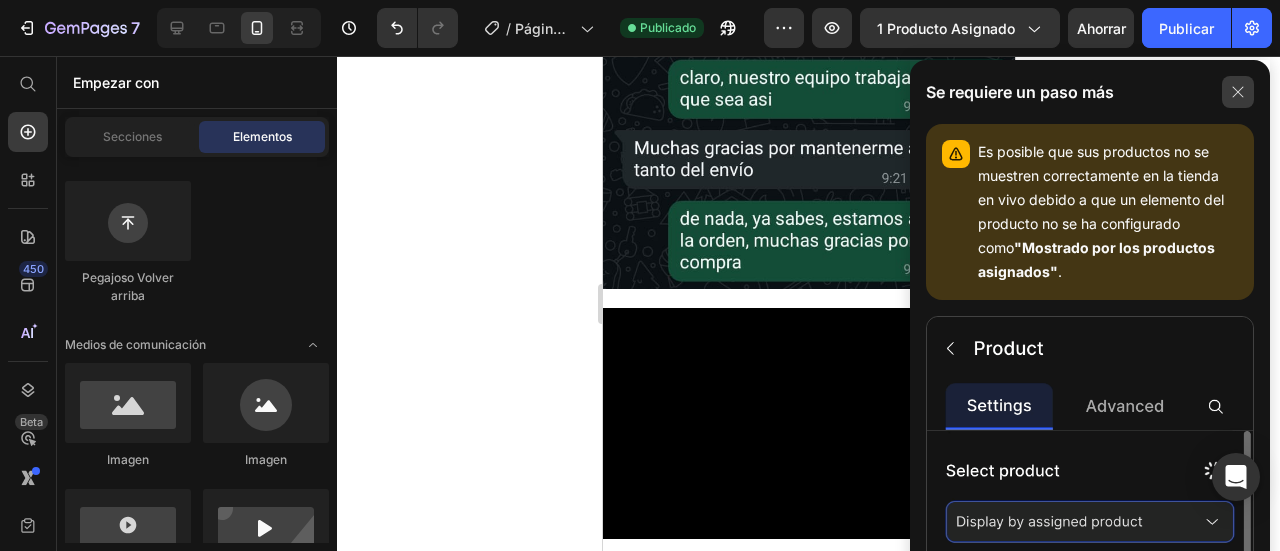 click 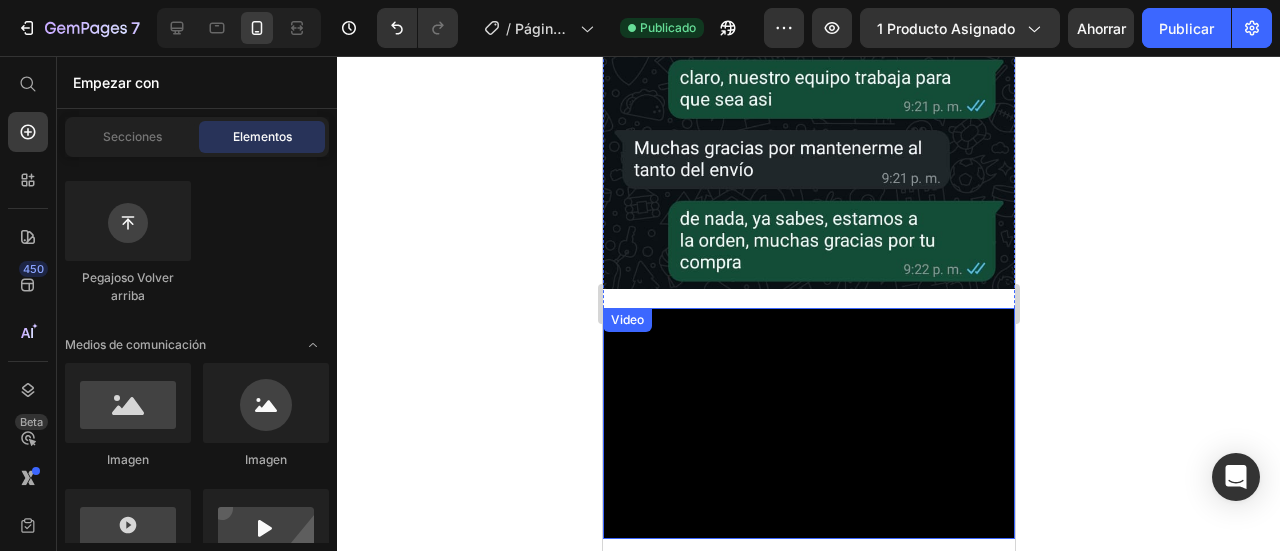 click on "Video" at bounding box center [626, 320] 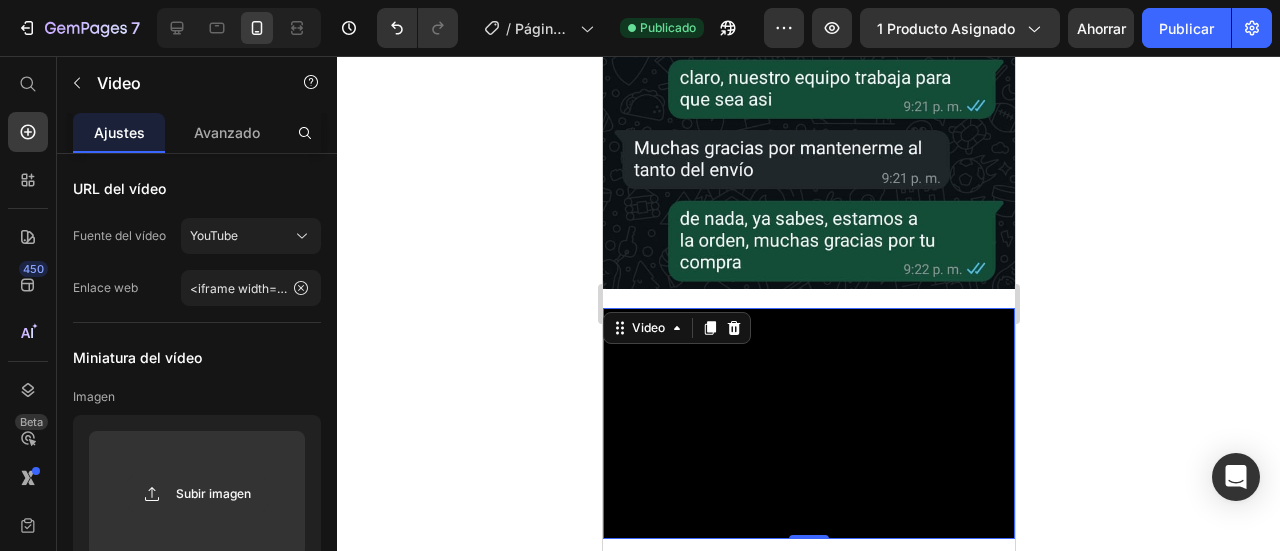 click 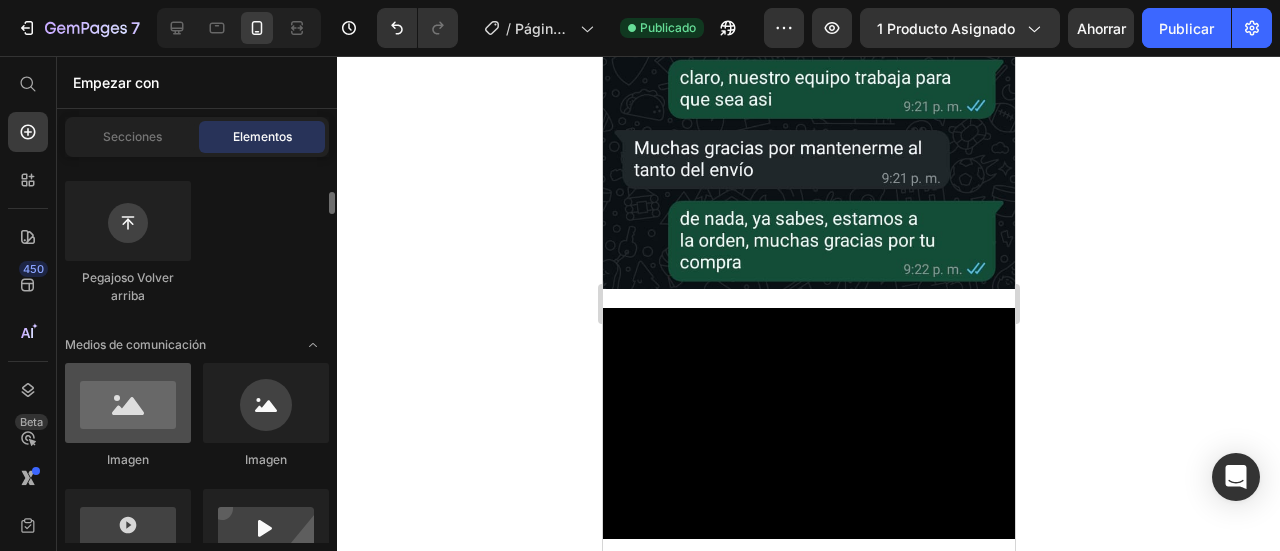 scroll, scrollTop: 900, scrollLeft: 0, axis: vertical 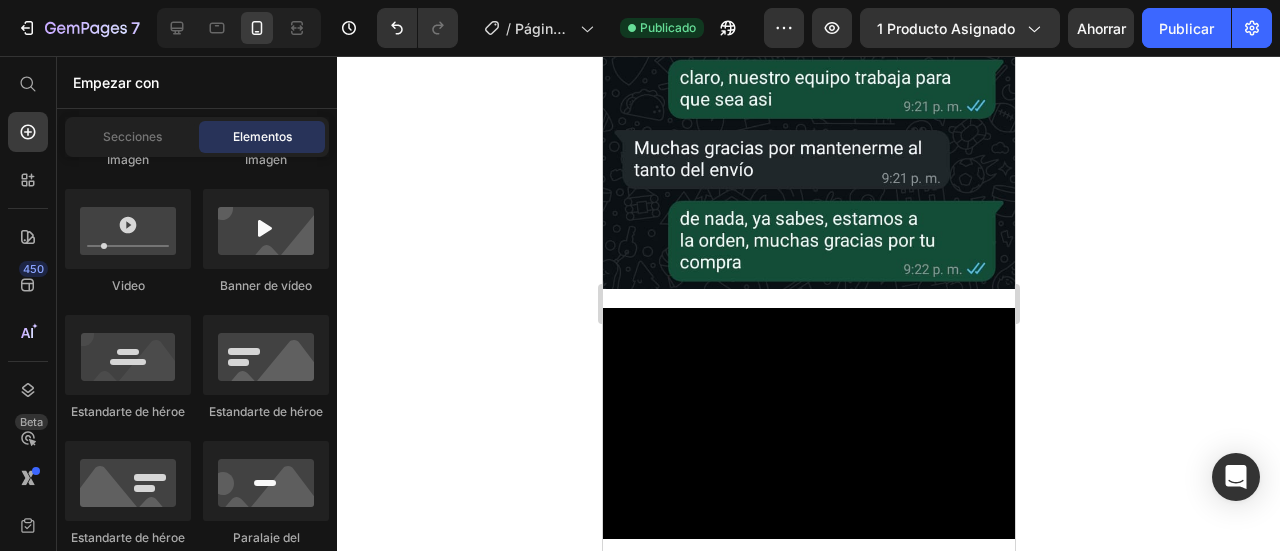 click 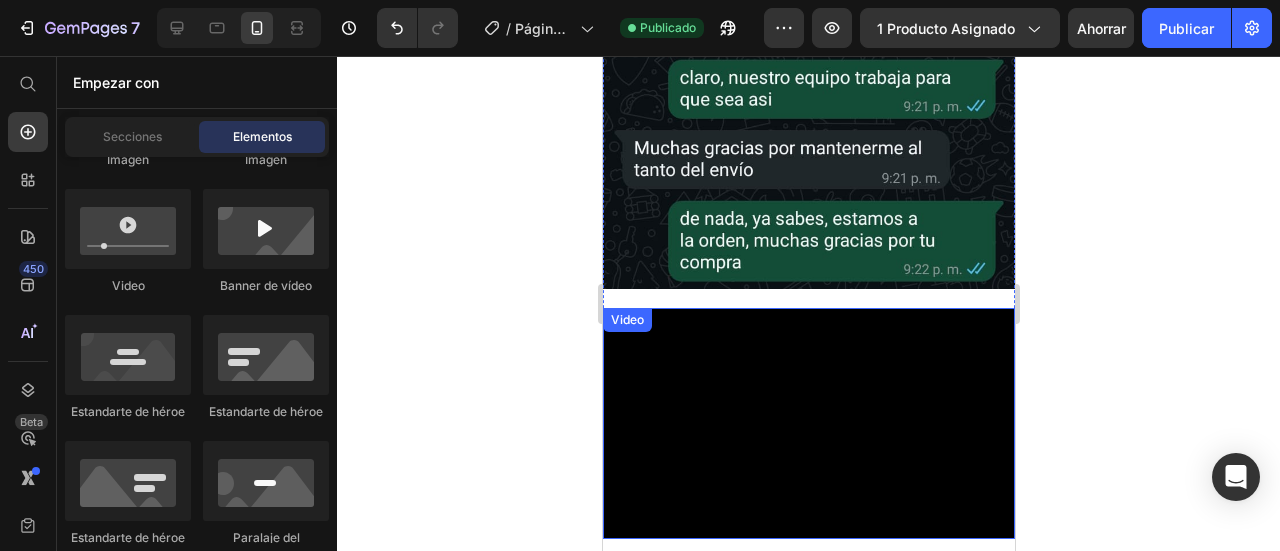 click 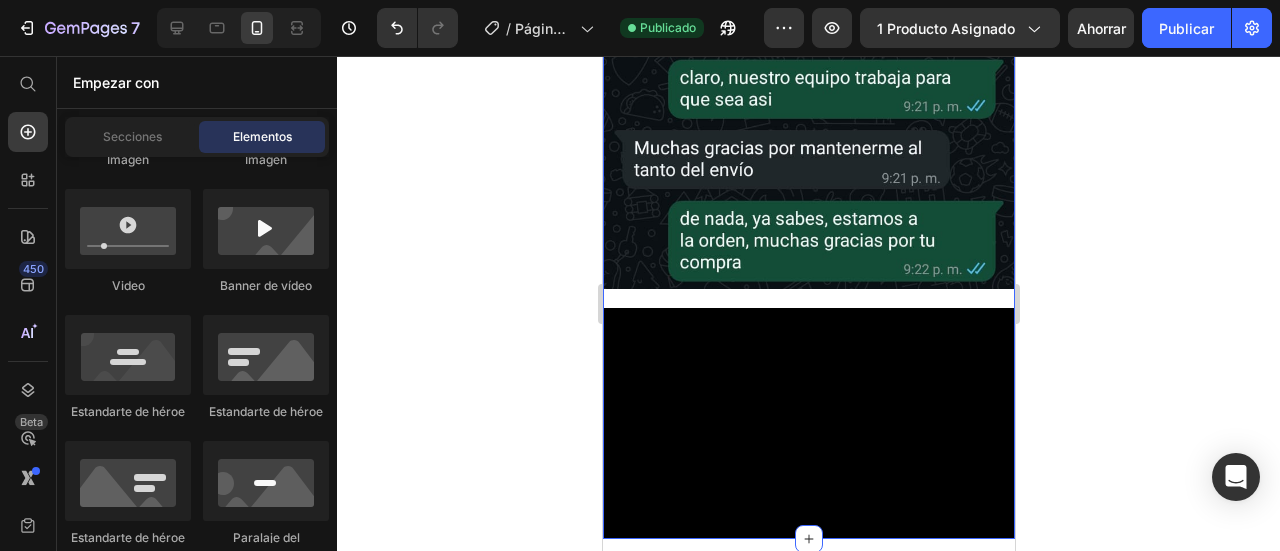 click on "Image Video" at bounding box center (808, 261) 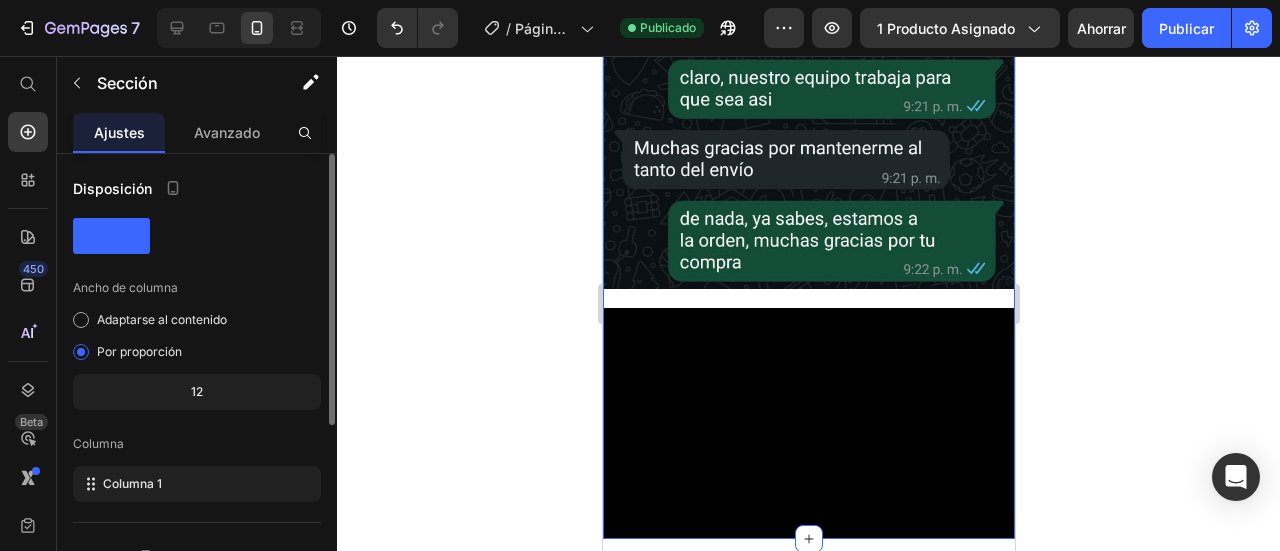 scroll, scrollTop: 308, scrollLeft: 0, axis: vertical 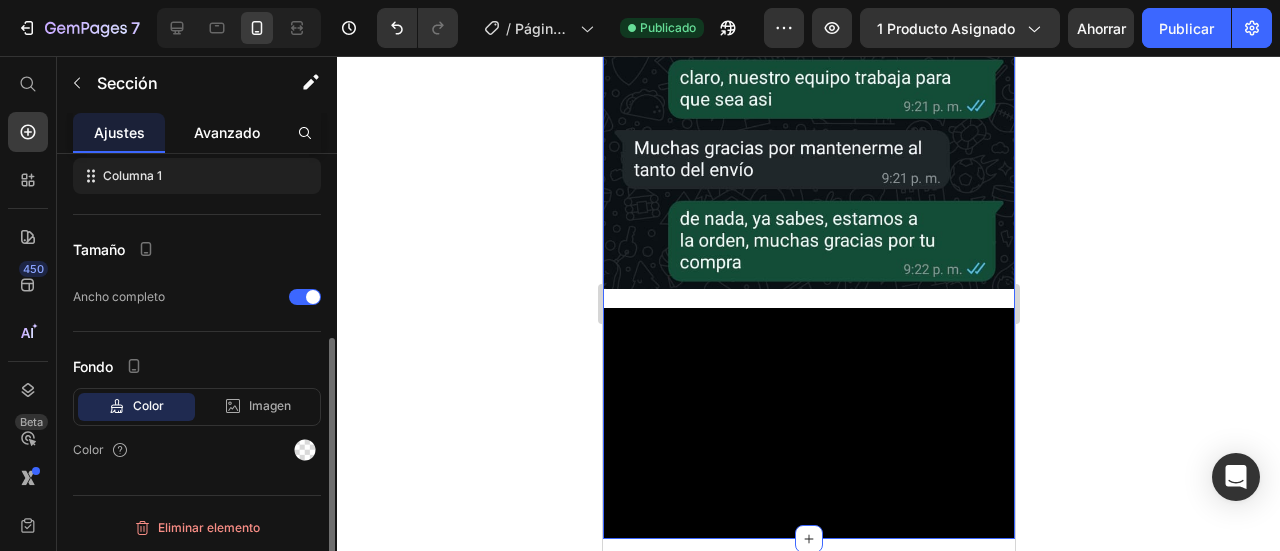 click on "Avanzado" 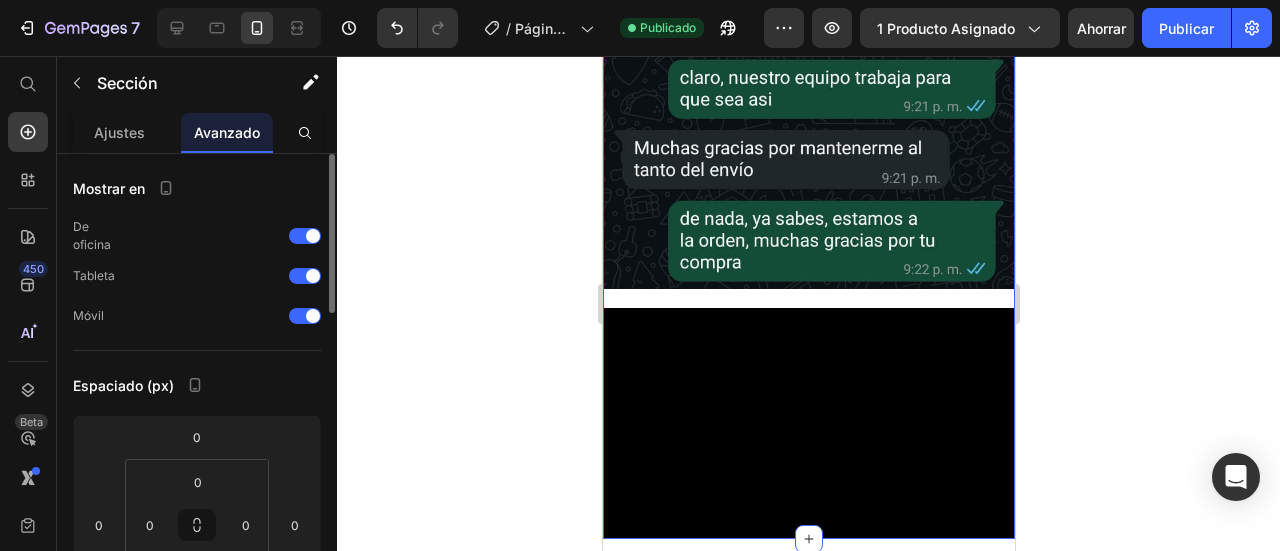 scroll, scrollTop: 200, scrollLeft: 0, axis: vertical 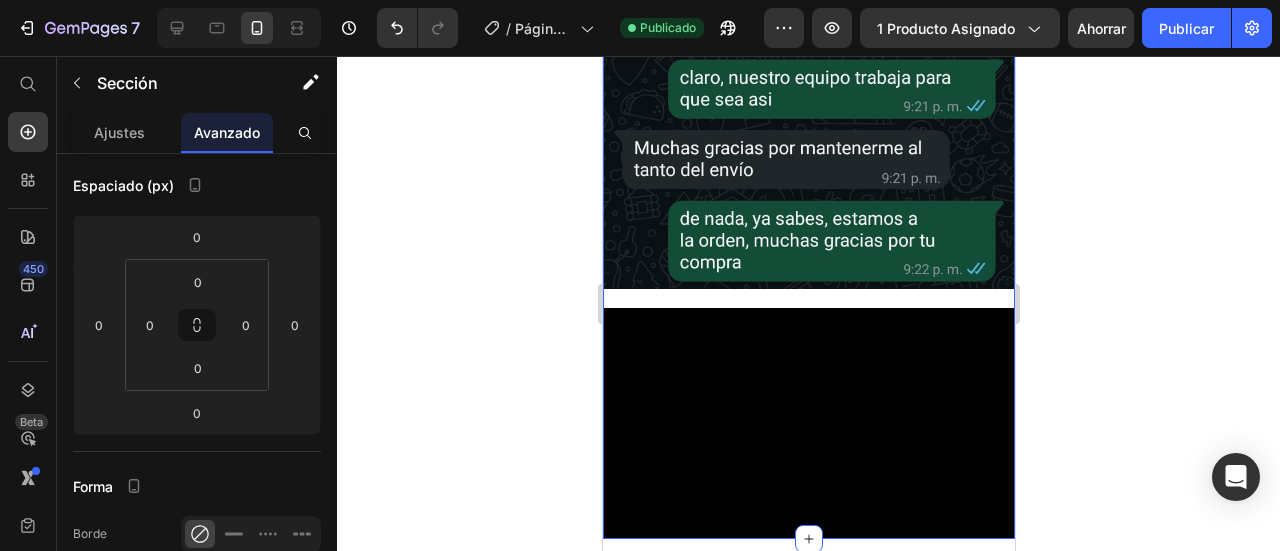 click on "Image Video" at bounding box center [808, 261] 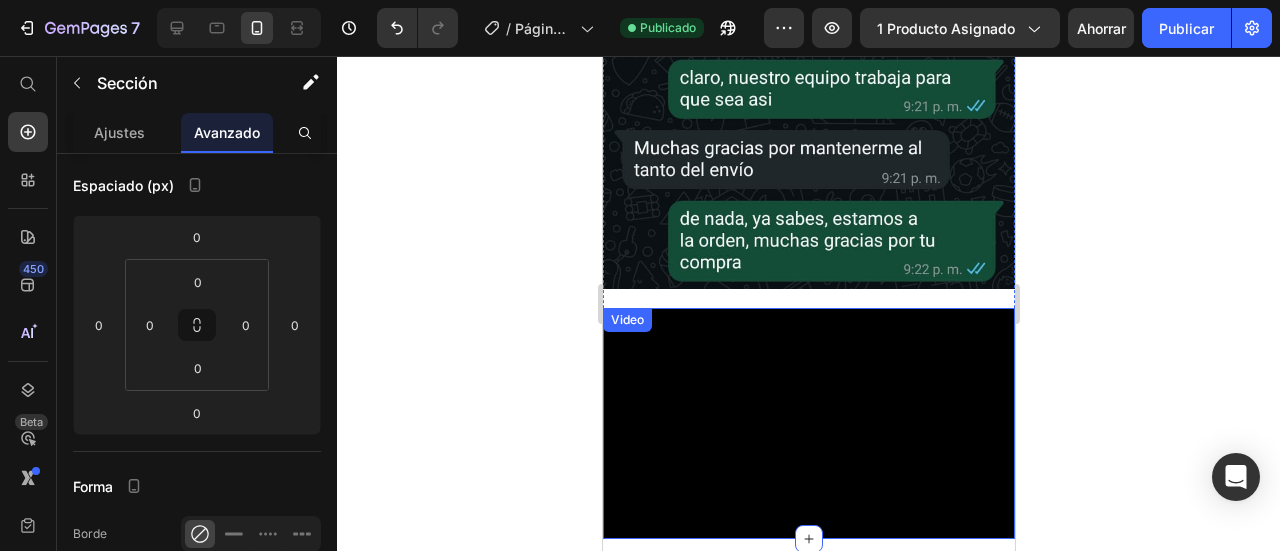 click on "Video" at bounding box center [626, 320] 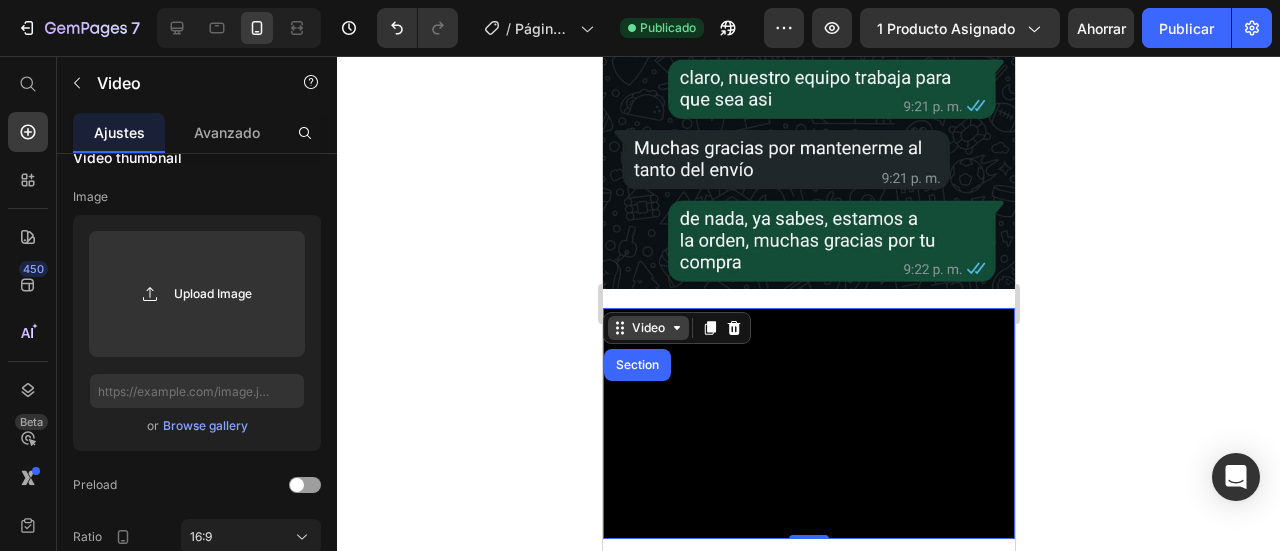 scroll, scrollTop: 0, scrollLeft: 0, axis: both 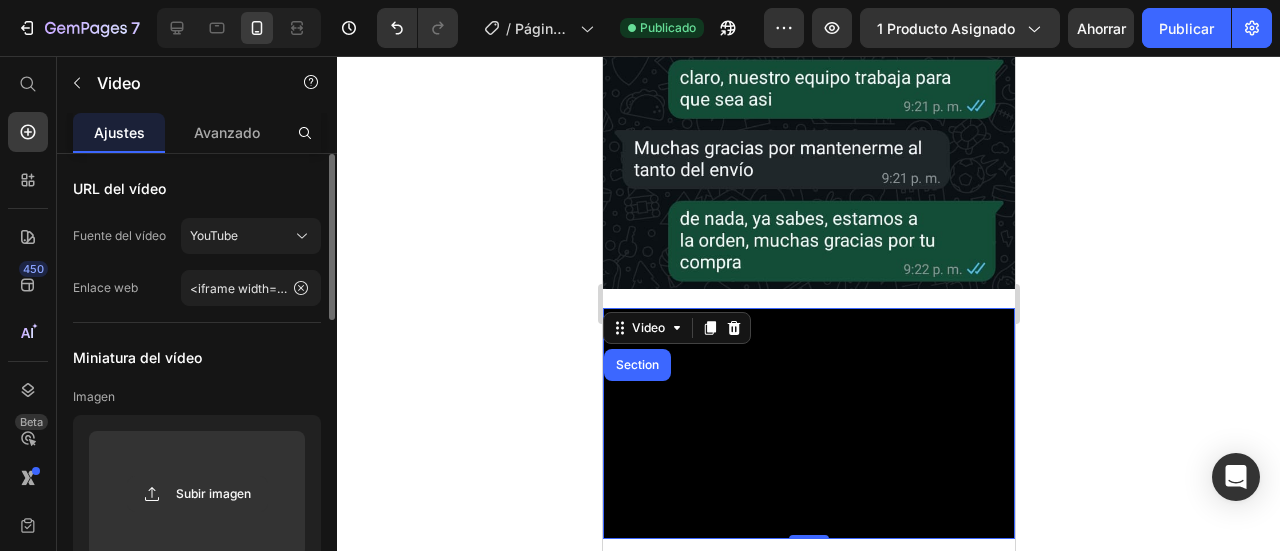 click on "URL del vídeo Fuente del vídeo YouTube Enlace web <iframe width="315" height="560" src="[URL][DOMAIN_NAME]" title="Despierta tu Piel con el Jabón de Niacinamida Serum 10 Limpieza y Cuidado en Cada Uso" frameborder="0" allow="accelerometer; autoplay; clipboard-write; encrypted-media; gyroscope; picture-in-picture; web-share" referrerpolicy="strict-origin-when-cross-origin" allowfullscreen></iframe> Miniatura del vídeo Imagen Subir imagen o Explorar la galería Precarga Relación 16:9 Opciones Reproducción automática Habilitar sonido Vídeo en bucle Mostrar barra de control Carga diferida Hora de inicio y hora de finalización Iniciar el video en Fin del vídeo en Eliminar elemento" at bounding box center (197, 775) 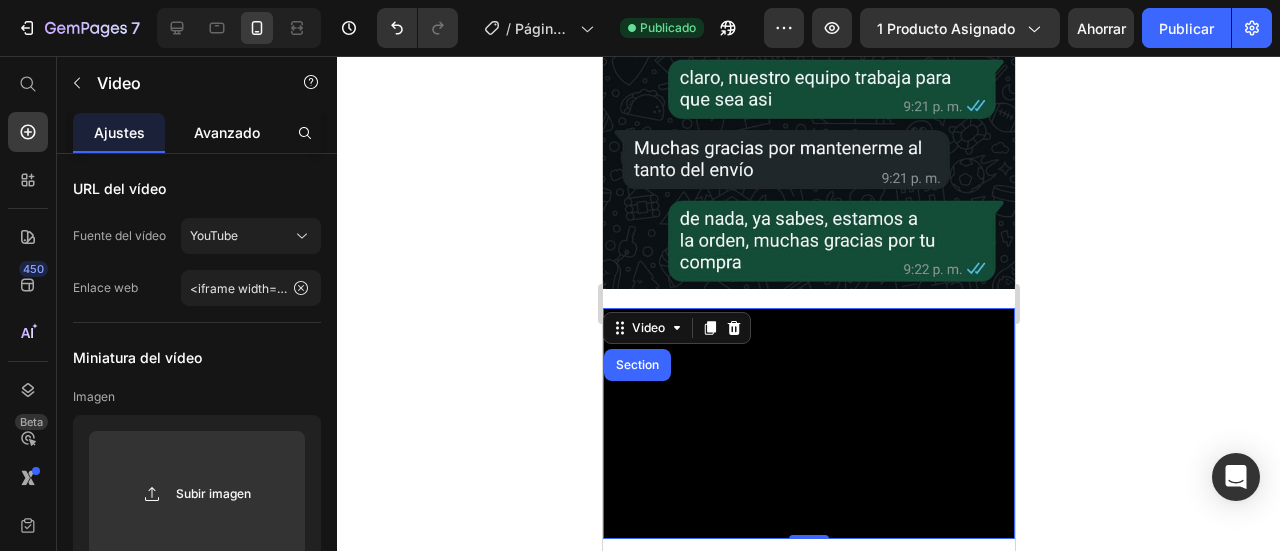 click on "Avanzado" 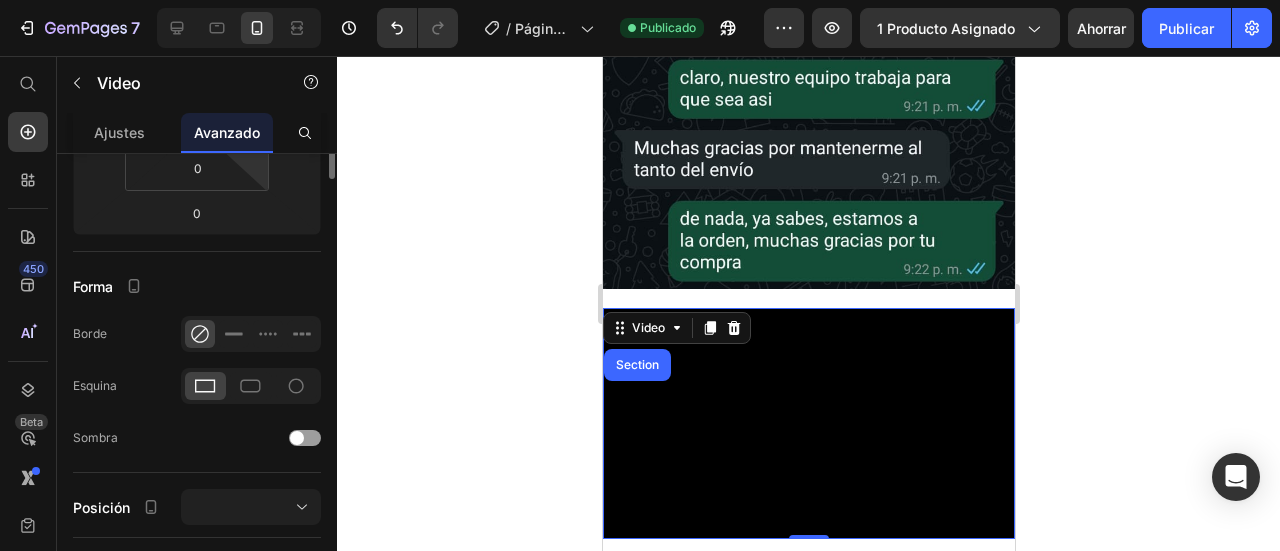 scroll, scrollTop: 200, scrollLeft: 0, axis: vertical 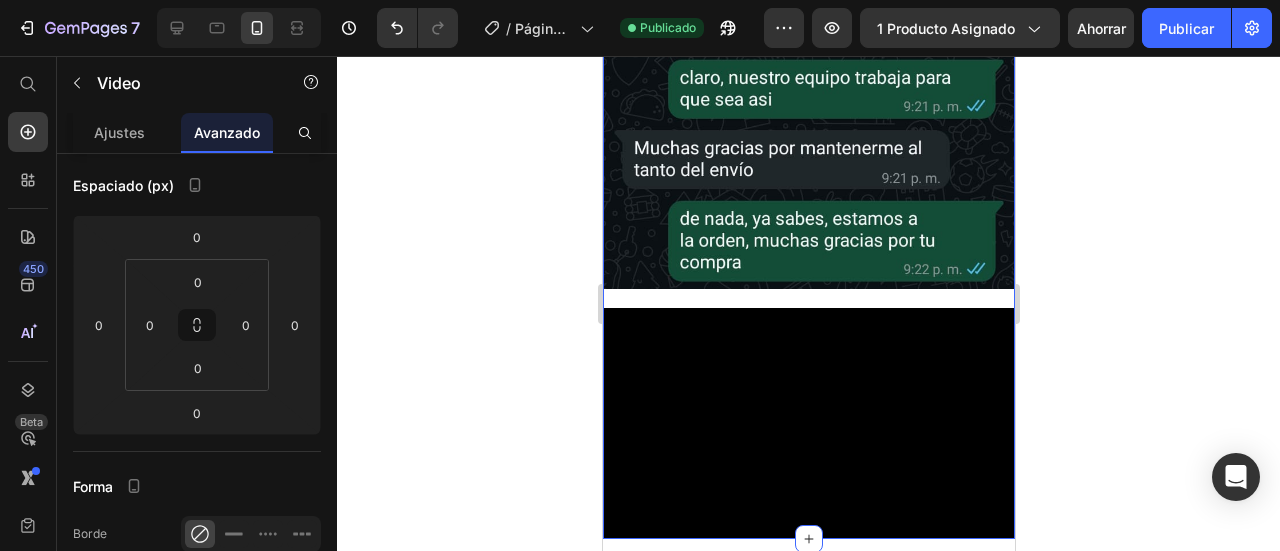 click on "Image Video Section   0" at bounding box center (808, 261) 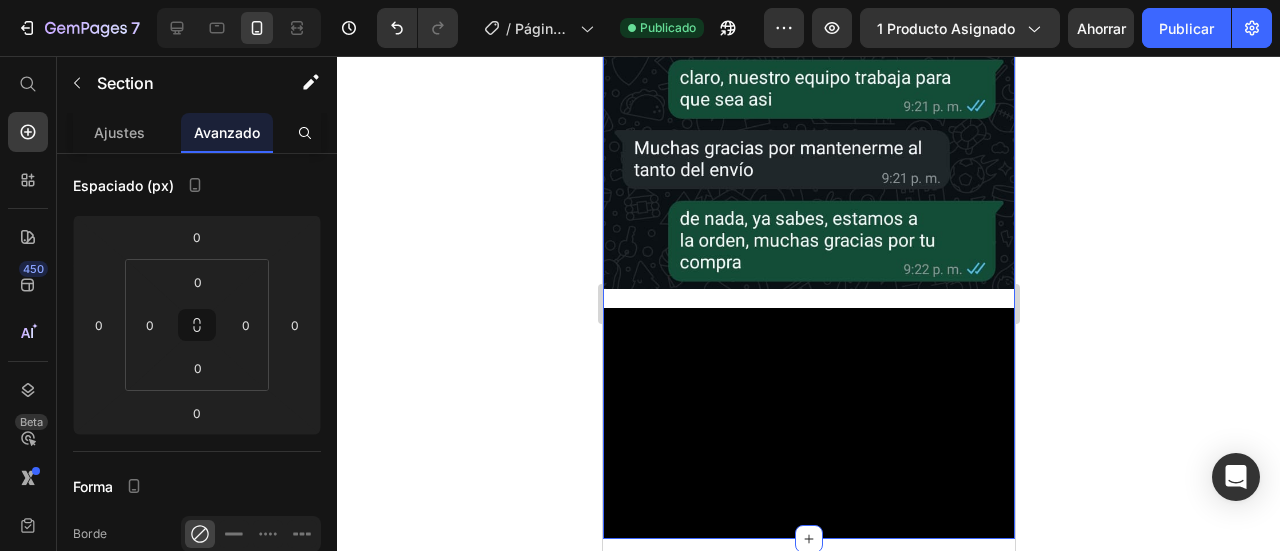 scroll, scrollTop: 0, scrollLeft: 0, axis: both 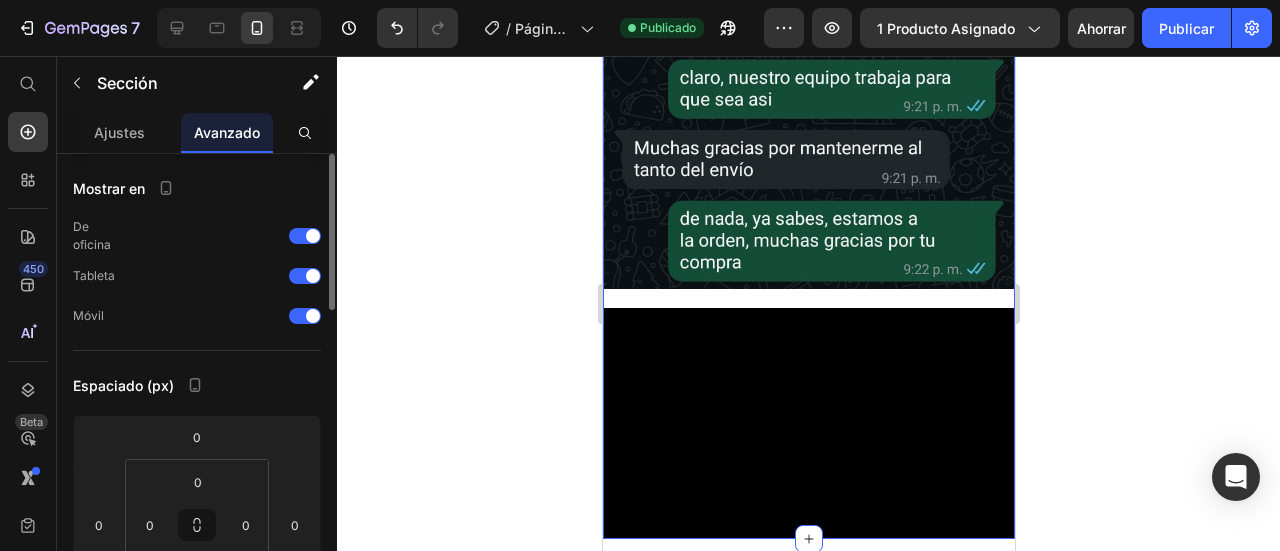 click at bounding box center [808, 136] 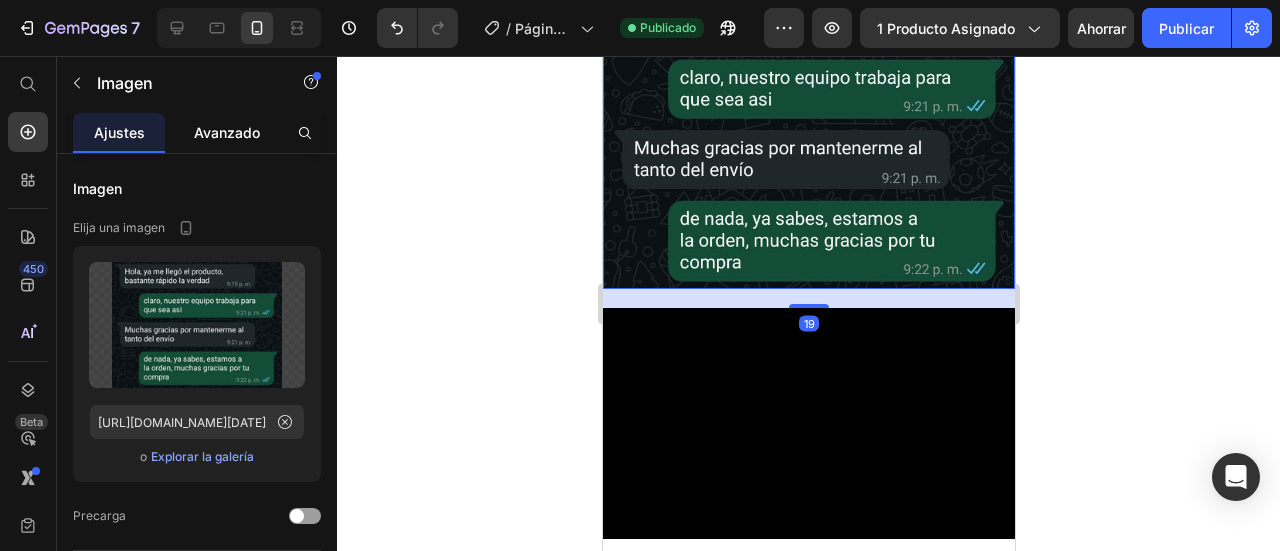 click on "Avanzado" 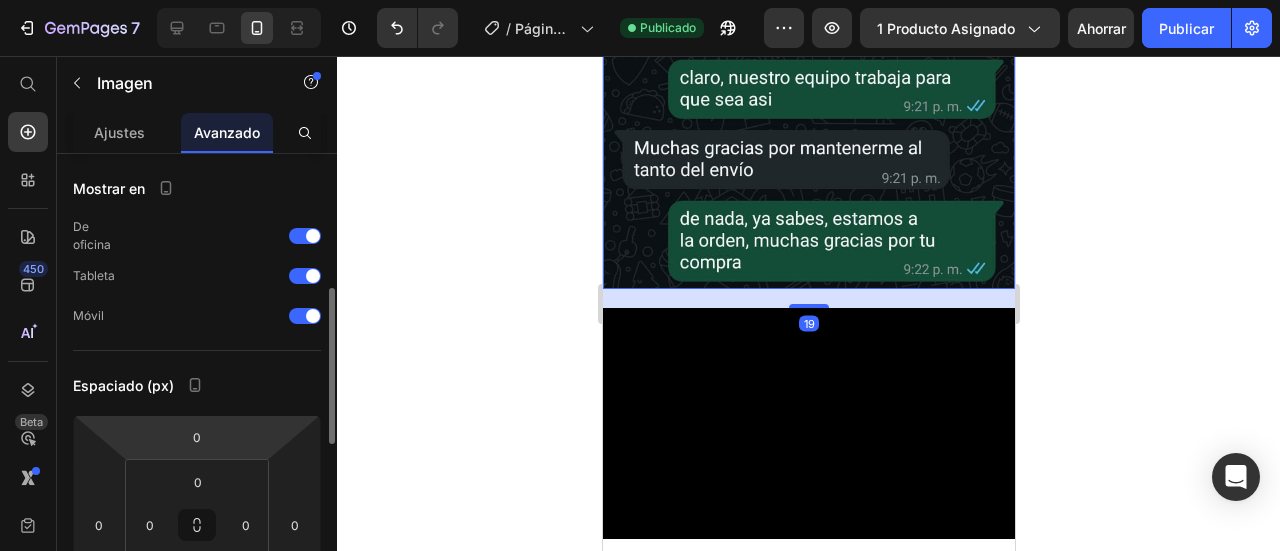 scroll, scrollTop: 300, scrollLeft: 0, axis: vertical 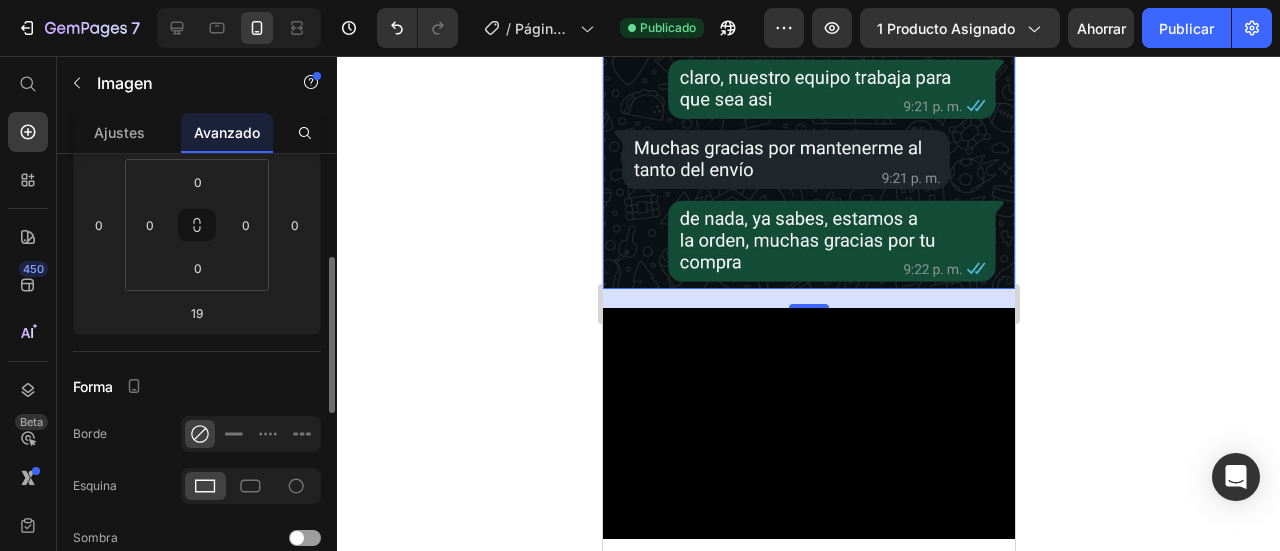 click 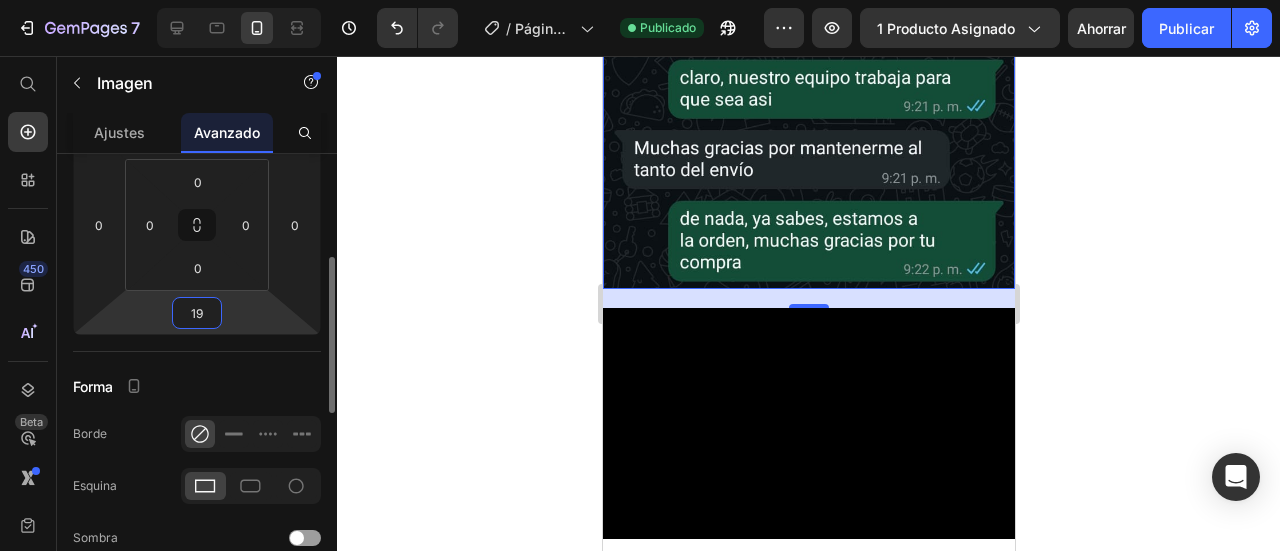 click on "19" at bounding box center [197, 313] 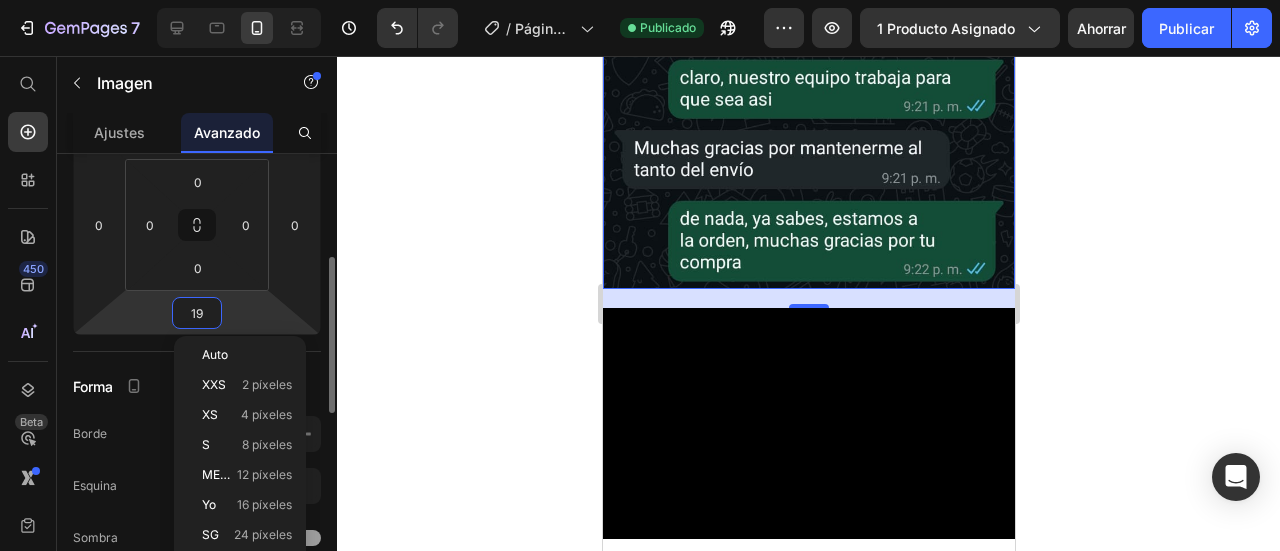 type 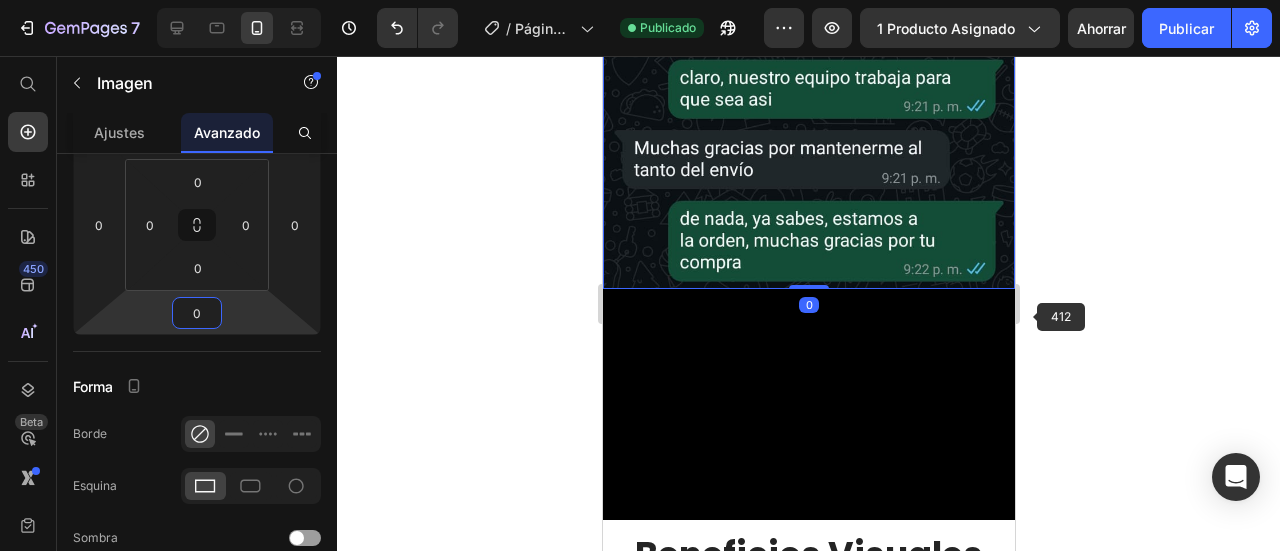click 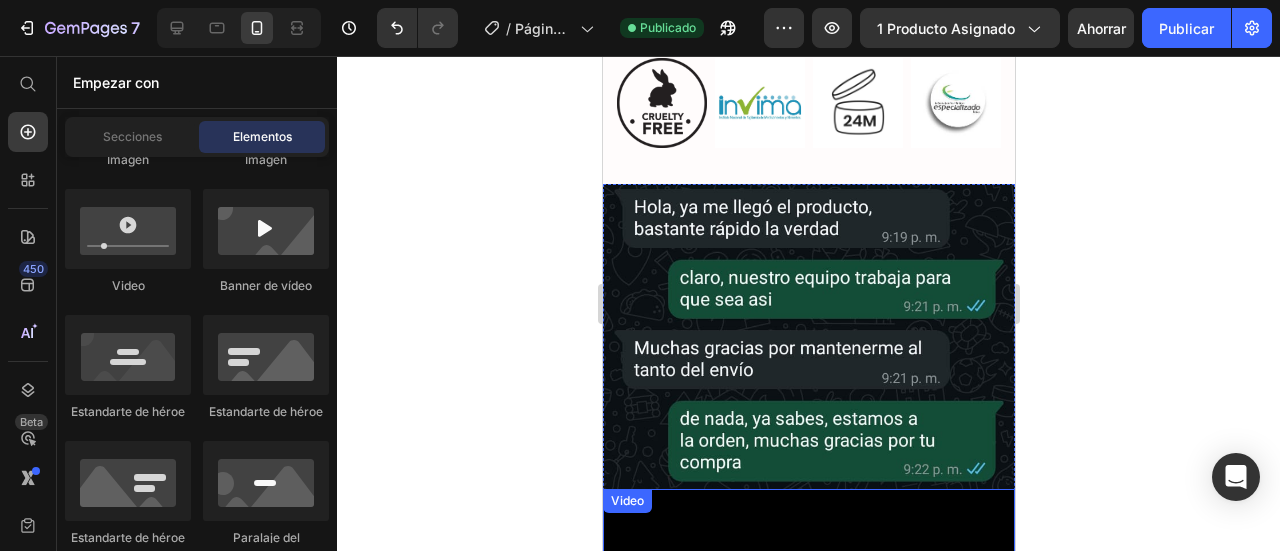 scroll, scrollTop: 2100, scrollLeft: 0, axis: vertical 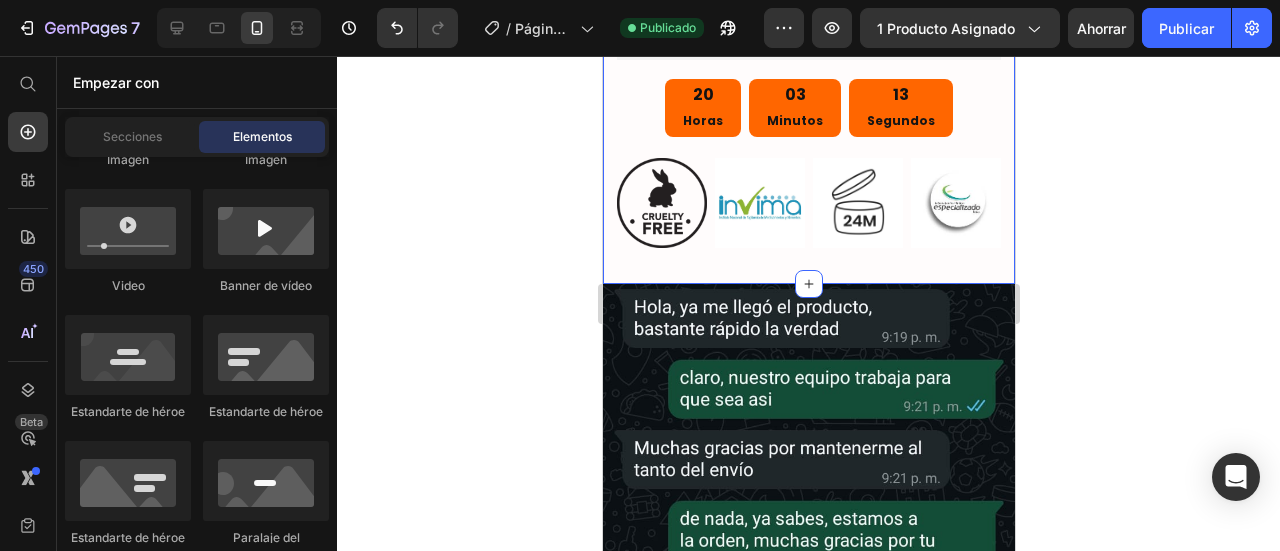 click on "Piel más limpia, suave y luminosa desde los primeros días Heading Descubre cómo una limpieza profunda puede transformarlo todo. Text Block
Drop element here Row Hero Banner Image Image Image Image Image Image Marquee
Drop element here SERUM 10 Whitening - [MEDICAL_DATA] 10 Cleaning Cream Product Title Text Block $53.000,00 Product Price $106.749,00 Product Price 50% off Product Badge Row 🔥Últimas unidades disponibles con envío inmediato. Stock limitado por alta demanda.🔥   Heading Releasit COD Form & Upsells Releasit COD Form & Upsells 20 Horas 03 Minutos 13 Segundos Countdown Timer Image Image Image Image Row Row Row Product Section 1" at bounding box center [808, -860] 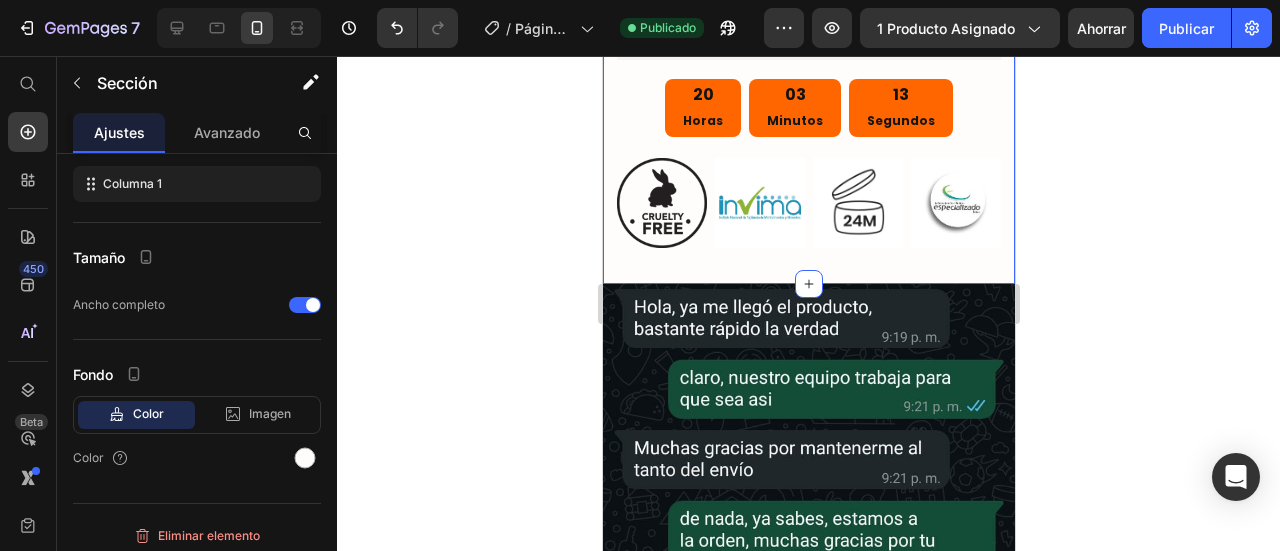scroll, scrollTop: 0, scrollLeft: 0, axis: both 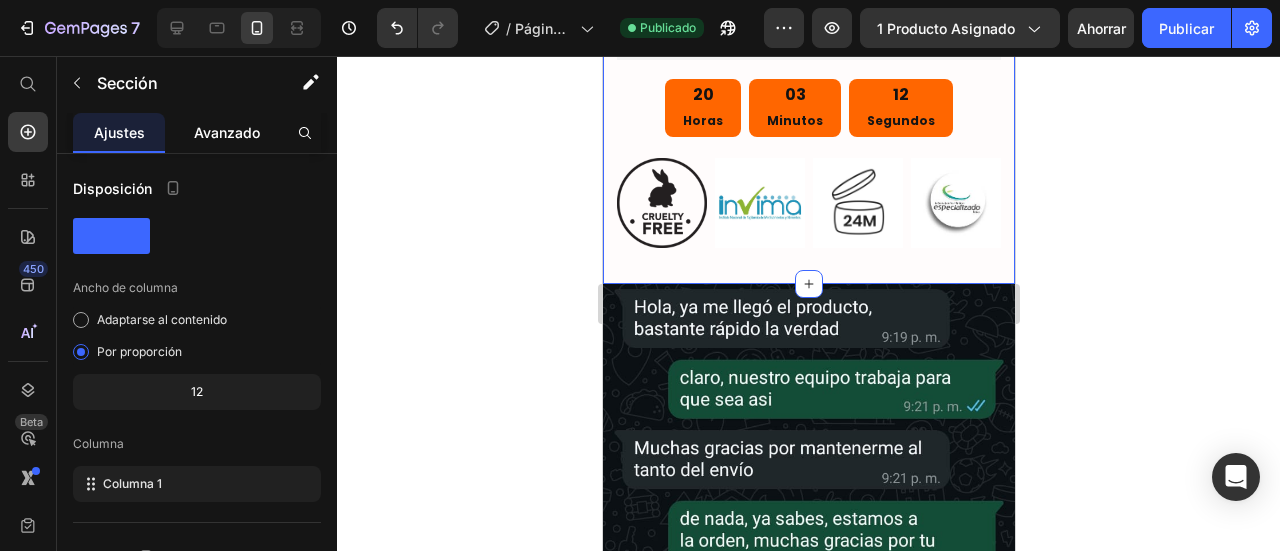 click on "Avanzado" 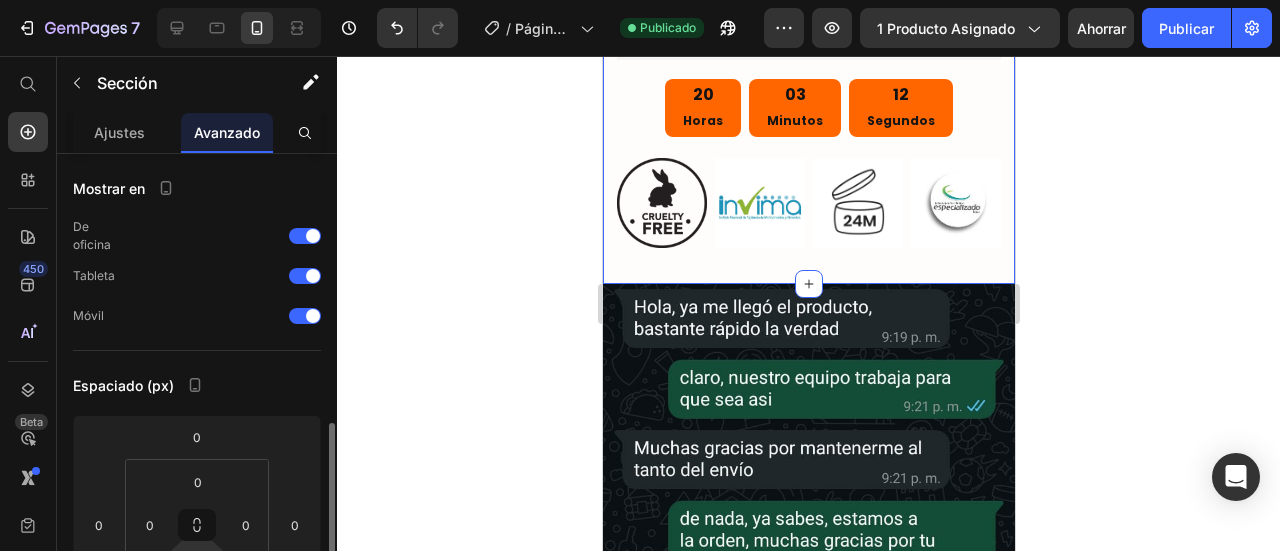 scroll, scrollTop: 200, scrollLeft: 0, axis: vertical 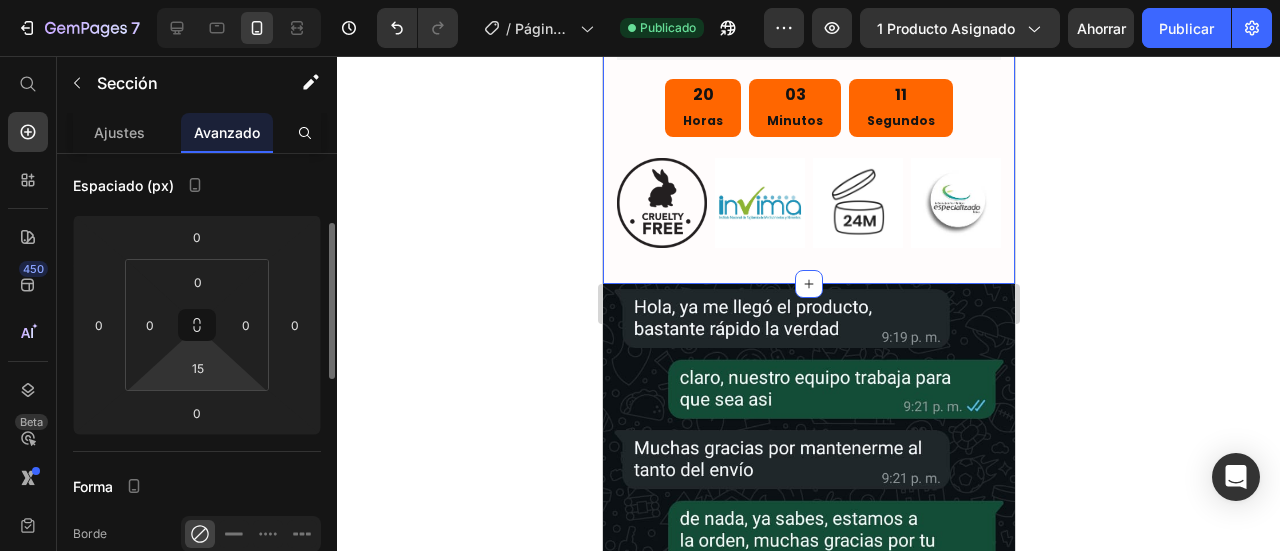 click on "7 / Página del producto - [DATE] 20:30:01 Publicado Avance 1 producto asignado Ahorrar Publicar 450 Beta Empezar con Secciones Elementos Sección de héroes Detalle del producto Marcas Insignias de confianza Garantizar Desglose del producto Cómo utilizar Testimonios Comparar Manojo Preguntas frecuentes Prueba social Historia de la marca Lista de productos Recopilación Lista de blogs Contacto Sticky Añadir al carrito Pie de página personalizado Explorar la biblioteca 450 Disposición
[GEOGRAPHIC_DATA]
[GEOGRAPHIC_DATA]
[GEOGRAPHIC_DATA]
Fila Texto
Título
Bloque de texto Botón
Botón
Botón" at bounding box center (640, 4) 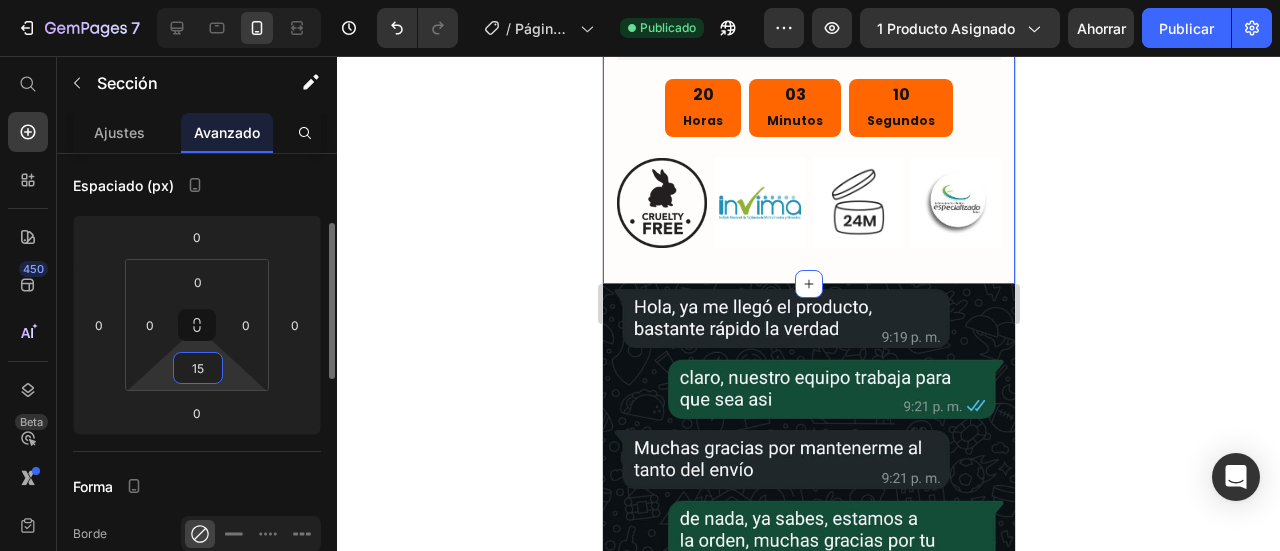 type 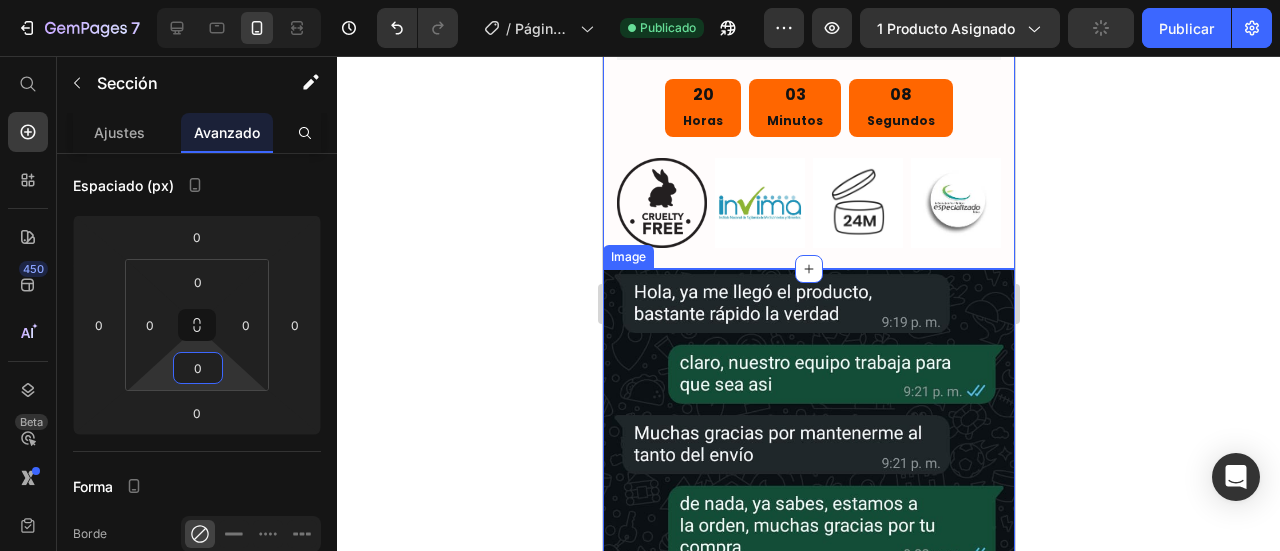 click 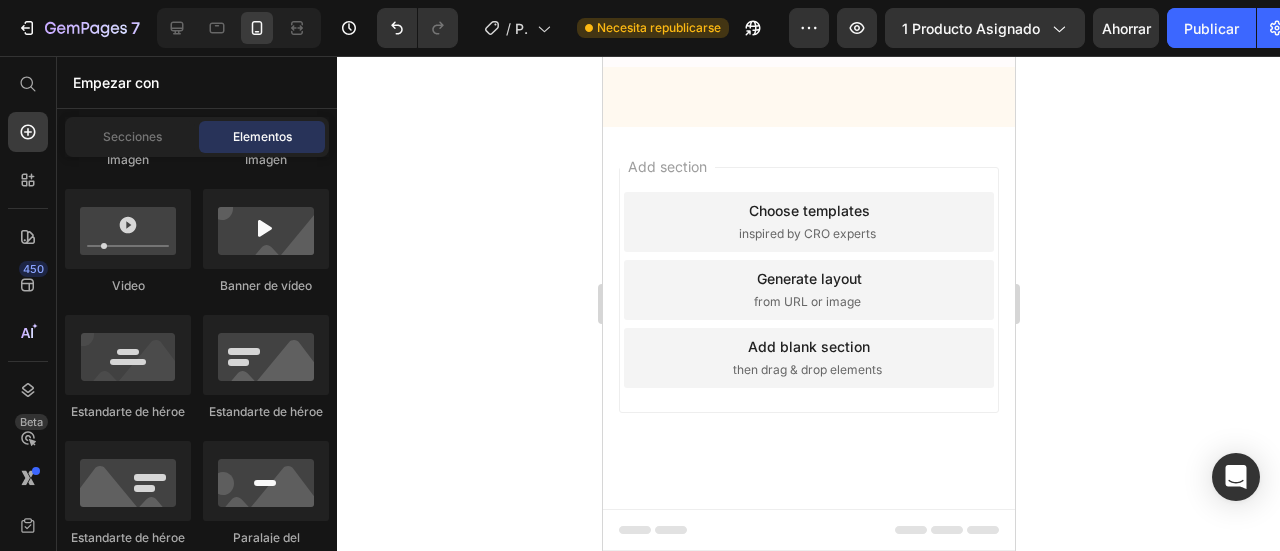 scroll, scrollTop: 9200, scrollLeft: 0, axis: vertical 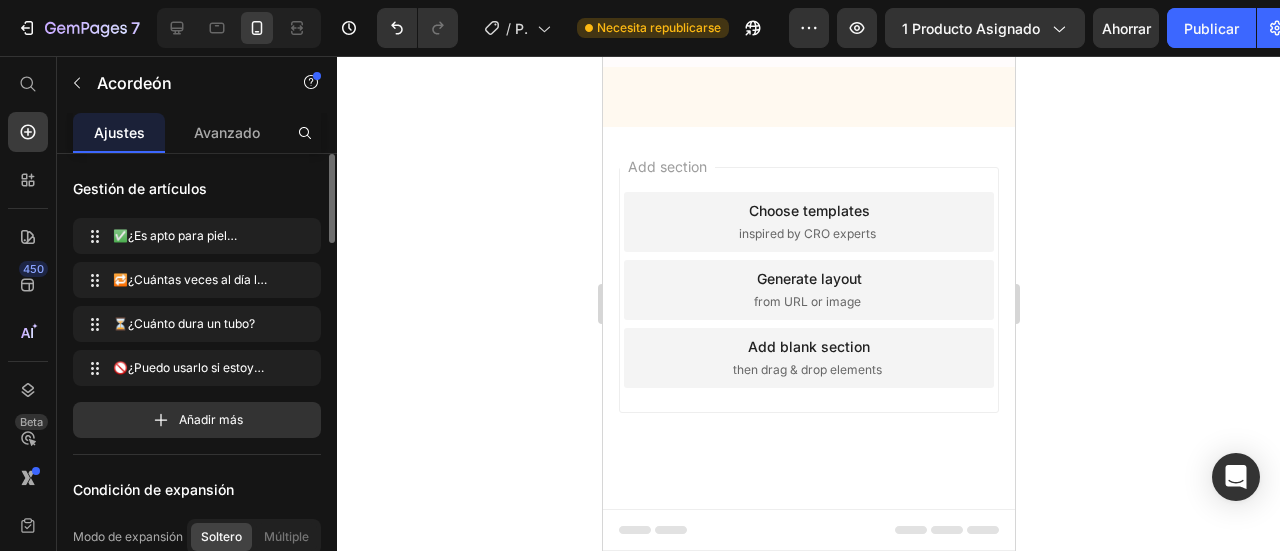 click on "✅¿Es apto para piel grasa/seca?" at bounding box center [792, -1959] 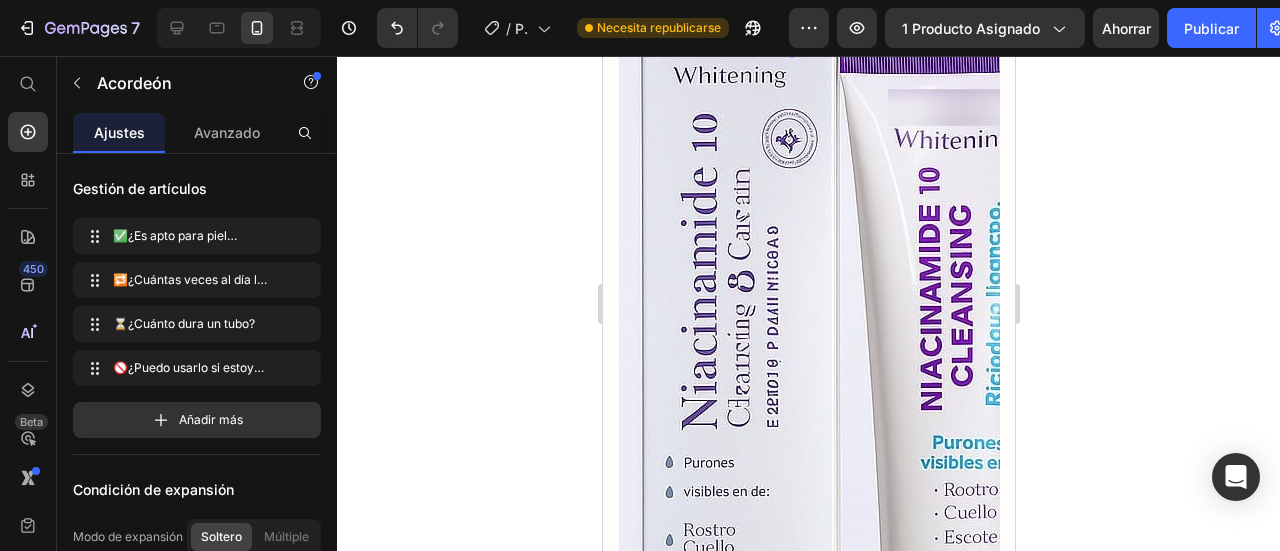 scroll, scrollTop: 9600, scrollLeft: 0, axis: vertical 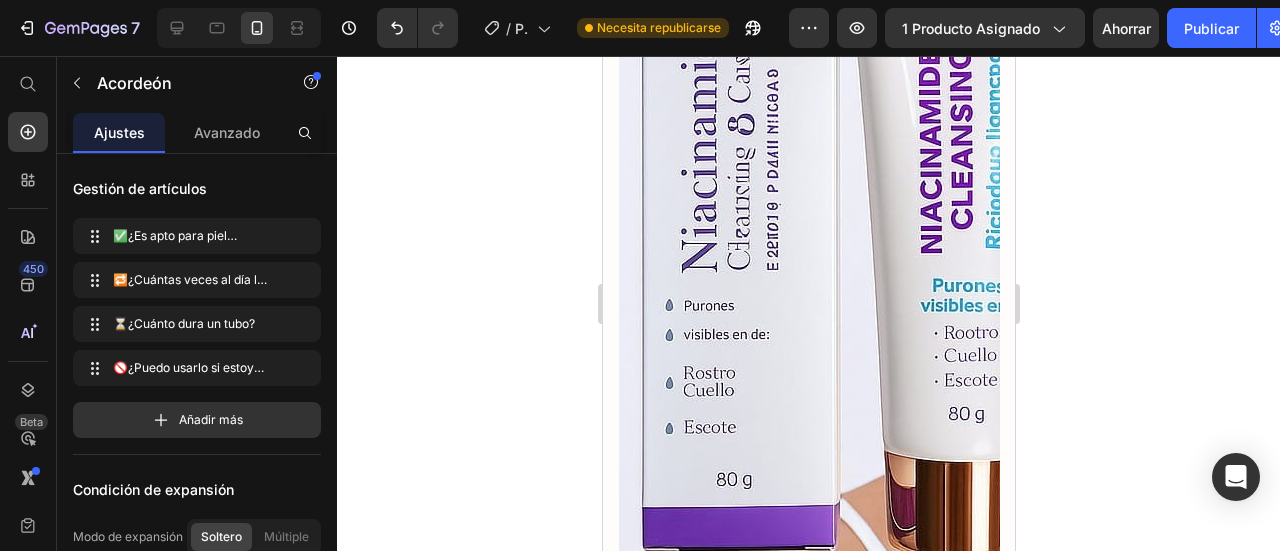 click 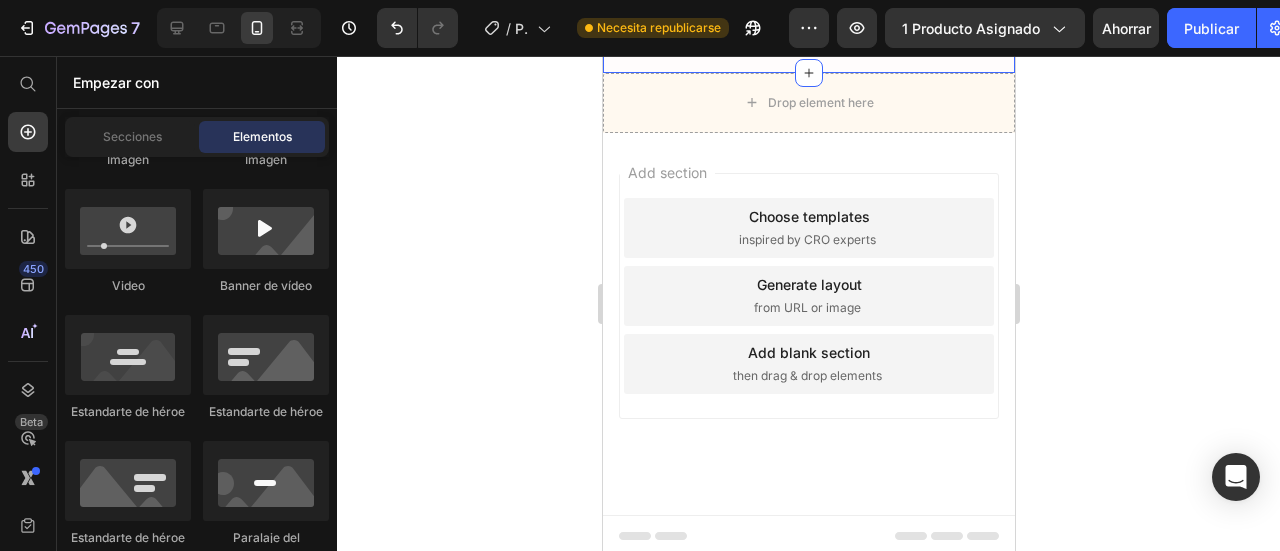 scroll, scrollTop: 11166, scrollLeft: 0, axis: vertical 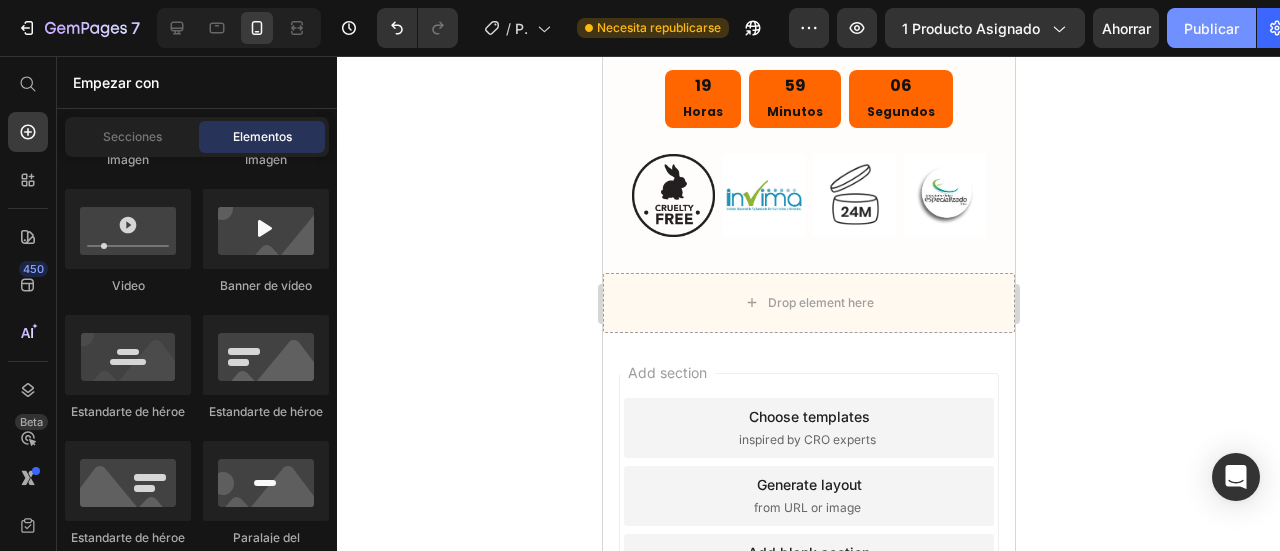 click on "Publicar" 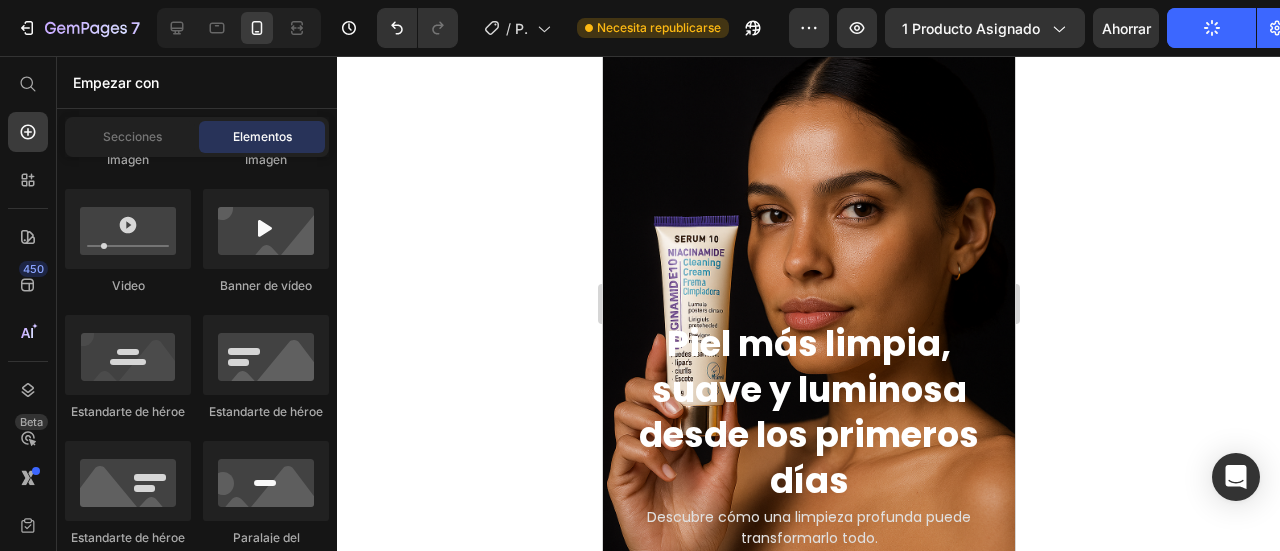 scroll, scrollTop: 0, scrollLeft: 0, axis: both 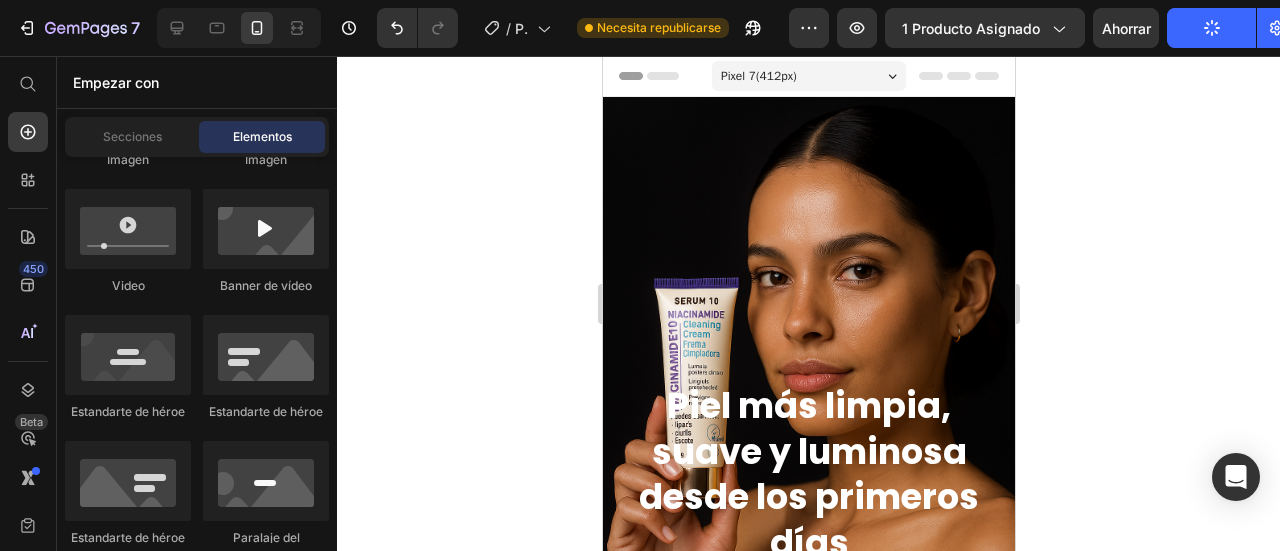 click at bounding box center (808, 406) 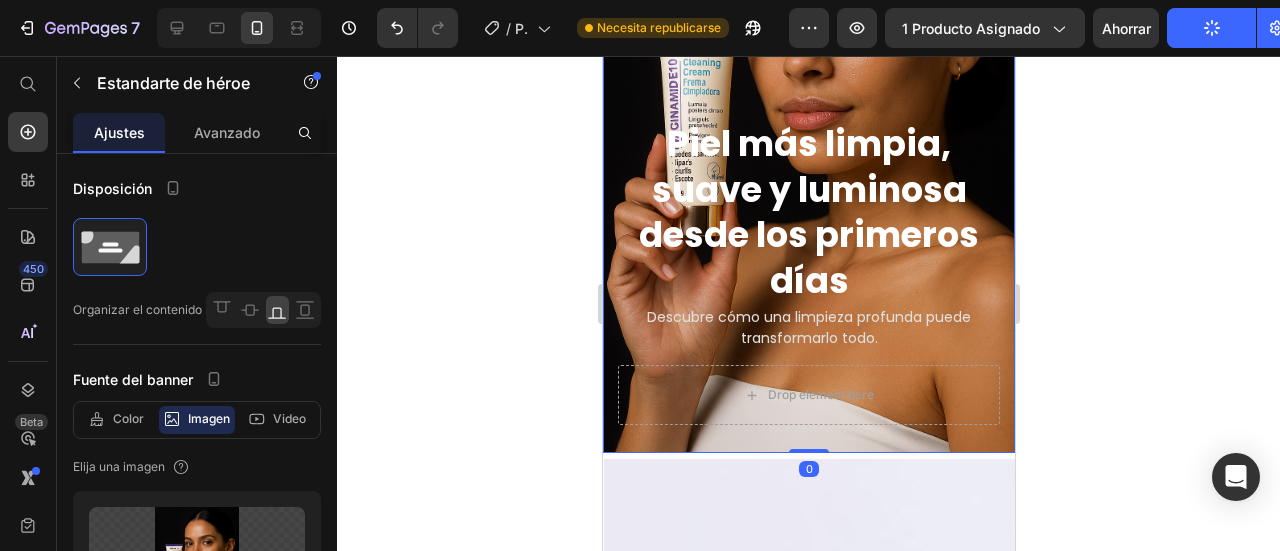 scroll, scrollTop: 300, scrollLeft: 0, axis: vertical 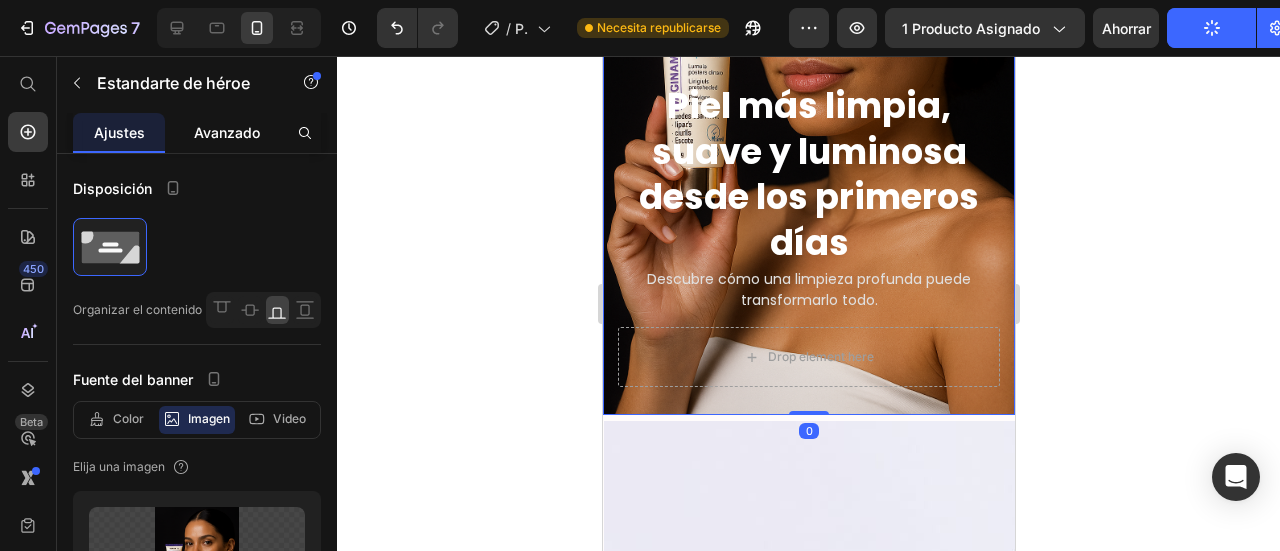click on "Avanzado" at bounding box center (227, 132) 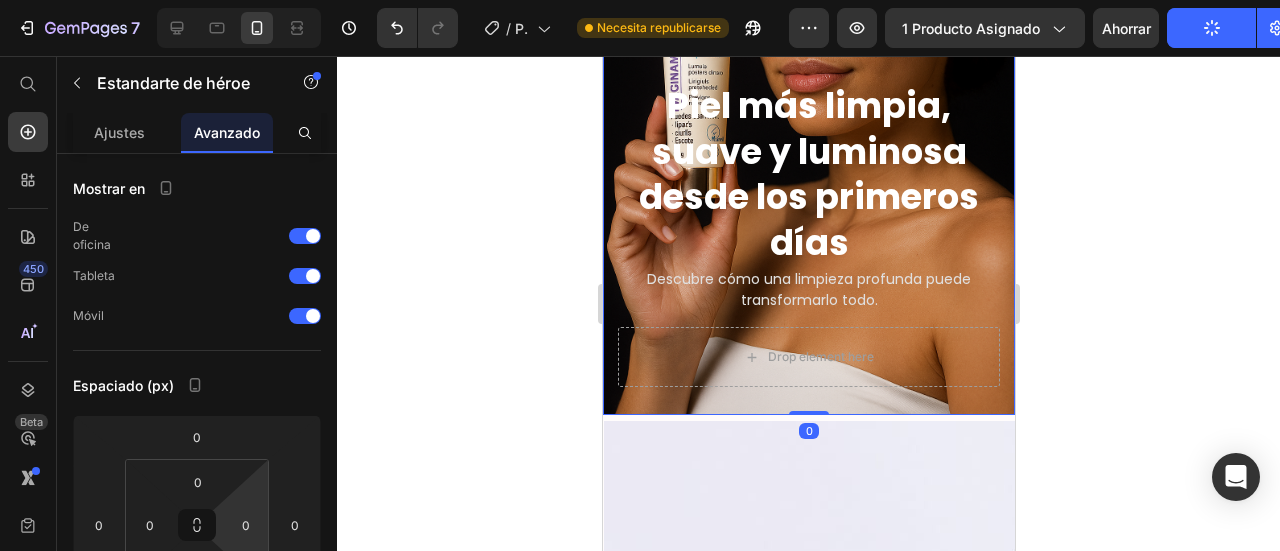 scroll, scrollTop: 300, scrollLeft: 0, axis: vertical 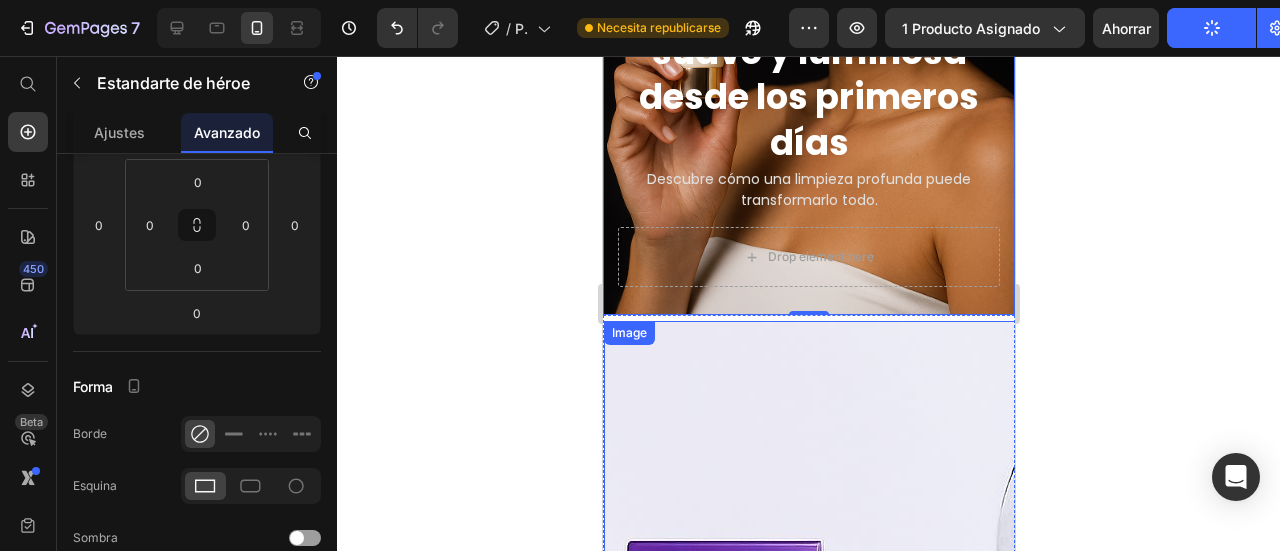 click at bounding box center (1115, 839) 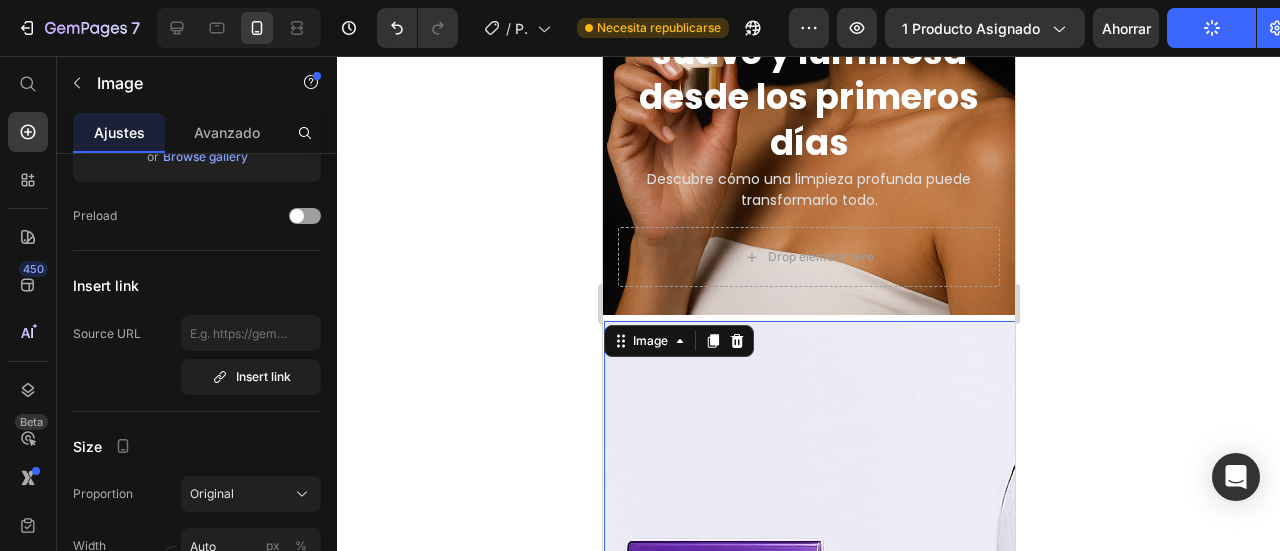 scroll, scrollTop: 0, scrollLeft: 0, axis: both 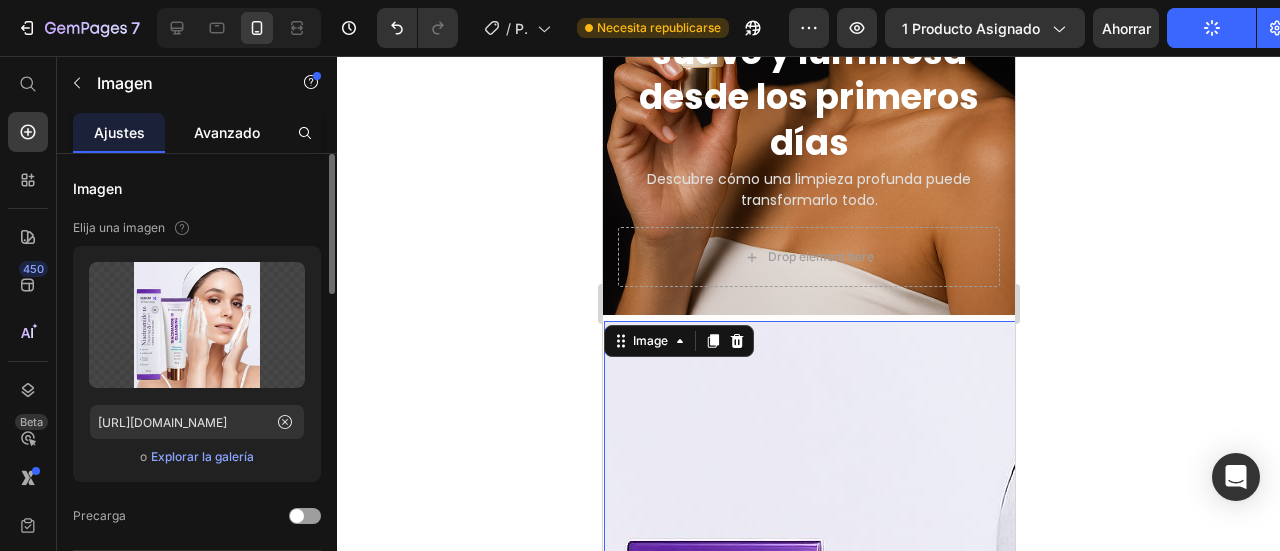 click on "Avanzado" at bounding box center (227, 132) 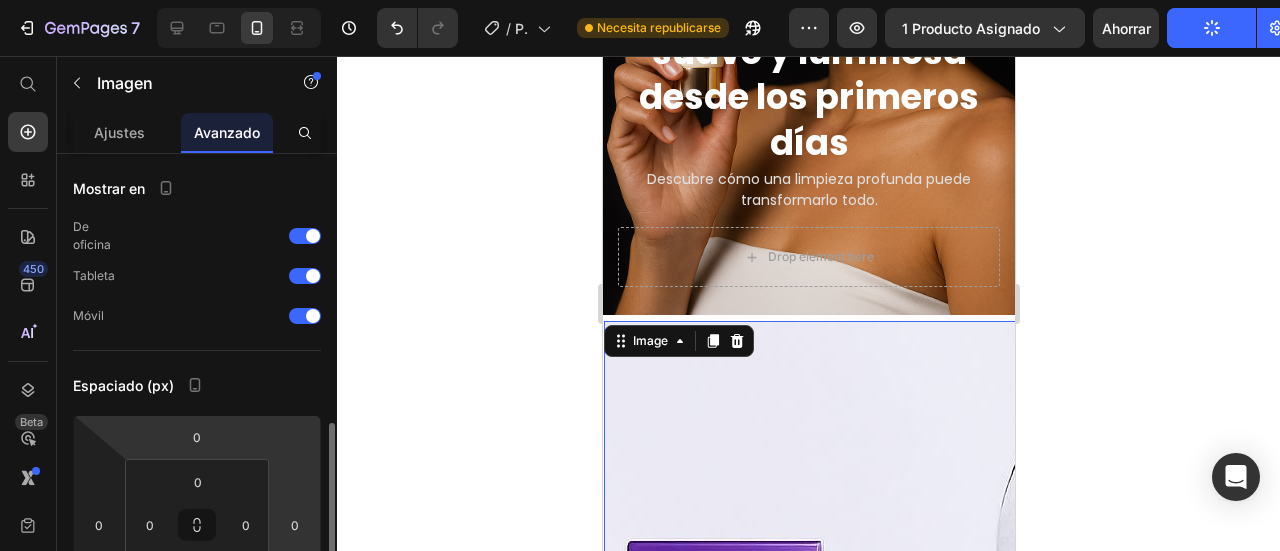 scroll, scrollTop: 200, scrollLeft: 0, axis: vertical 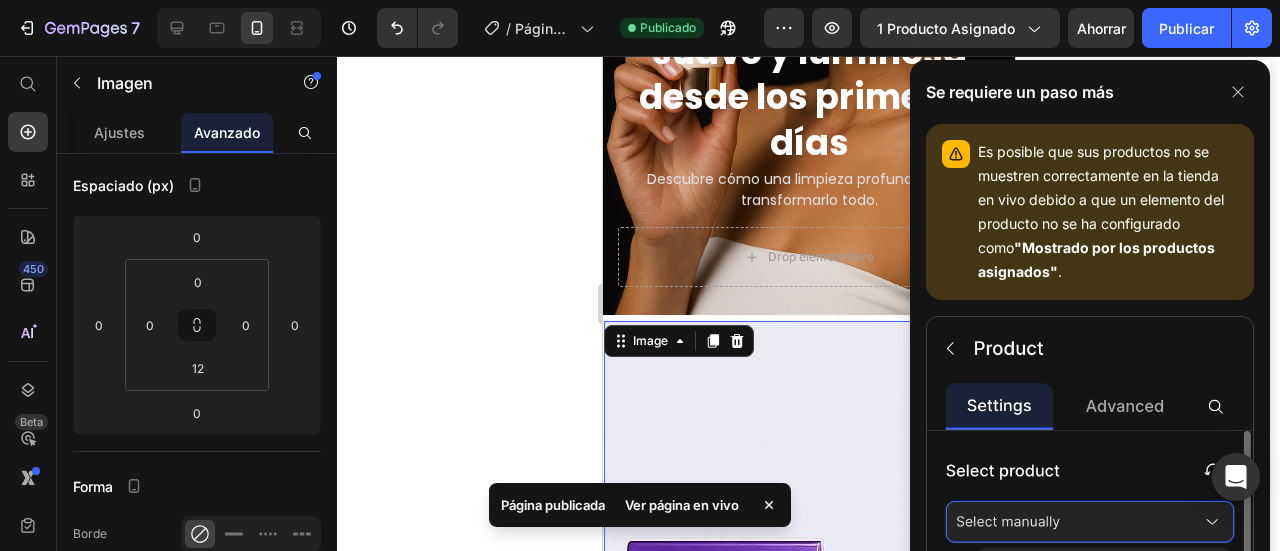 click on "Image   0 Image Image" at bounding box center (2139, 839) 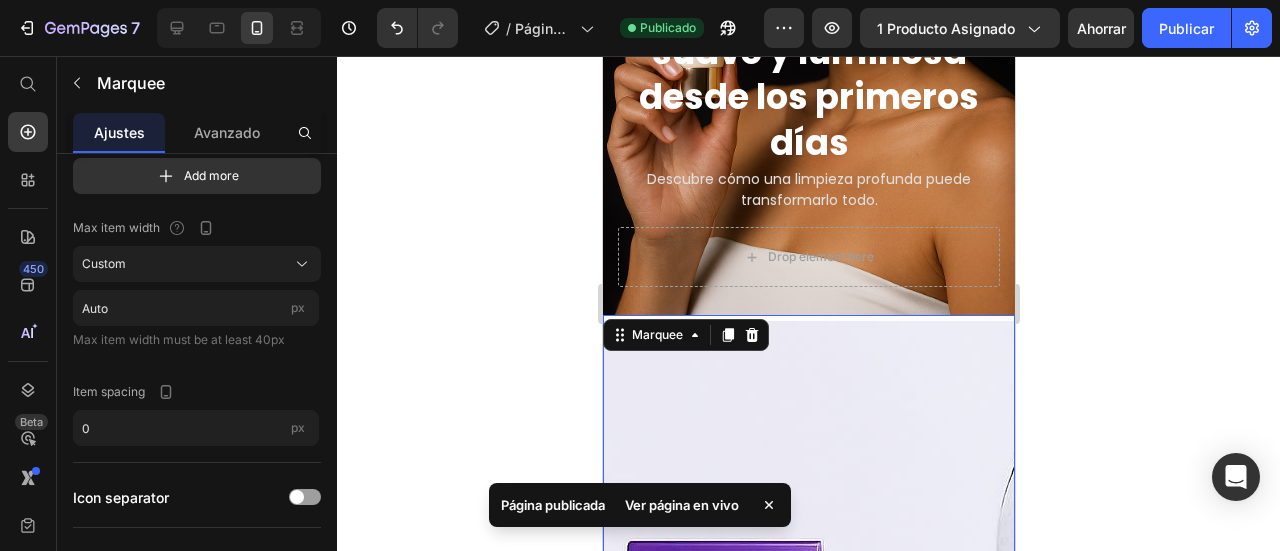 scroll, scrollTop: 0, scrollLeft: 0, axis: both 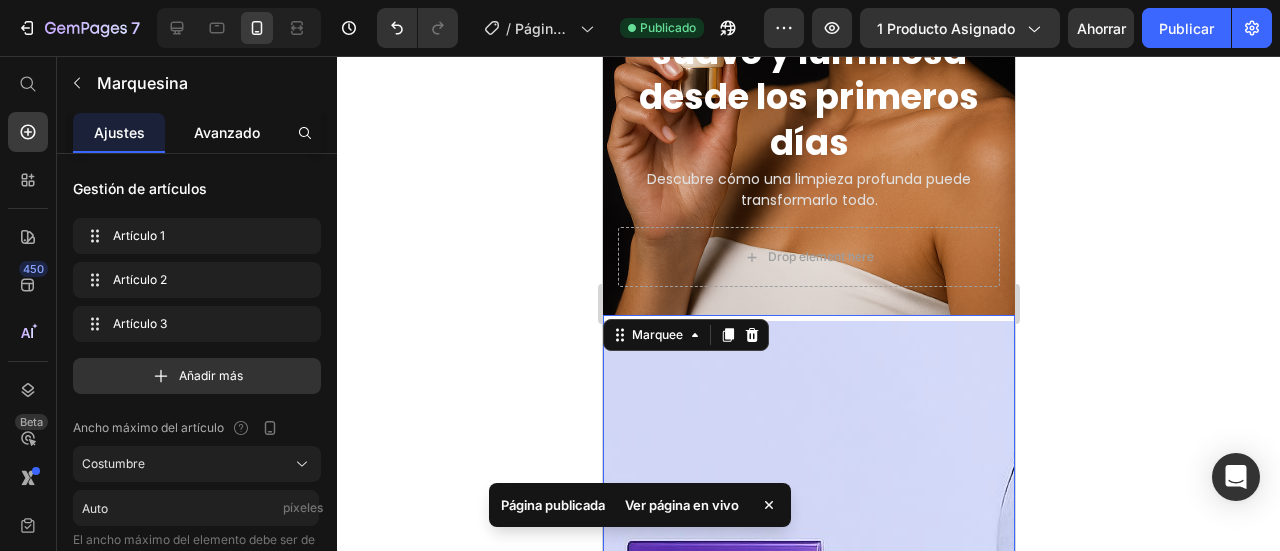 click on "Avanzado" 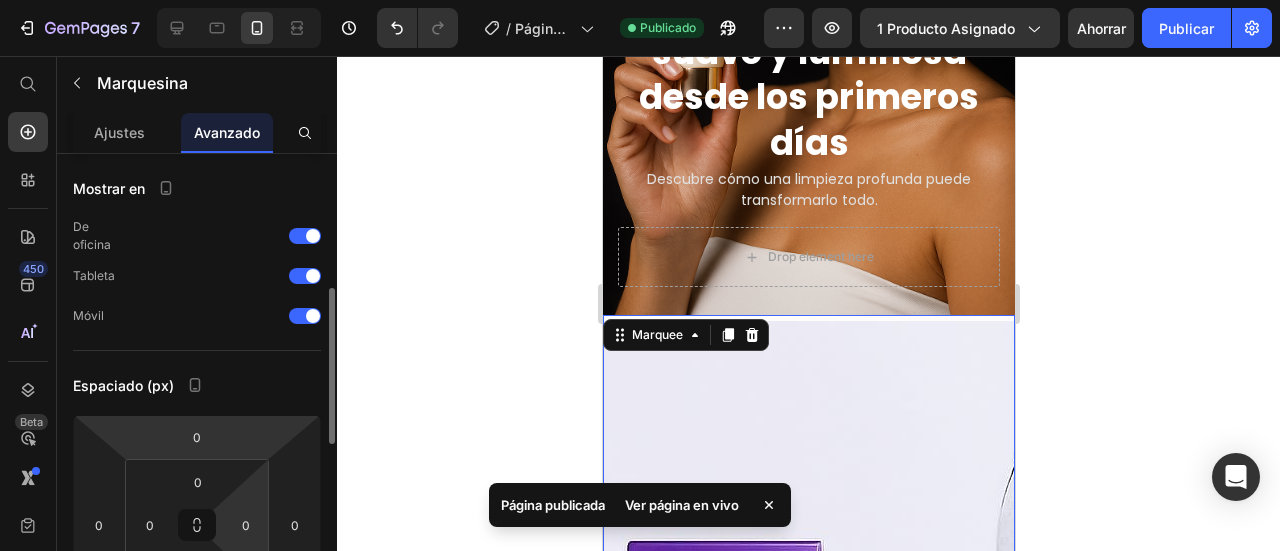 scroll, scrollTop: 100, scrollLeft: 0, axis: vertical 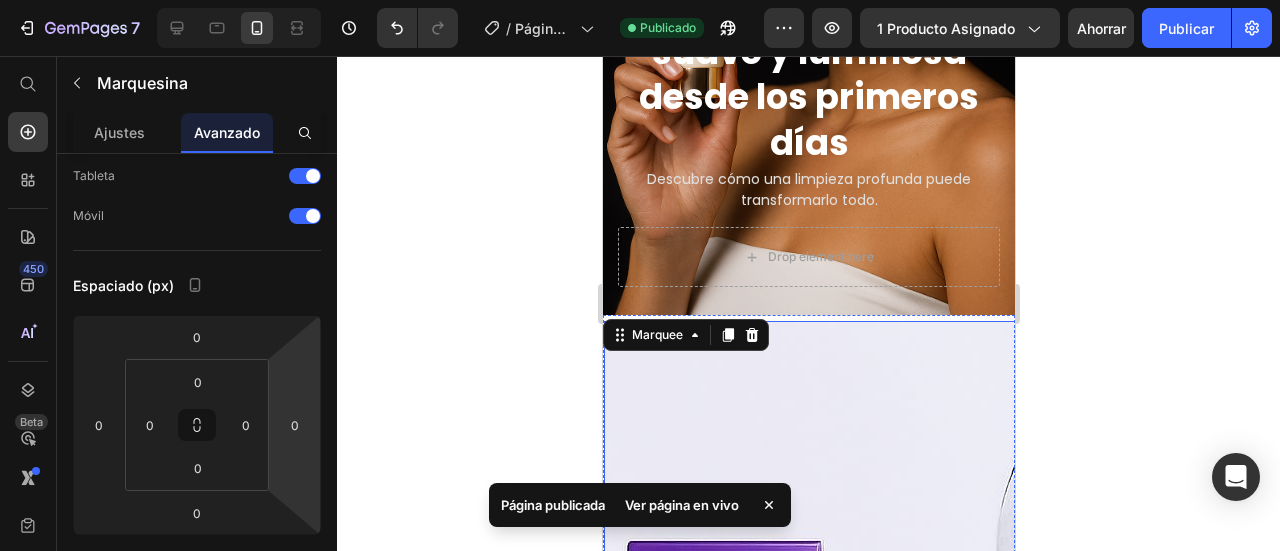 click at bounding box center (1115, 839) 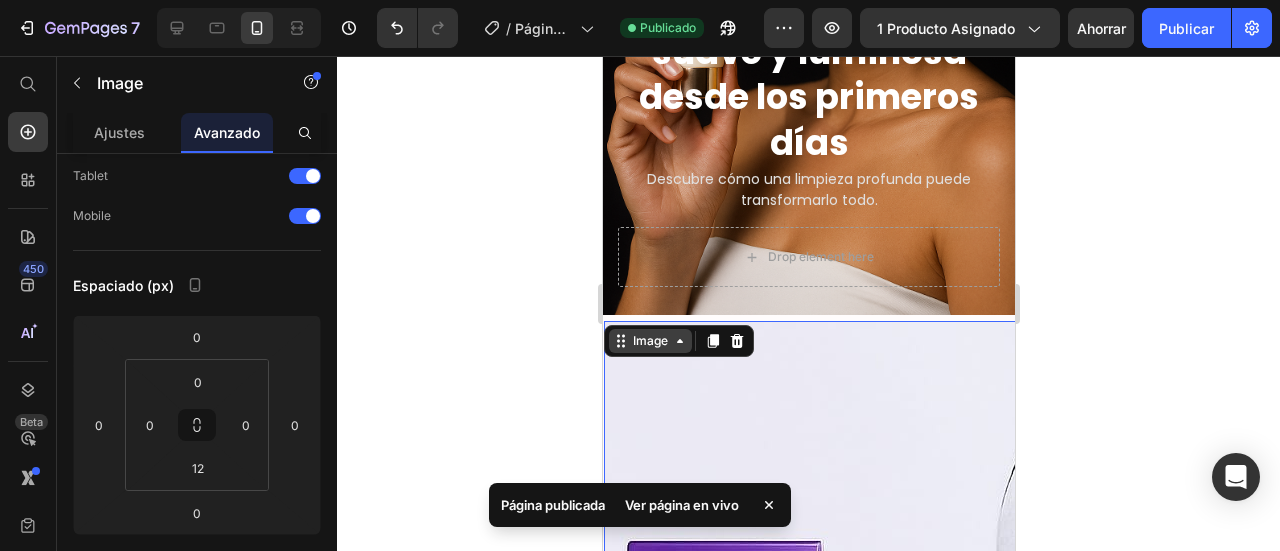 scroll, scrollTop: 0, scrollLeft: 0, axis: both 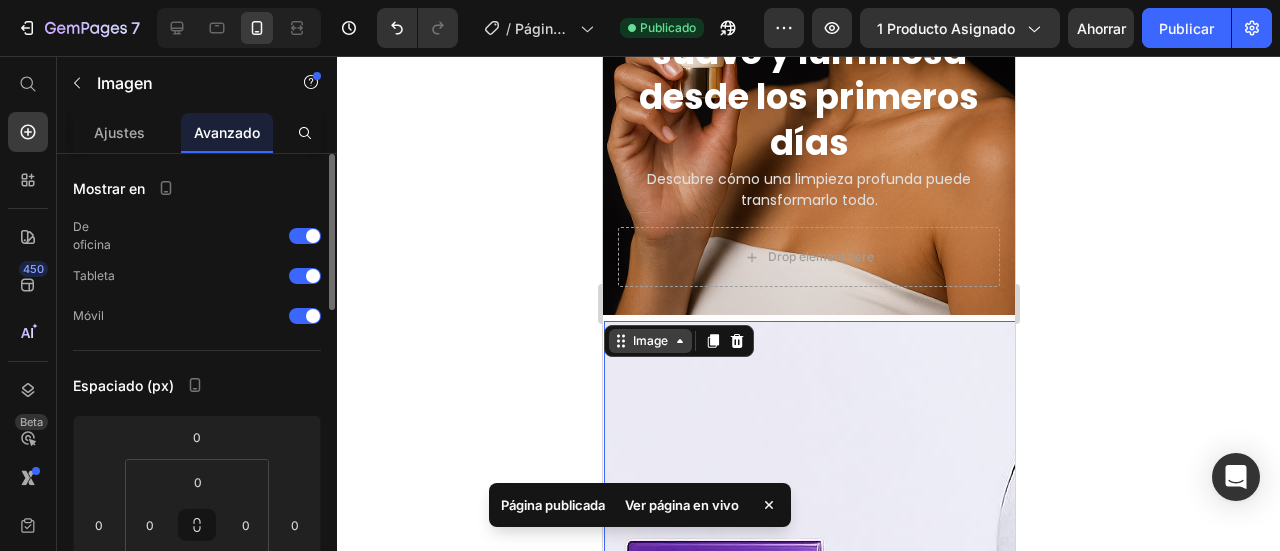 click on "Image" at bounding box center [649, 341] 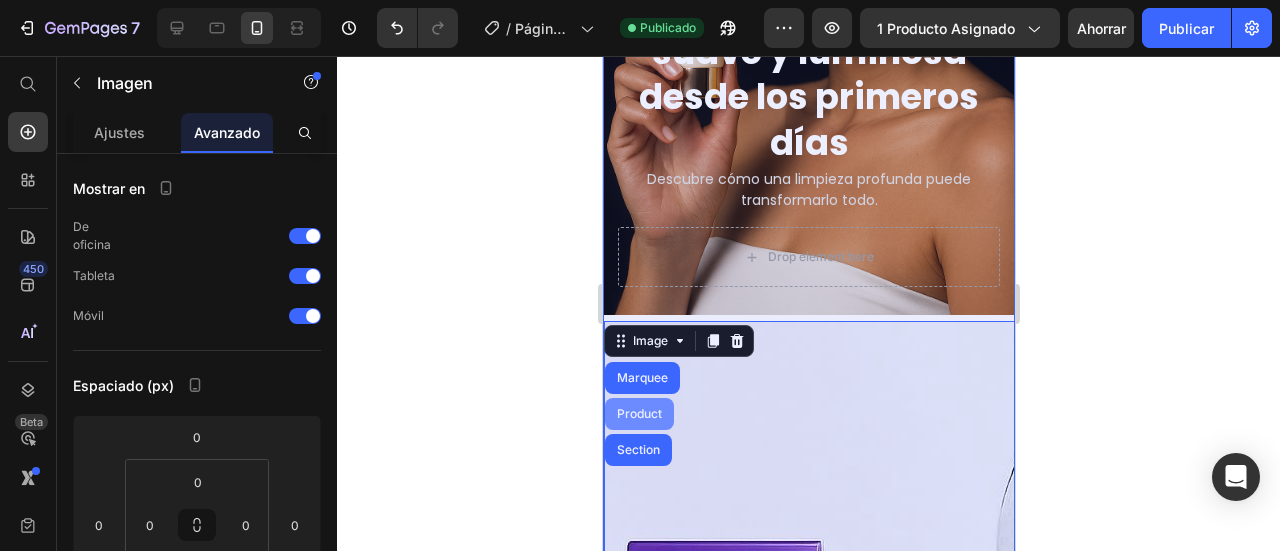 click on "Product" at bounding box center [638, 414] 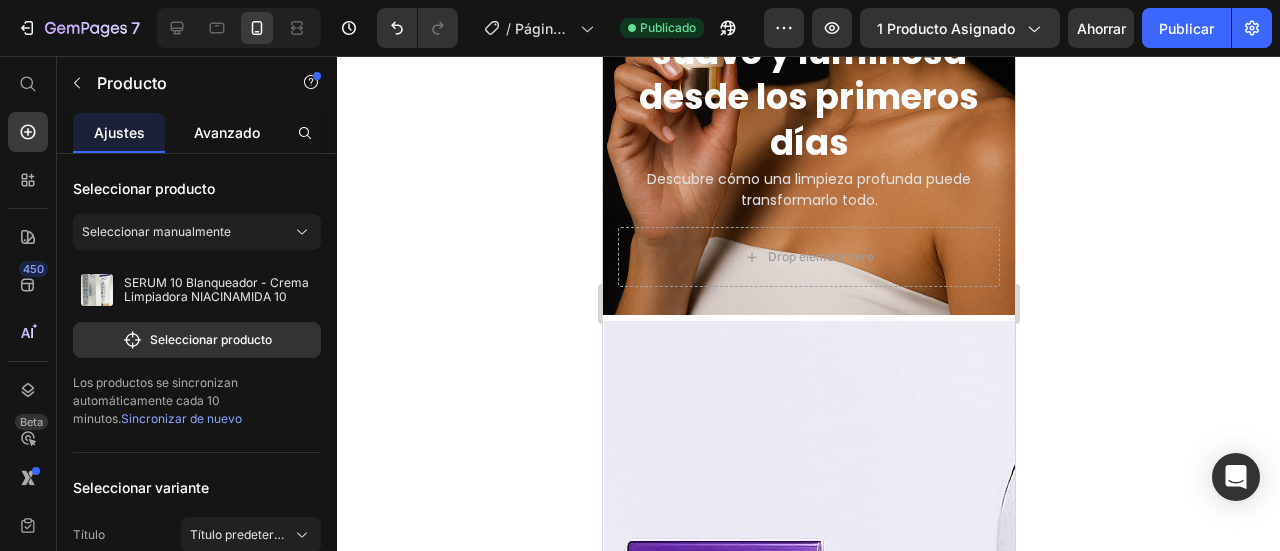 click on "Avanzado" at bounding box center [227, 132] 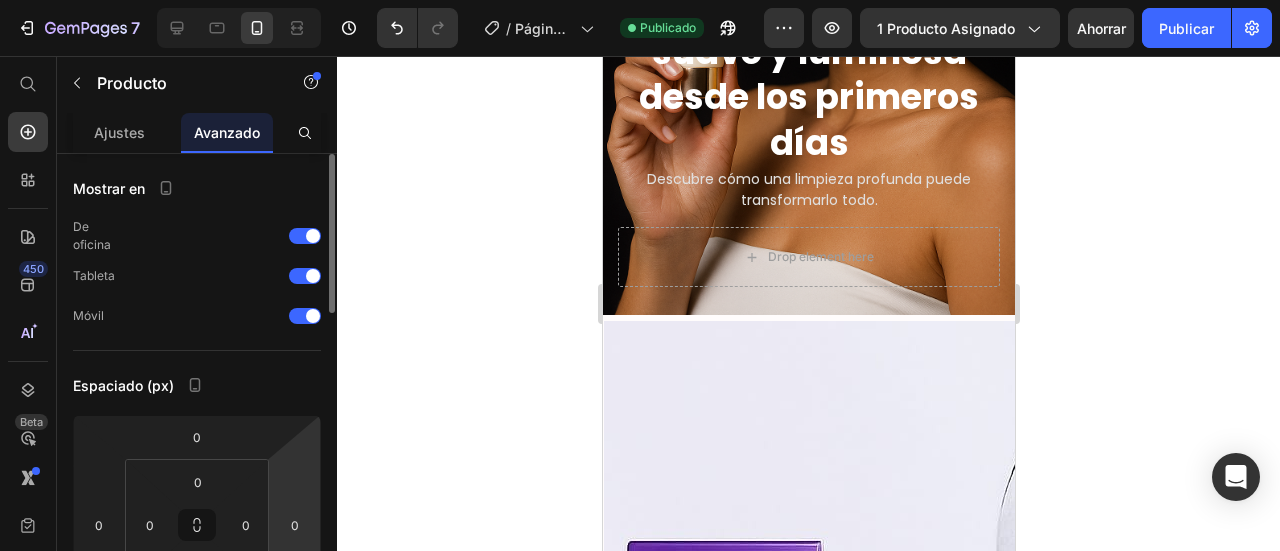 scroll, scrollTop: 200, scrollLeft: 0, axis: vertical 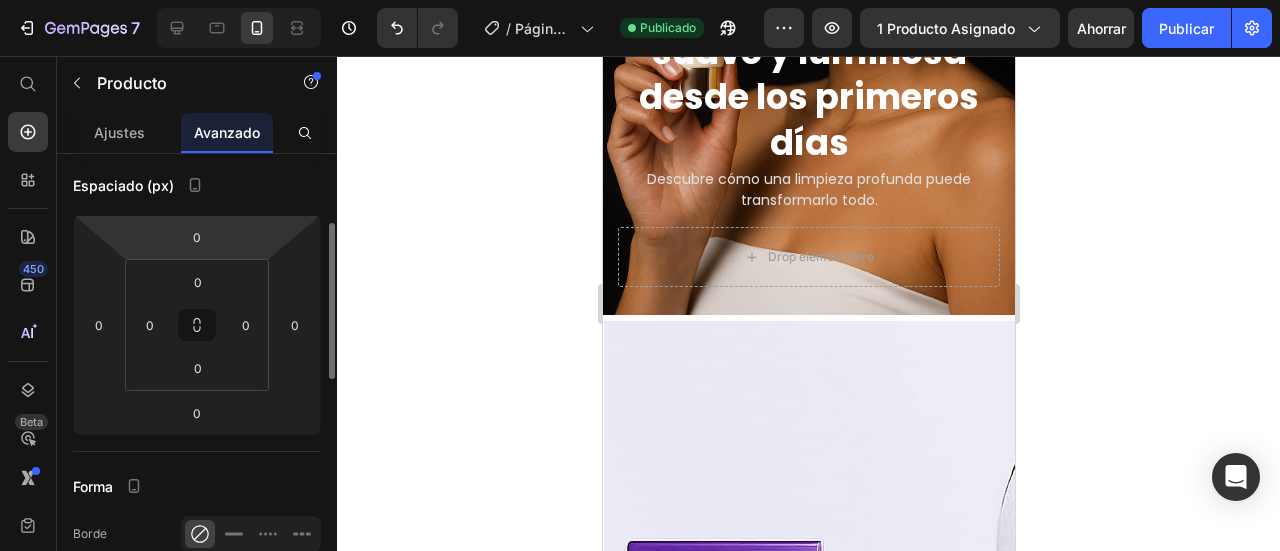 click on "7 / Página del producto - [DATE] 20:30:01 Publicado Avance 1 producto asignado Ahorrar Publicar 450 Beta Empezar con Secciones Elementos Sección de héroes Detalle del producto Marcas Insignias de confianza Garantizar Desglose del producto Cómo utilizar Testimonios Comparar Manojo Preguntas frecuentes Prueba social Historia de la marca Lista de productos Recopilación Lista de blogs Contacto Sticky Añadir al carrito Pie de página personalizado Explorar la biblioteca 450 Disposición
[GEOGRAPHIC_DATA]
[GEOGRAPHIC_DATA]
[GEOGRAPHIC_DATA]
Fila Texto
Título
Bloque de texto Botón
Botón
Botón" at bounding box center (640, 4) 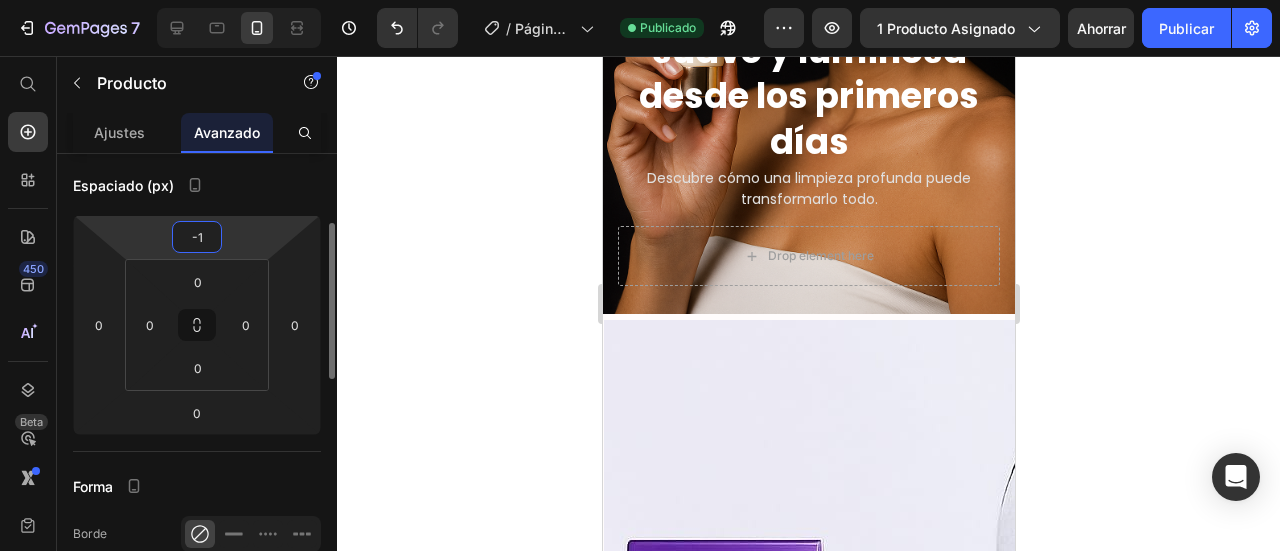 type on "-10" 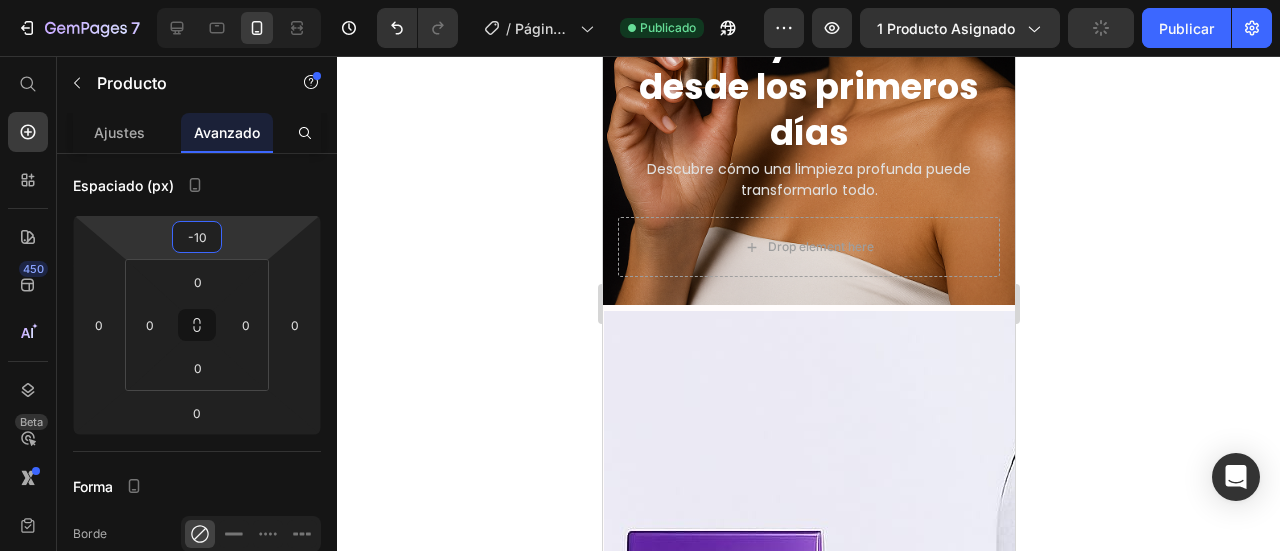 click 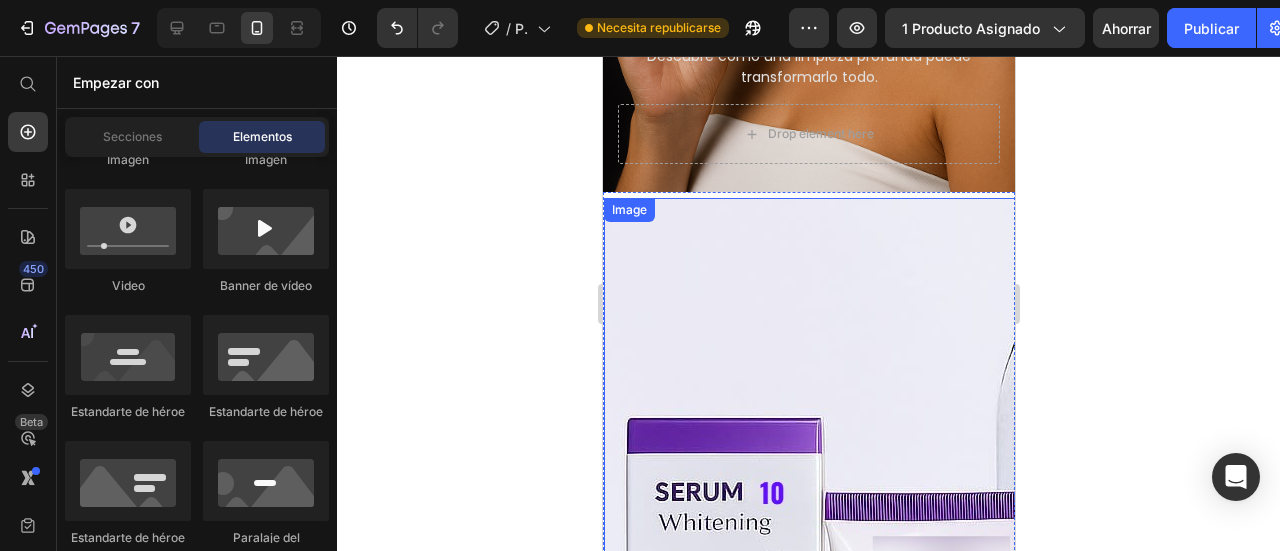 scroll, scrollTop: 400, scrollLeft: 0, axis: vertical 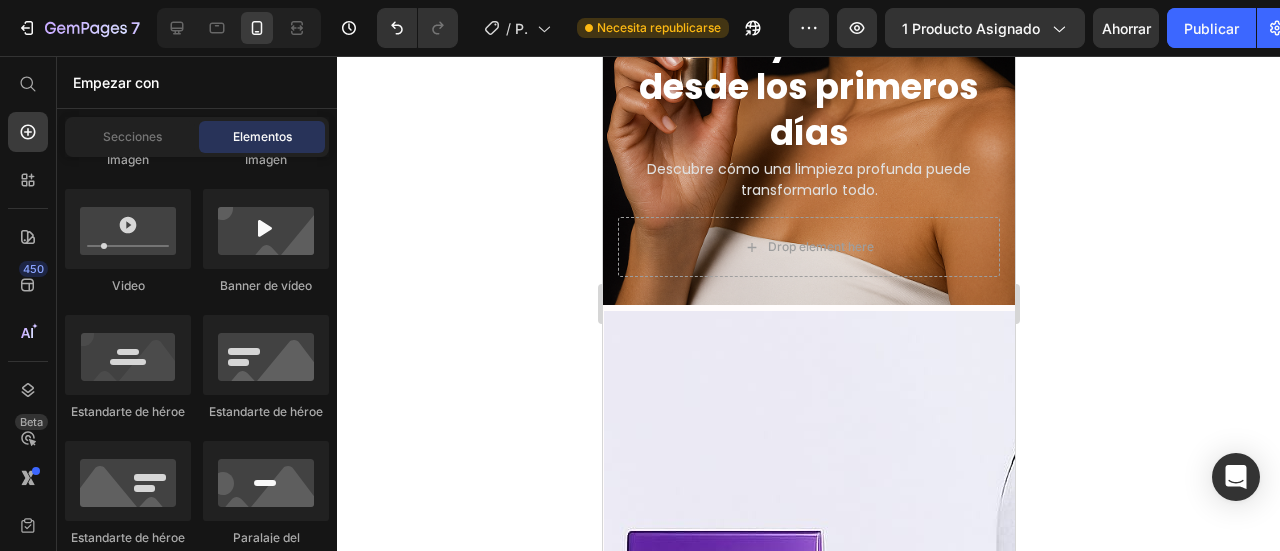 click 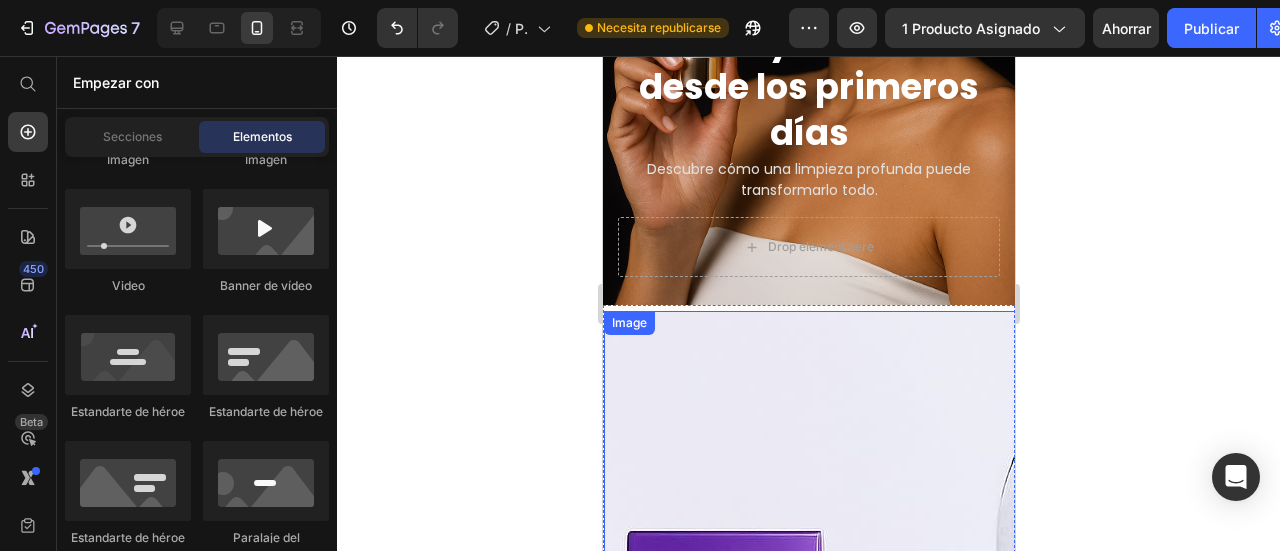 click at bounding box center (1115, 829) 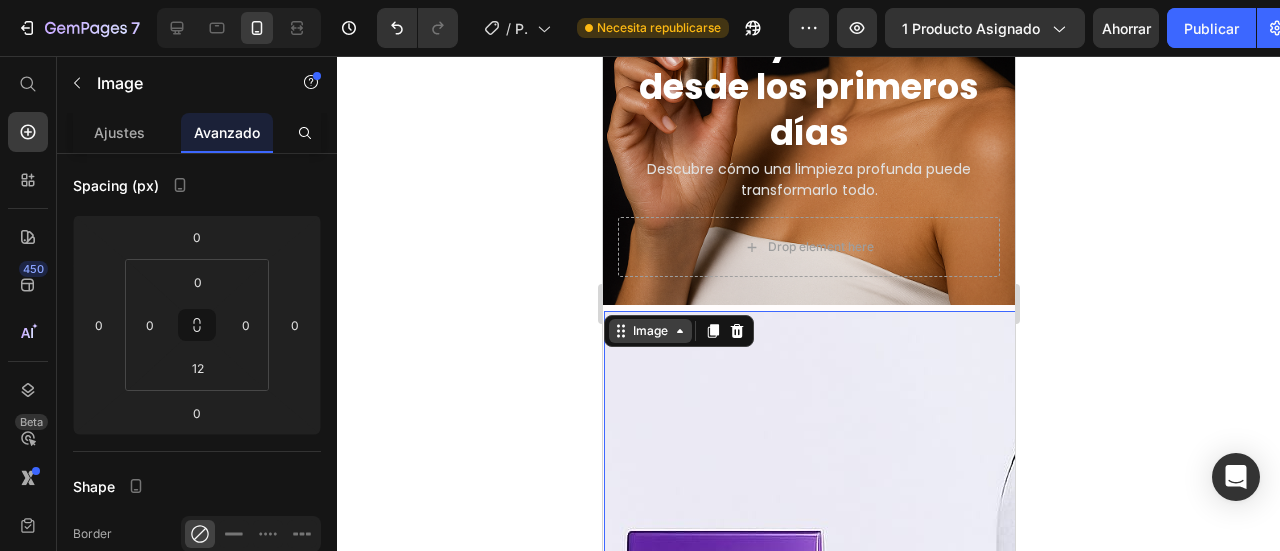 scroll, scrollTop: 0, scrollLeft: 0, axis: both 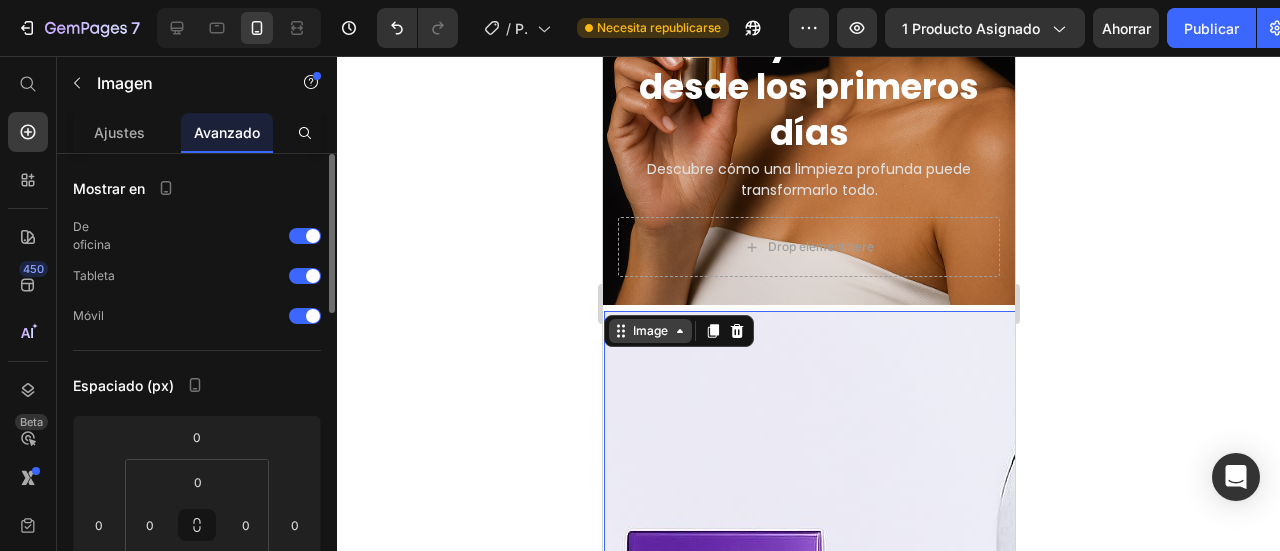 click on "Image" at bounding box center [649, 331] 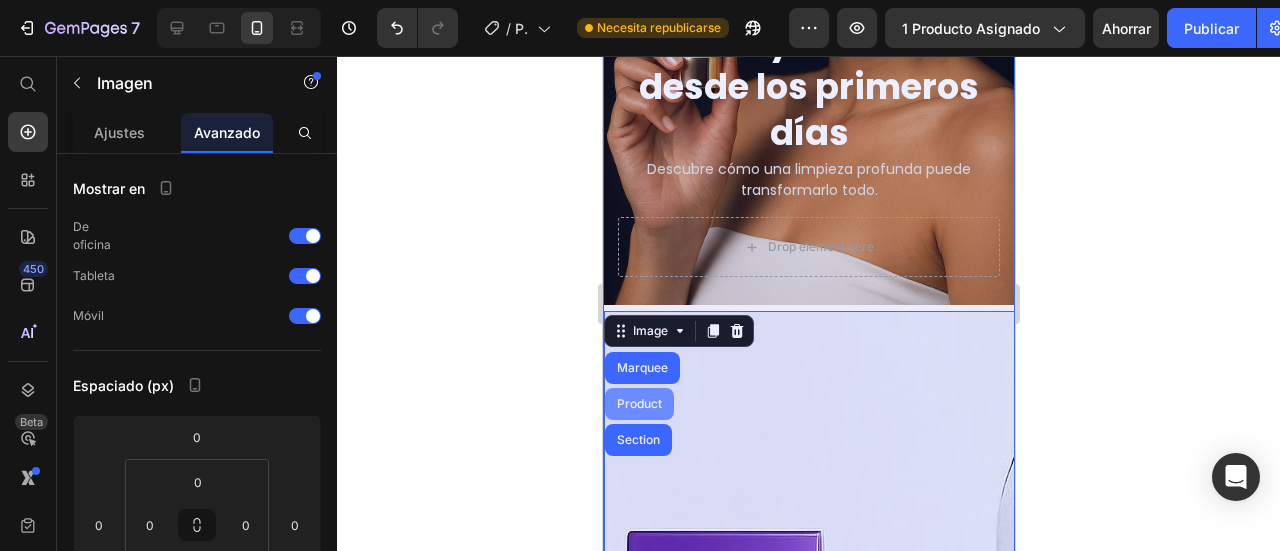 click on "Product" at bounding box center [638, 404] 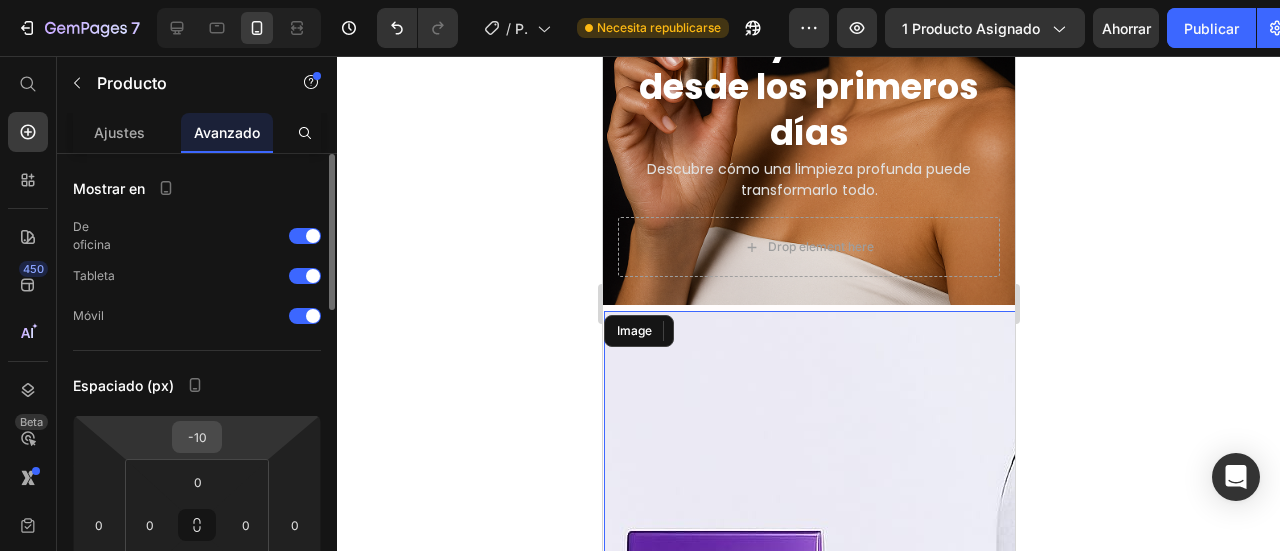 click on "-10" at bounding box center [197, 437] 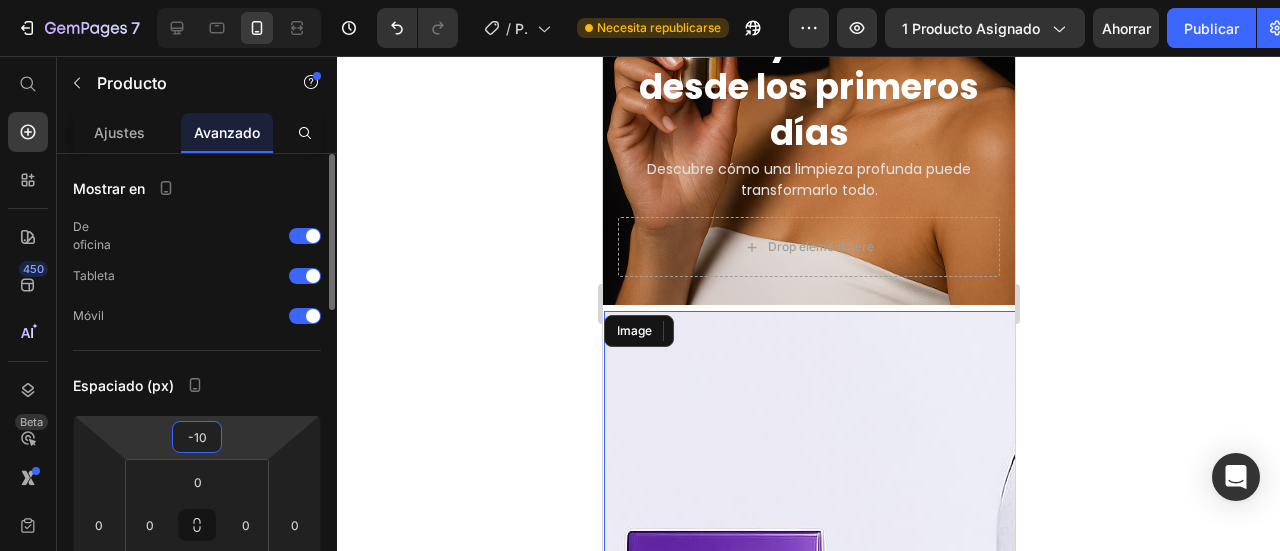 click on "-10" at bounding box center [197, 437] 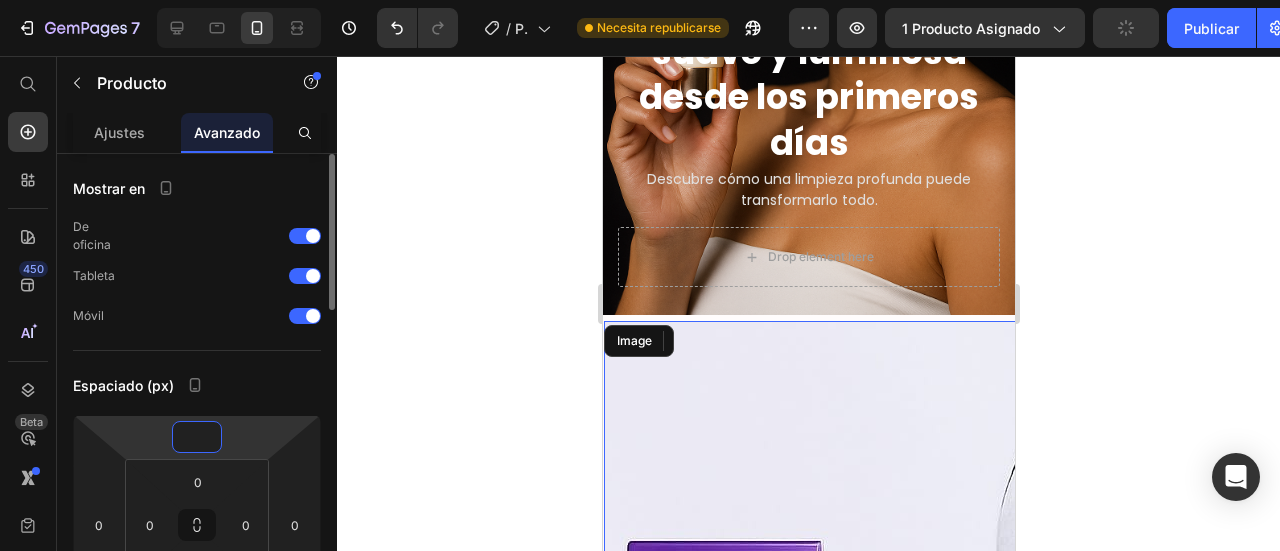 type on "0" 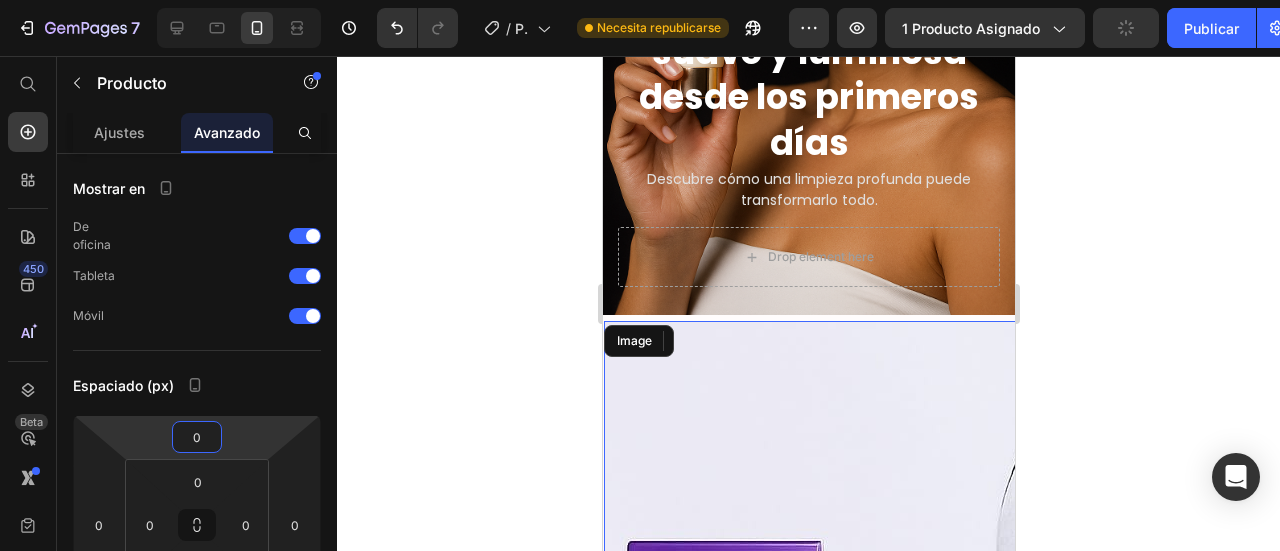 click 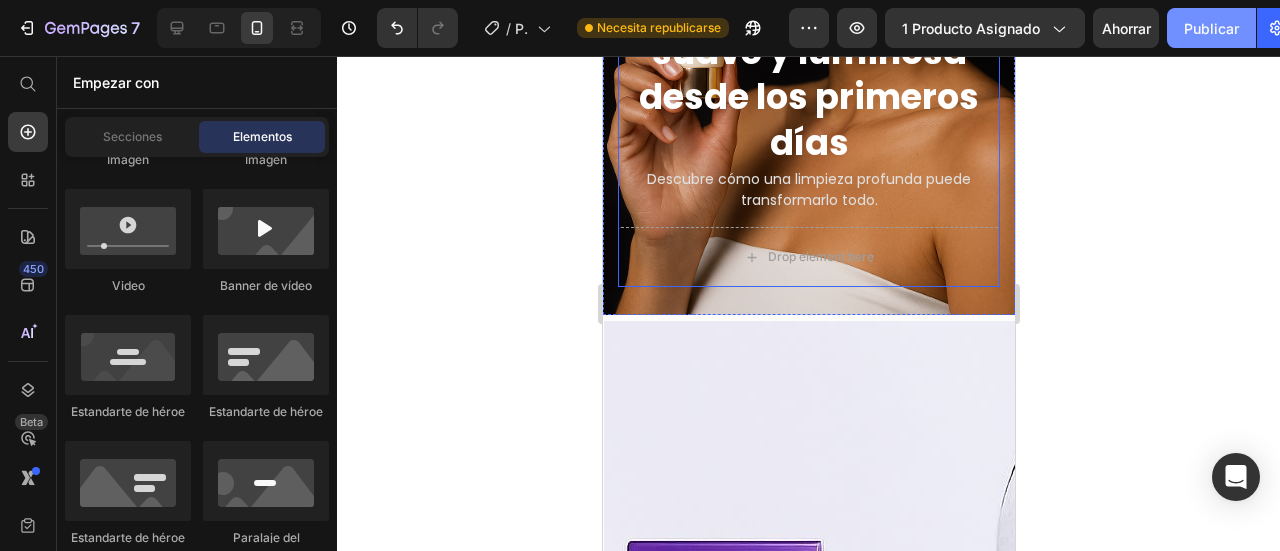 click on "Publicar" 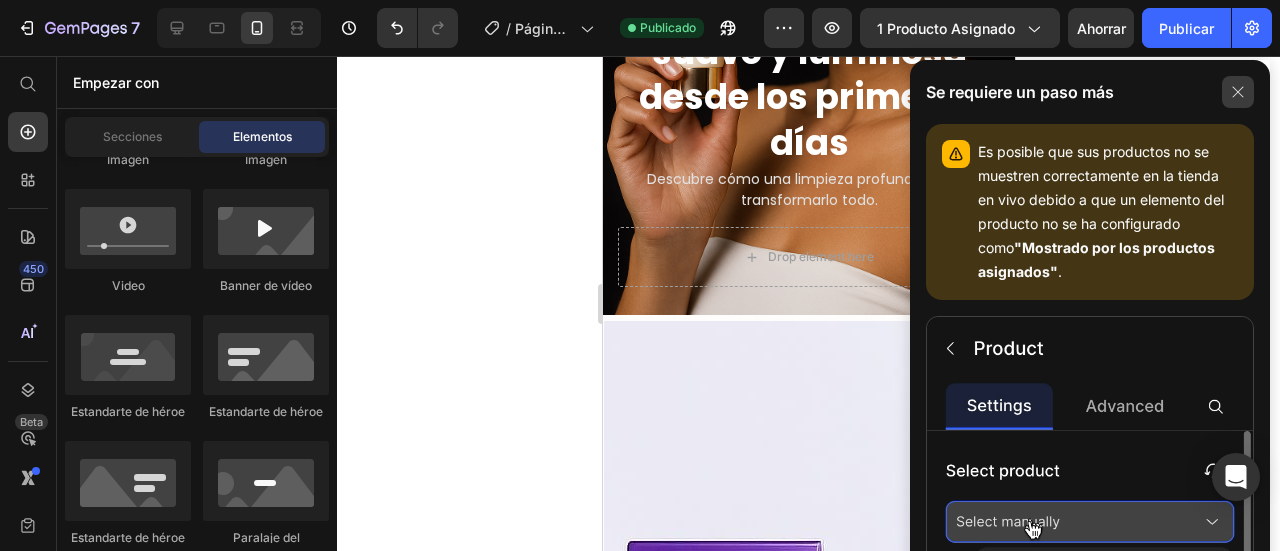 click 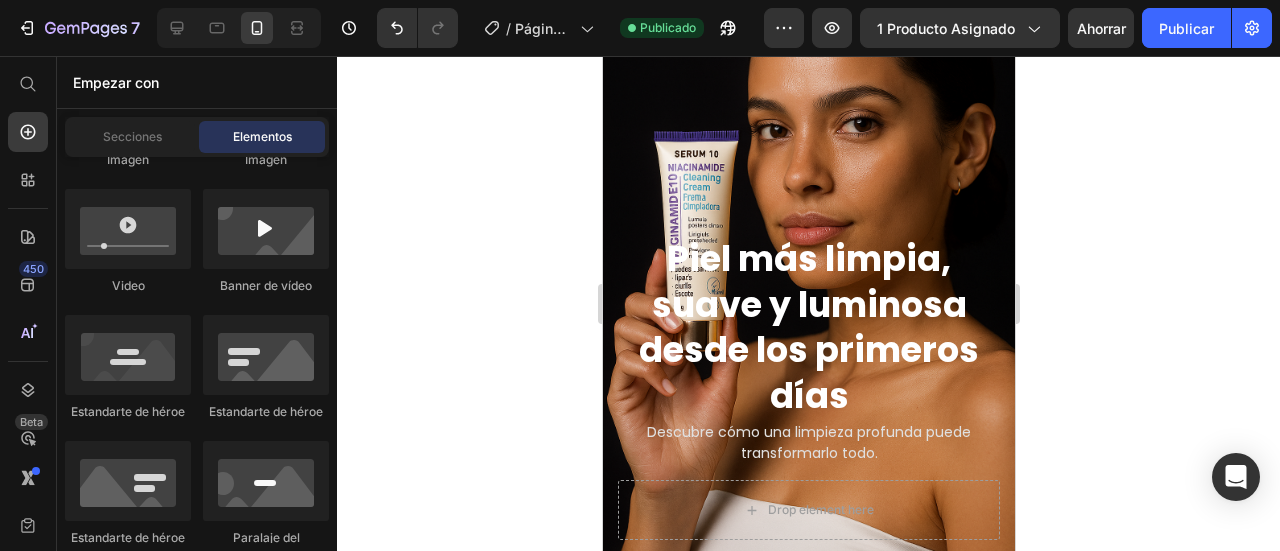 scroll, scrollTop: 100, scrollLeft: 0, axis: vertical 